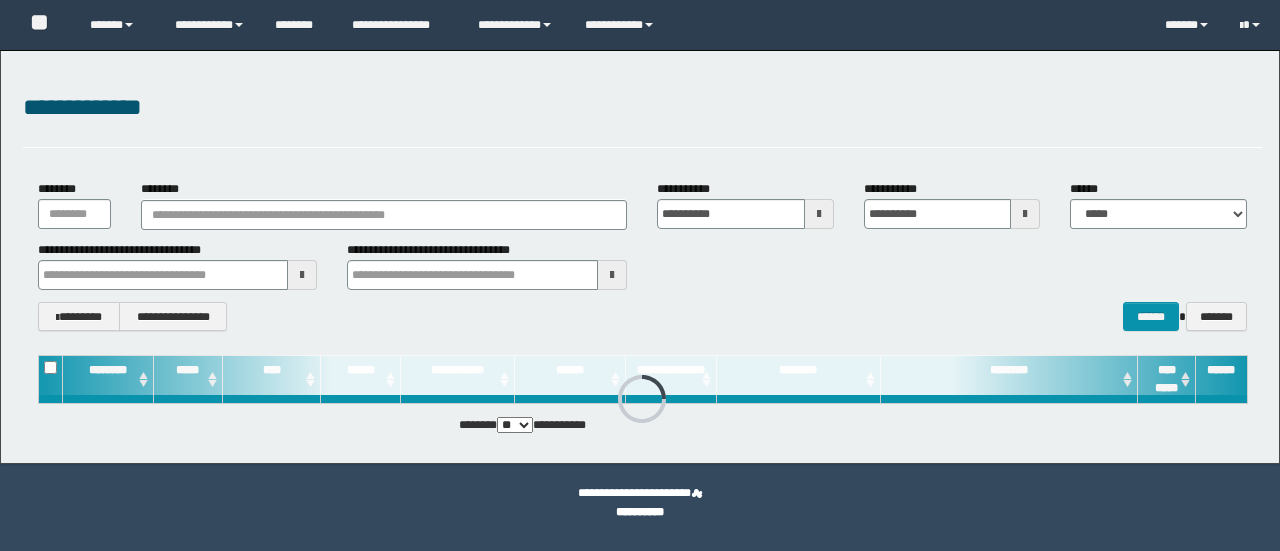 scroll, scrollTop: 0, scrollLeft: 0, axis: both 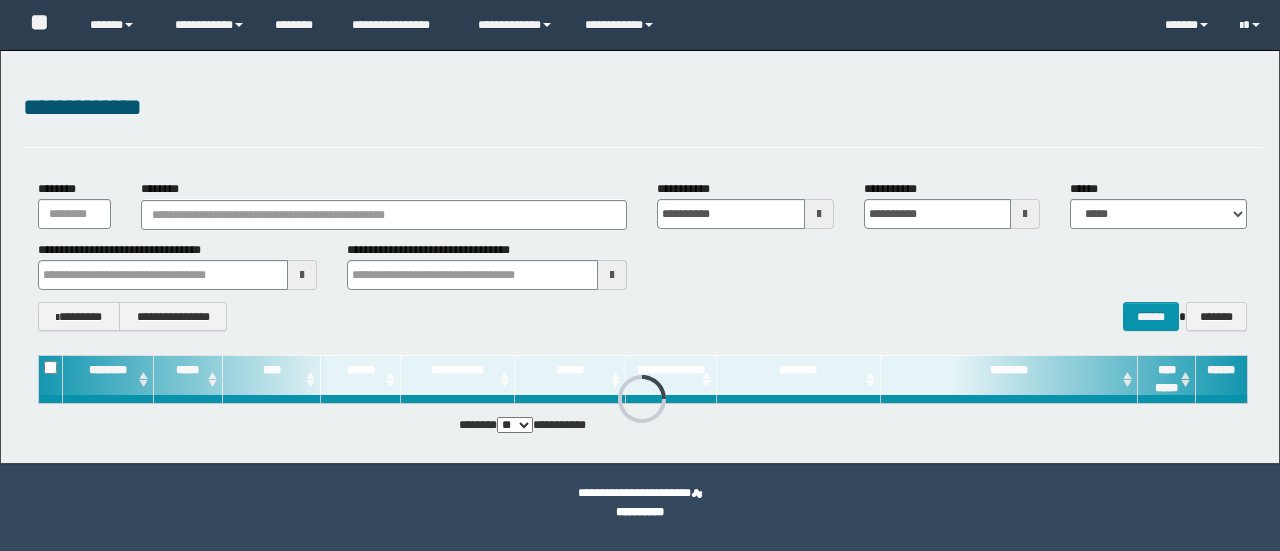 click on "********" at bounding box center [384, 215] 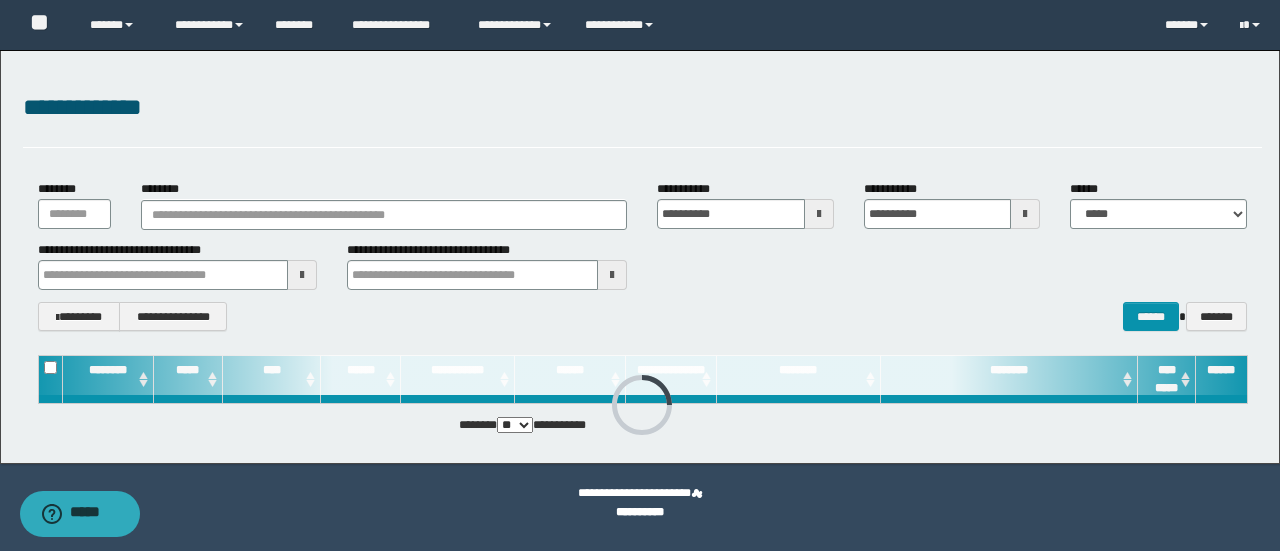 type on "********" 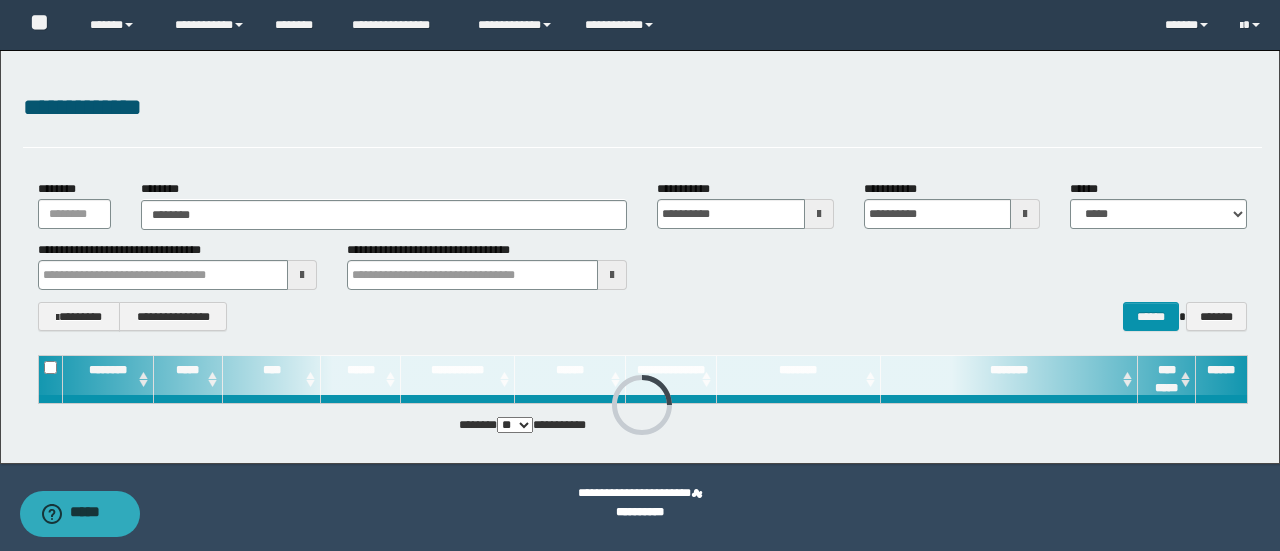 type on "********" 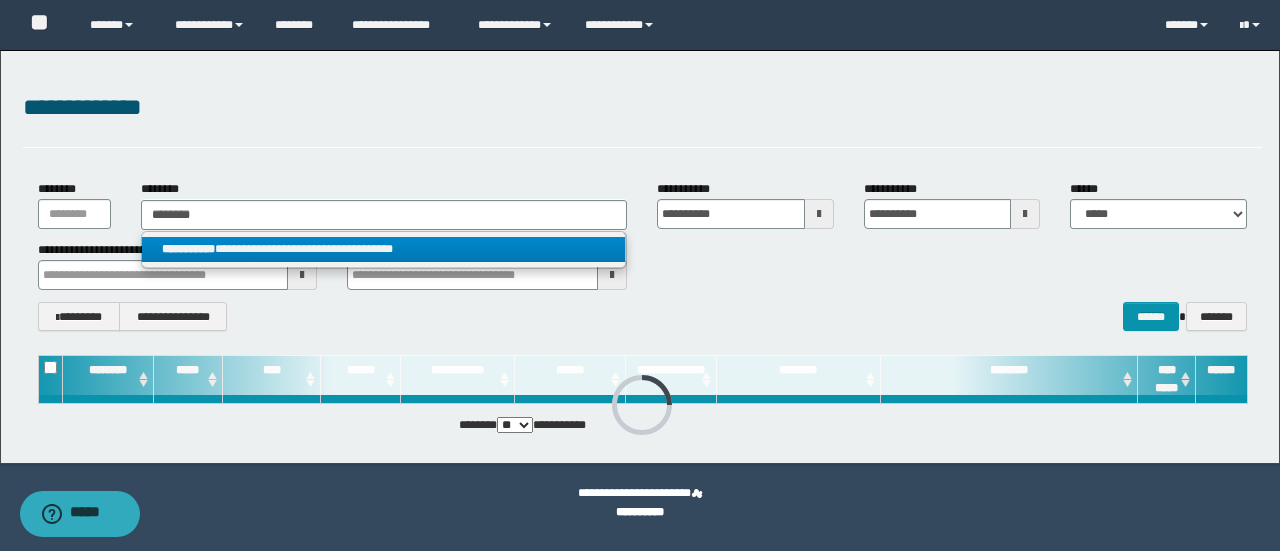 type on "********" 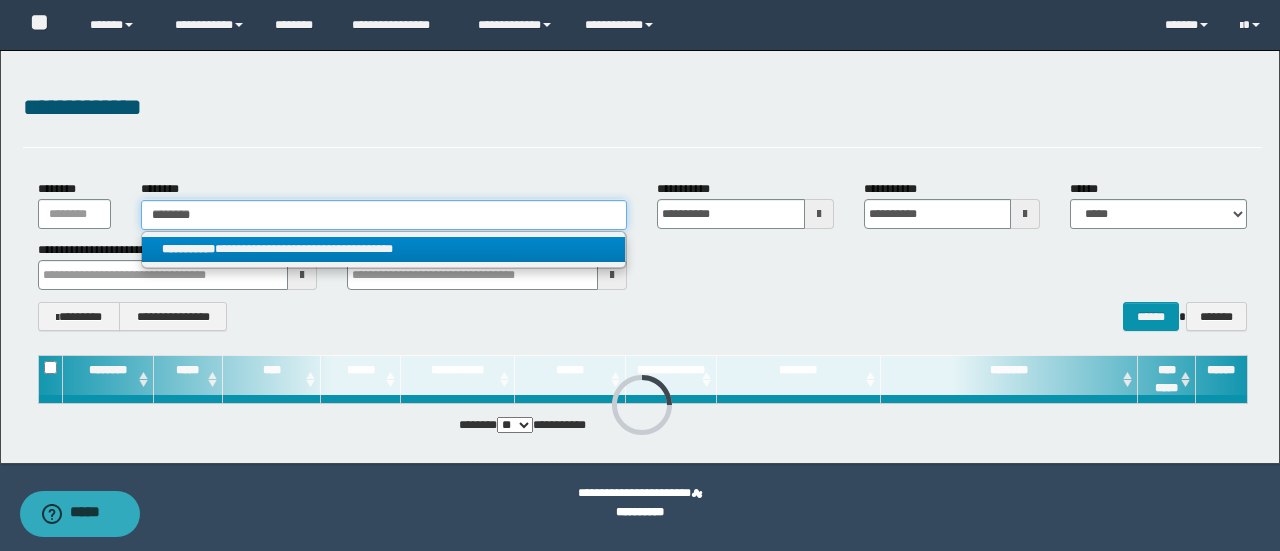 type 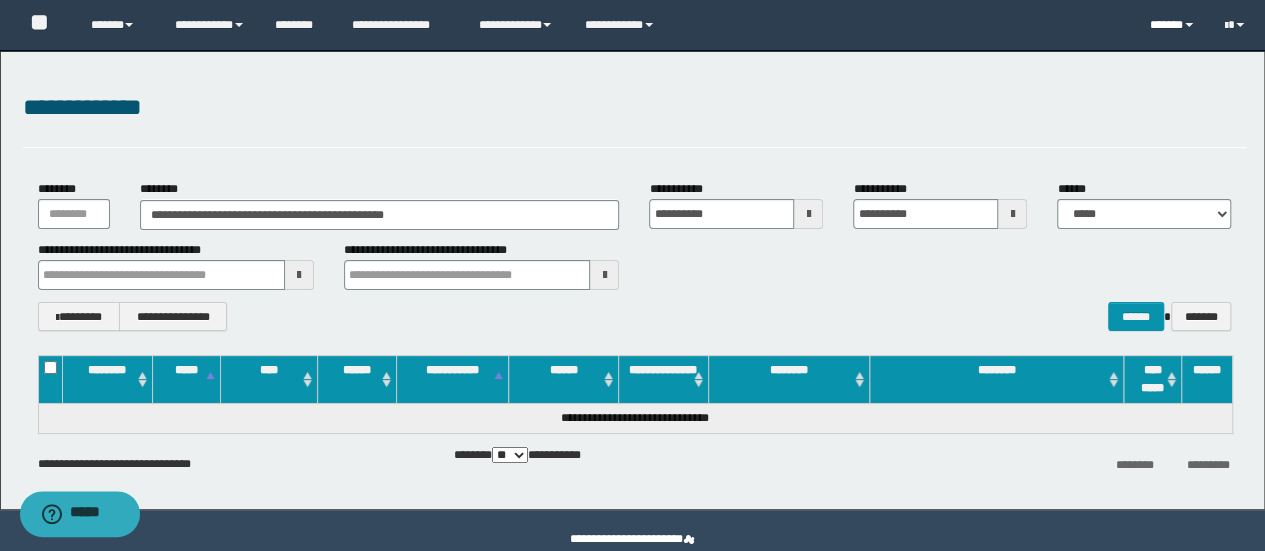 drag, startPoint x: 1154, startPoint y: 2, endPoint x: 1167, endPoint y: 27, distance: 28.178005 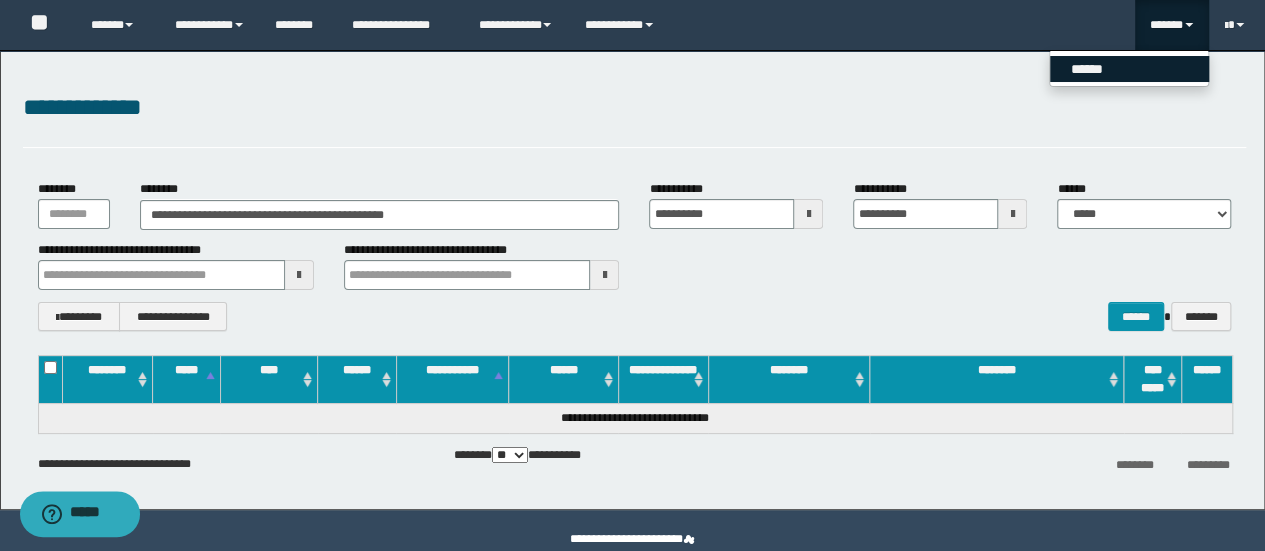 click on "******" at bounding box center [1129, 69] 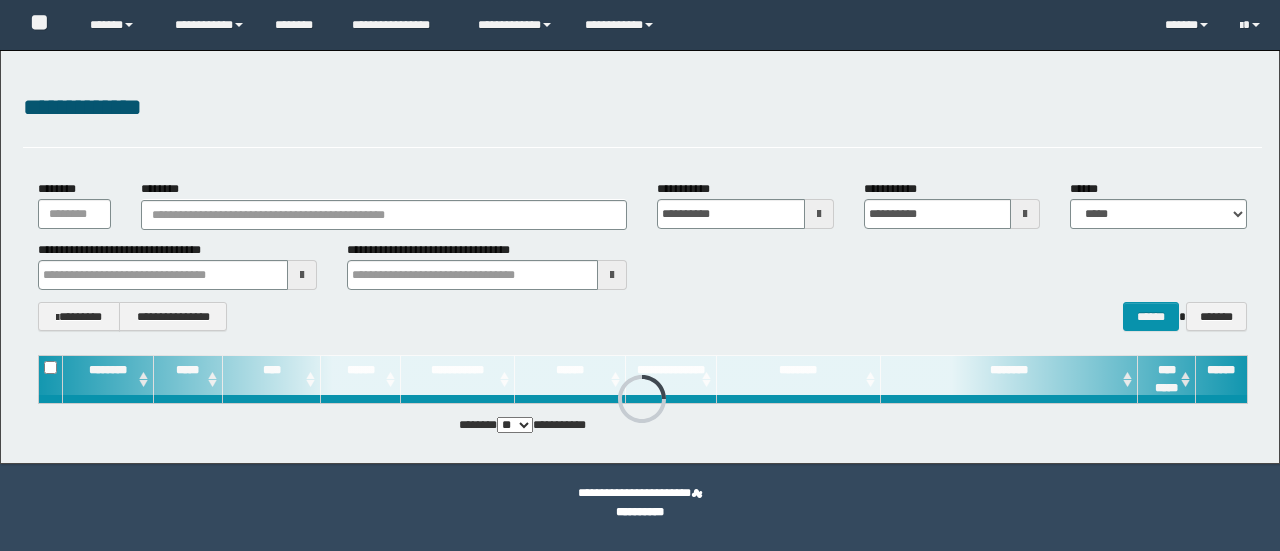 scroll, scrollTop: 0, scrollLeft: 0, axis: both 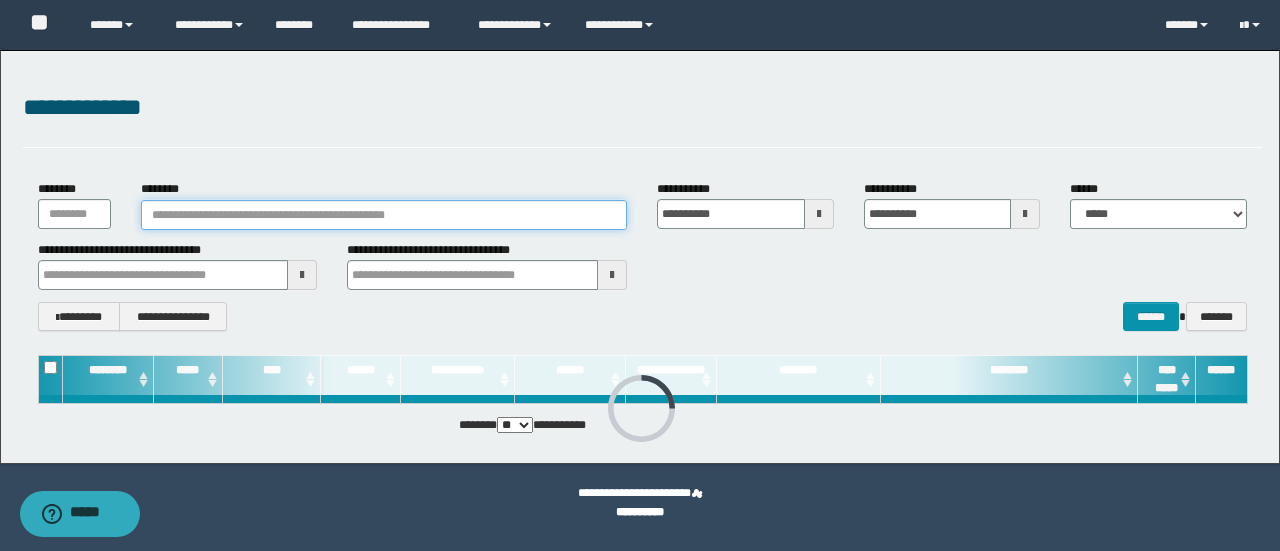 click on "********" at bounding box center [384, 215] 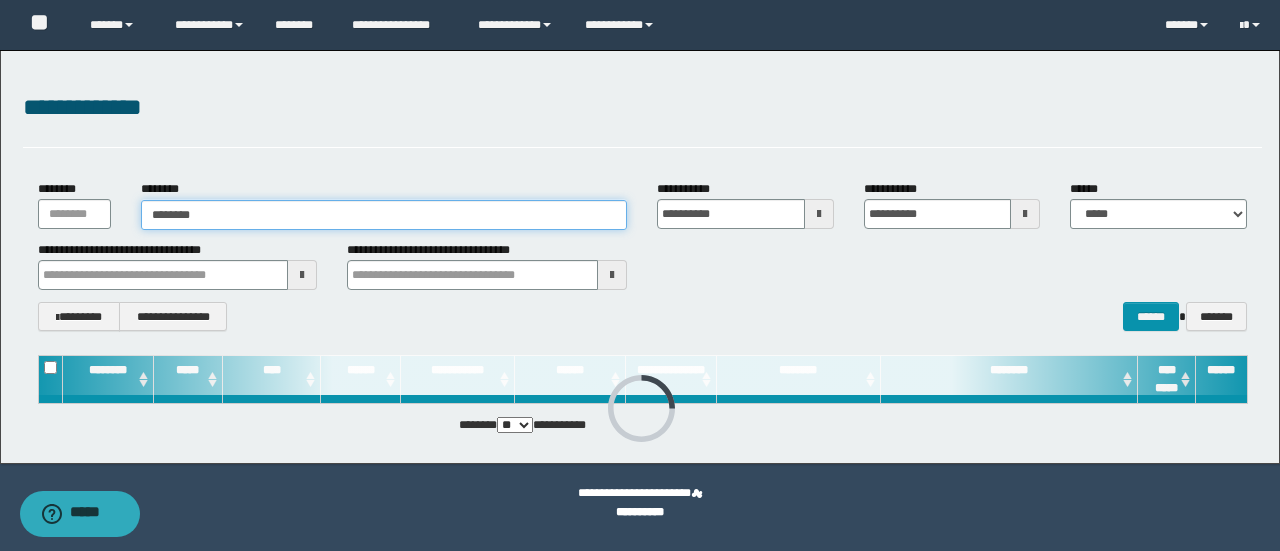 type on "********" 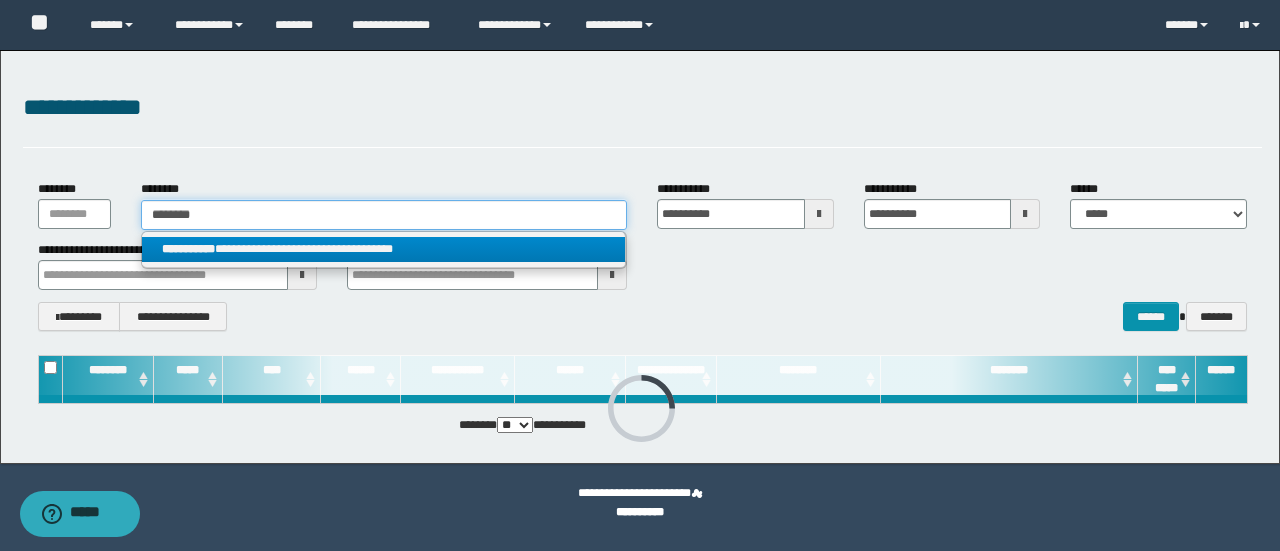 type on "********" 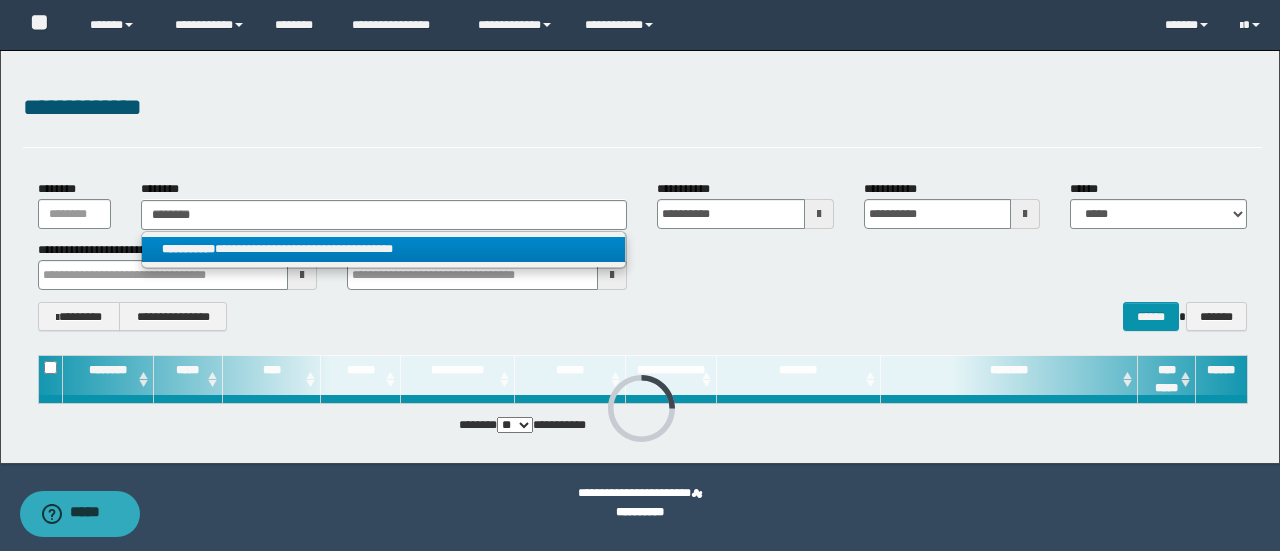 click on "**********" at bounding box center [384, 249] 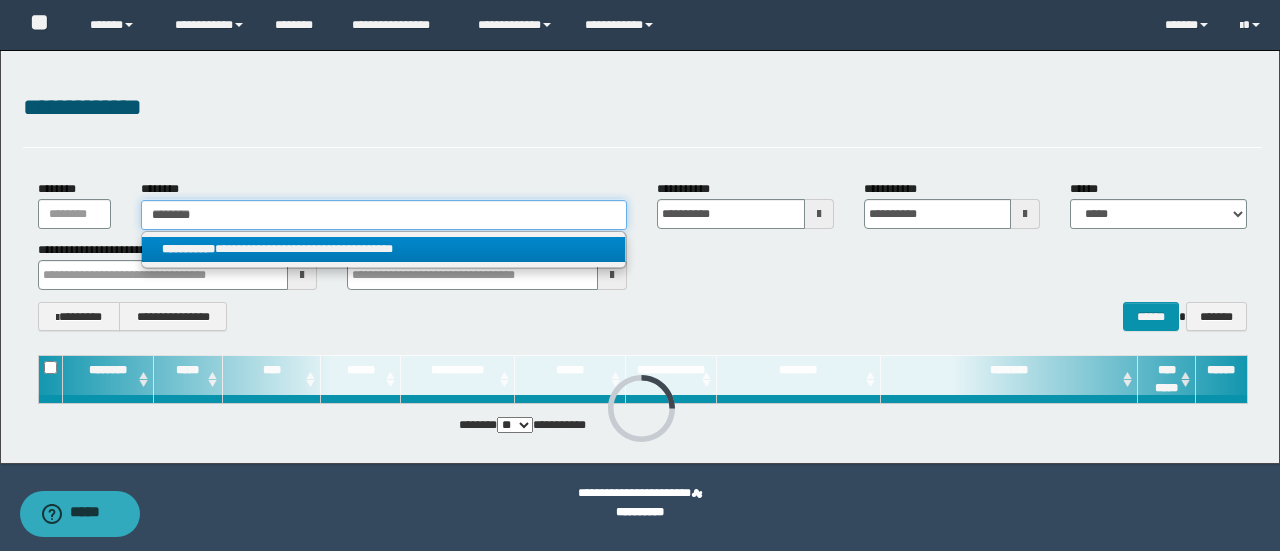 type 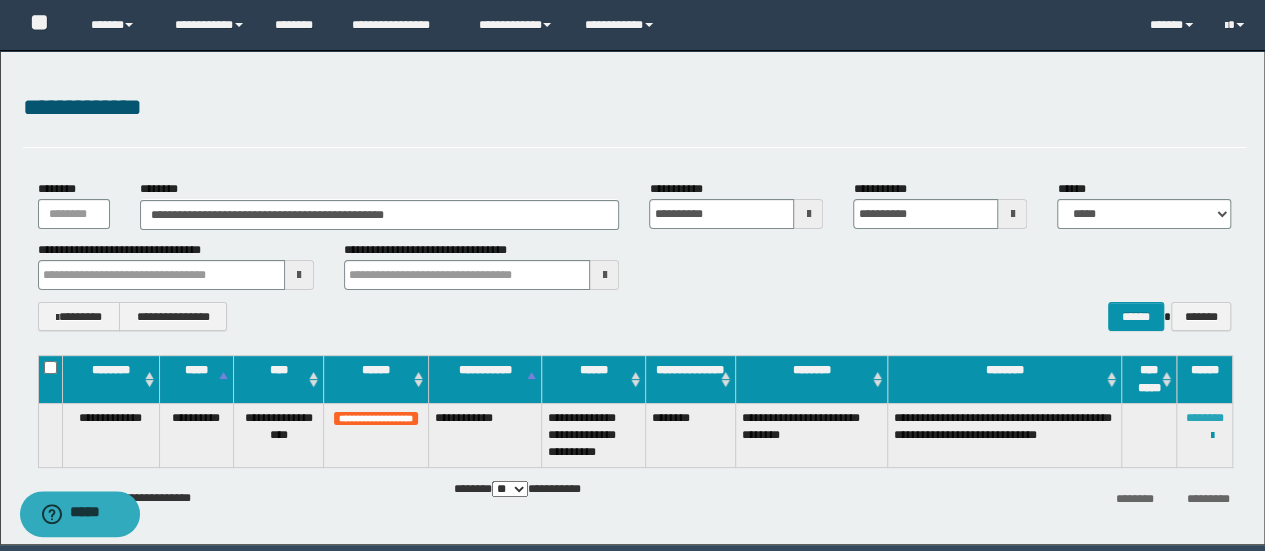 click on "********" at bounding box center (1205, 418) 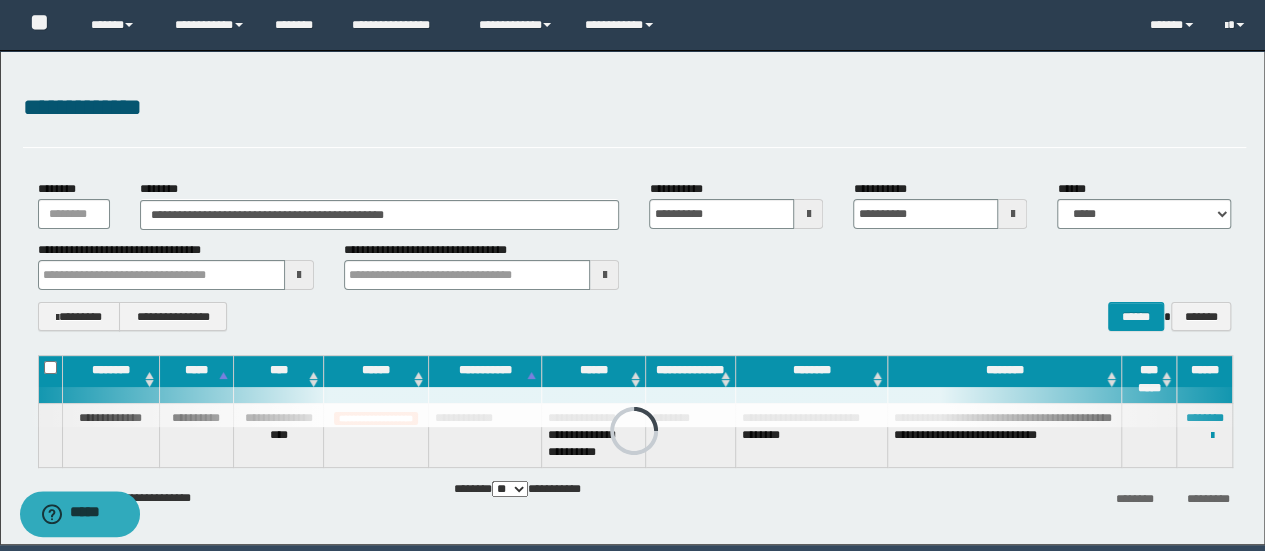 drag, startPoint x: 456, startPoint y: 181, endPoint x: 457, endPoint y: 204, distance: 23.021729 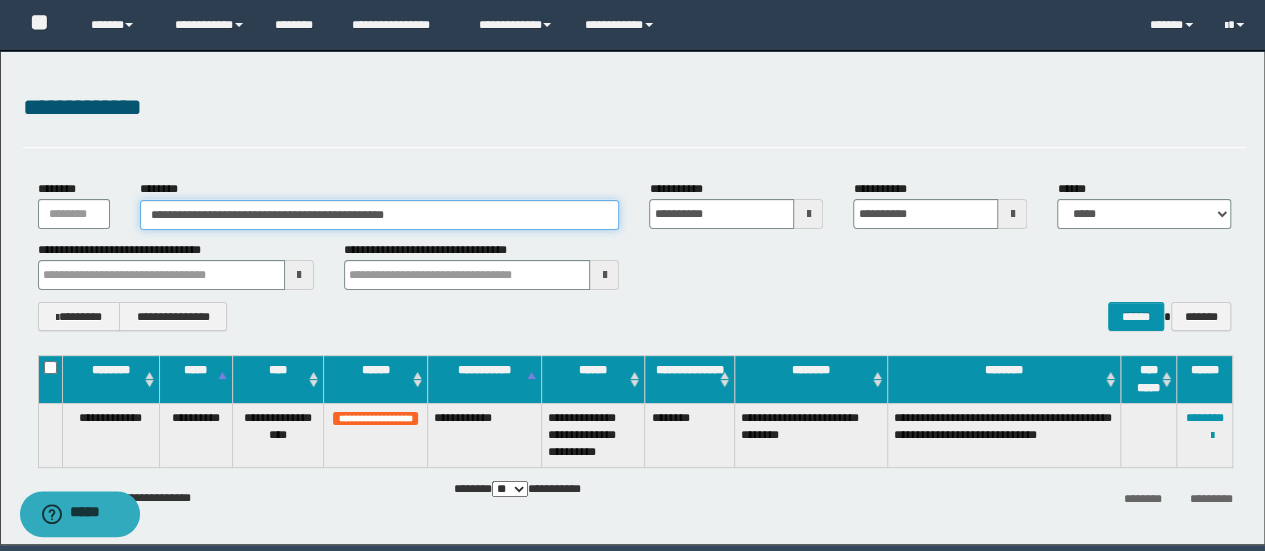 click on "**********" at bounding box center [380, 215] 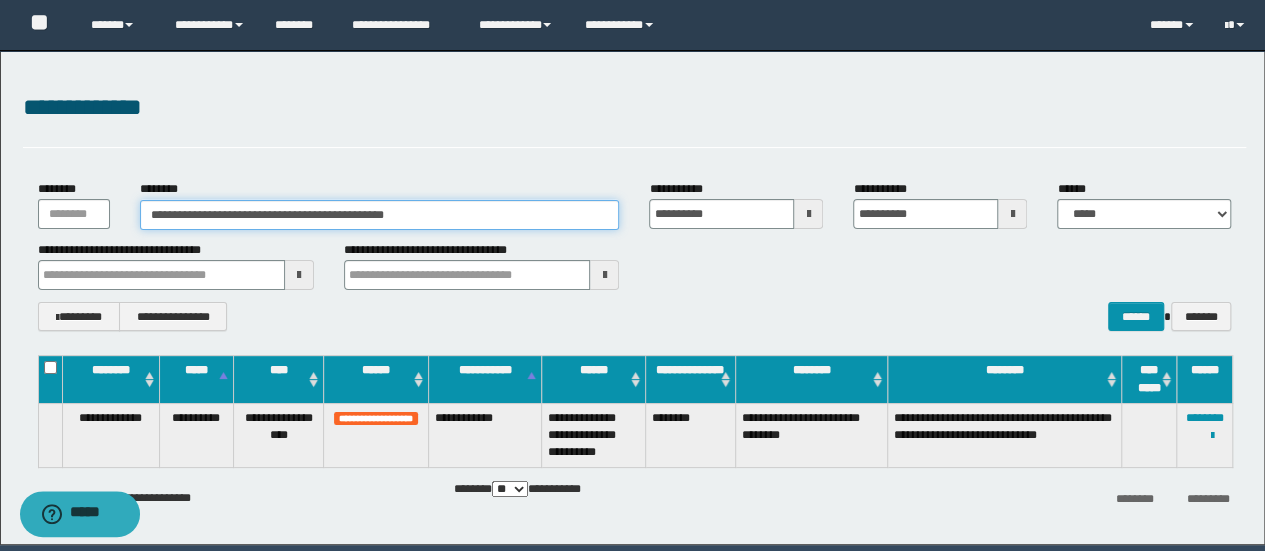 click on "**********" at bounding box center [380, 215] 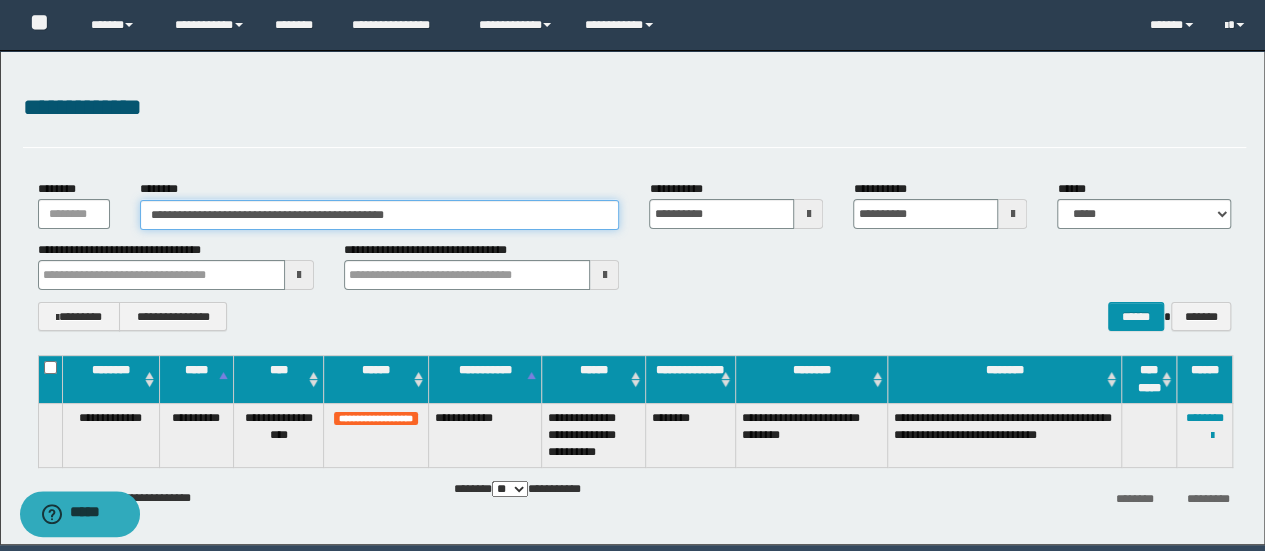 click on "**********" at bounding box center [380, 215] 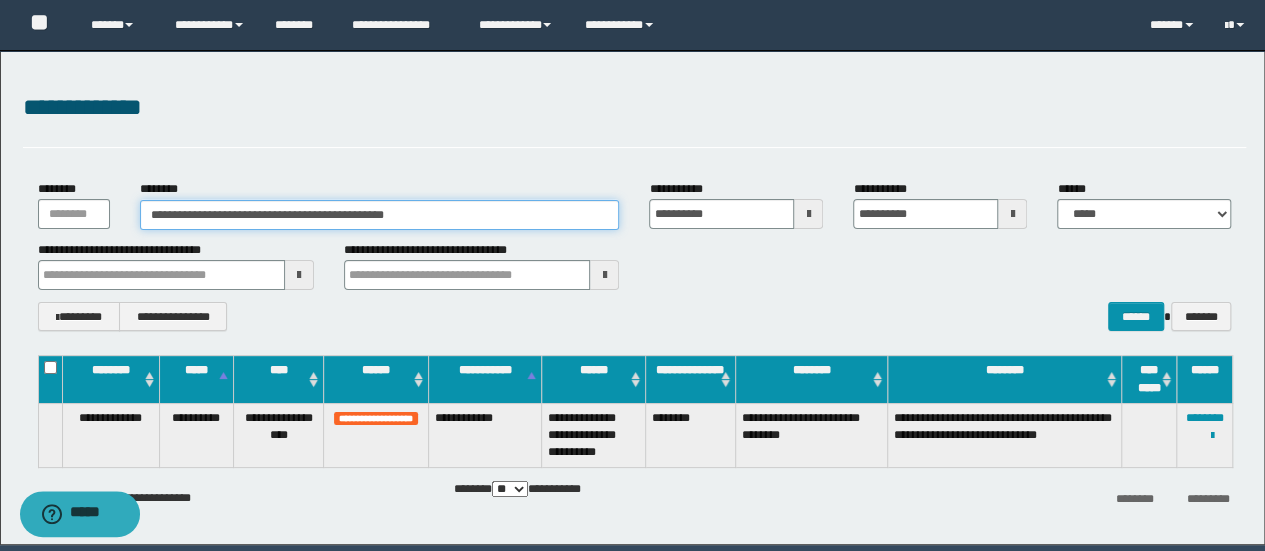 paste 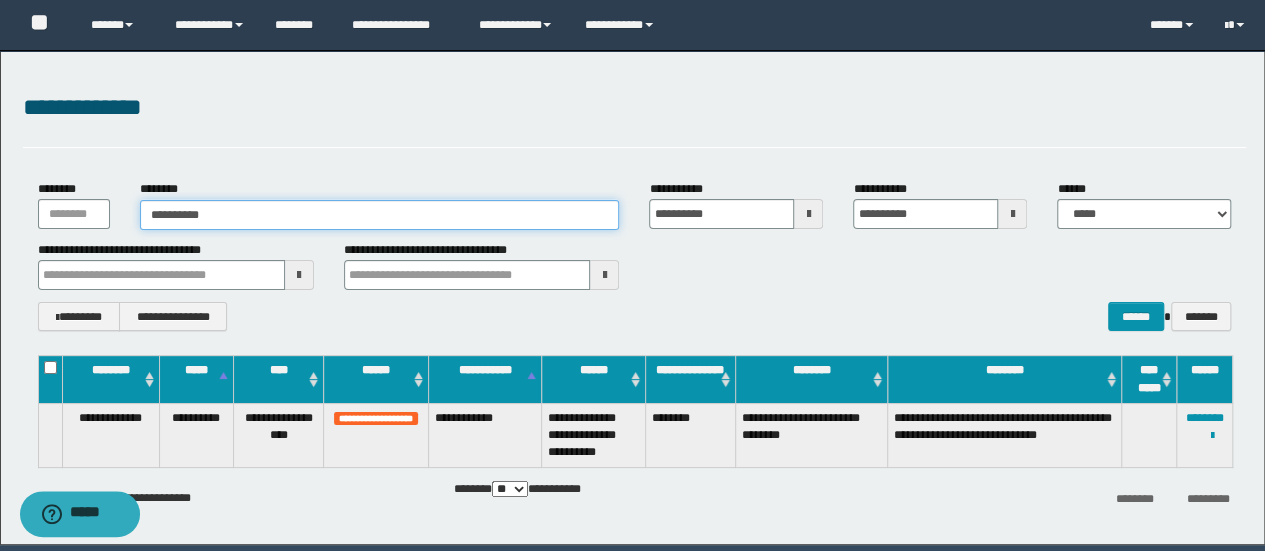 type on "**********" 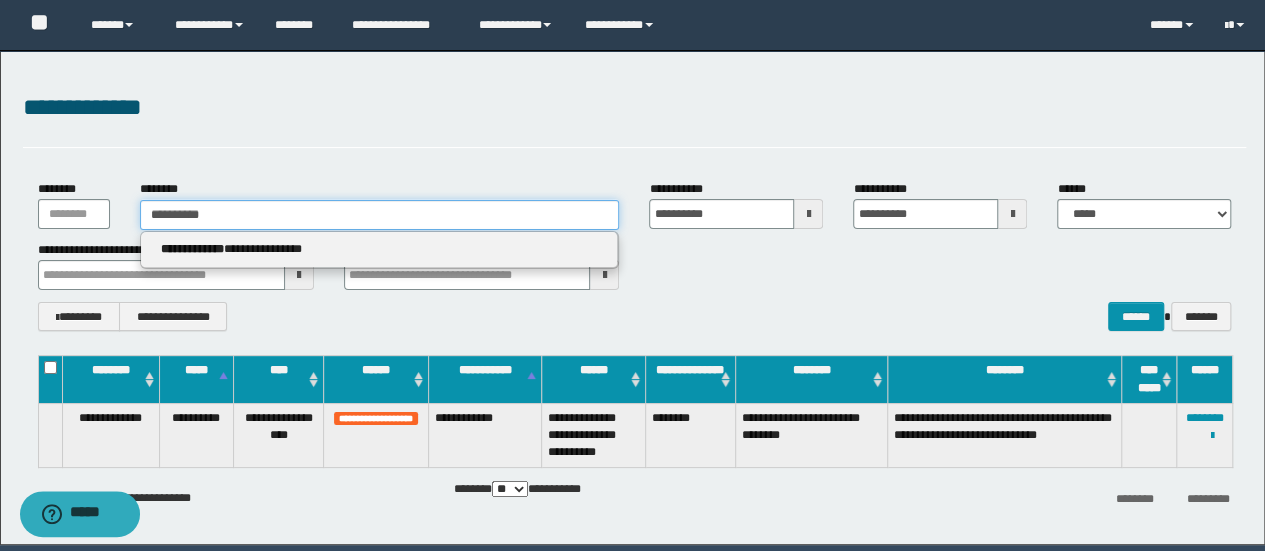 type on "**********" 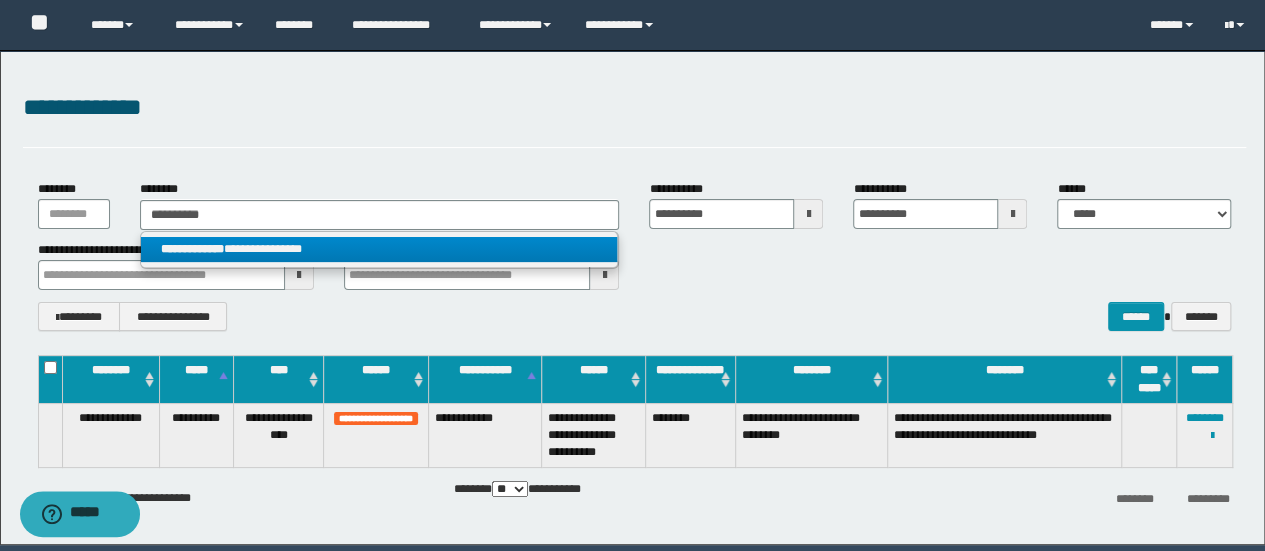 click on "**********" at bounding box center (379, 249) 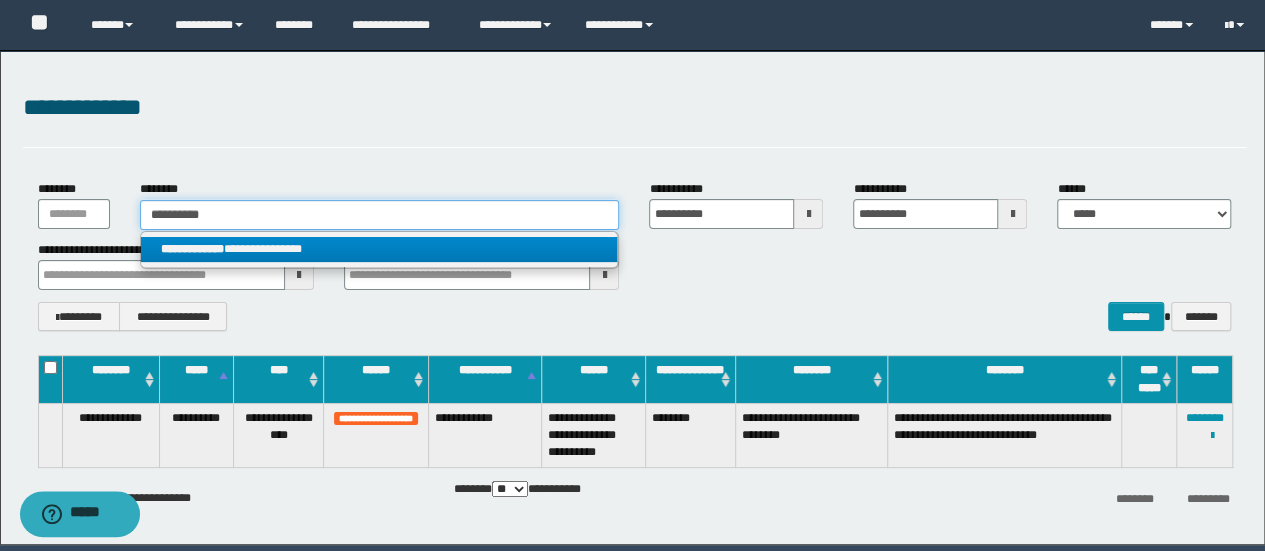 type 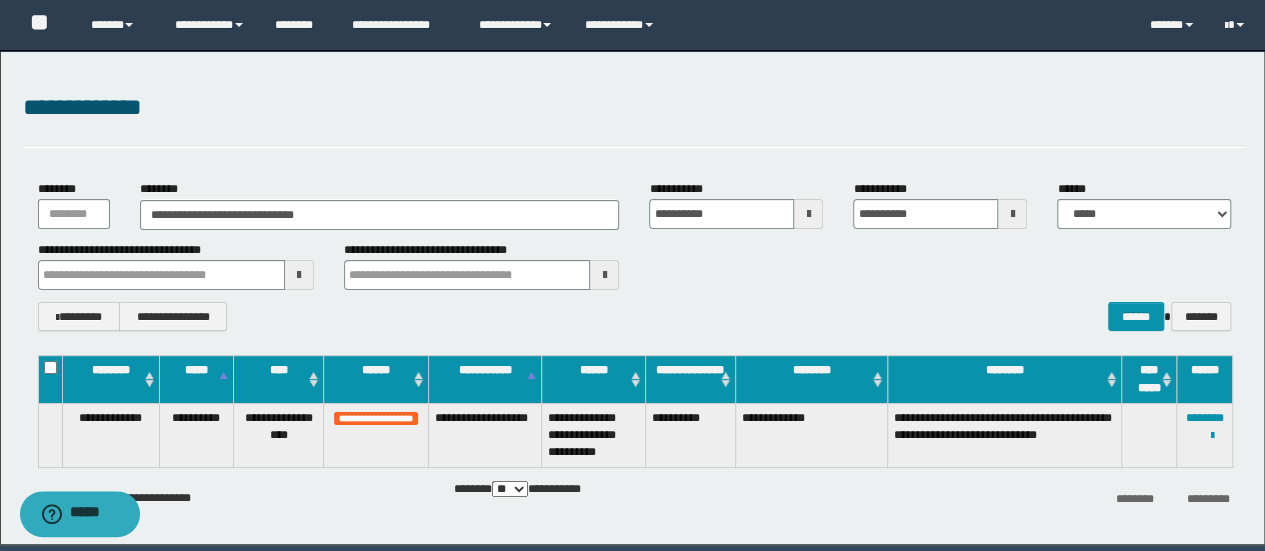 click on "**********" at bounding box center [1205, 435] 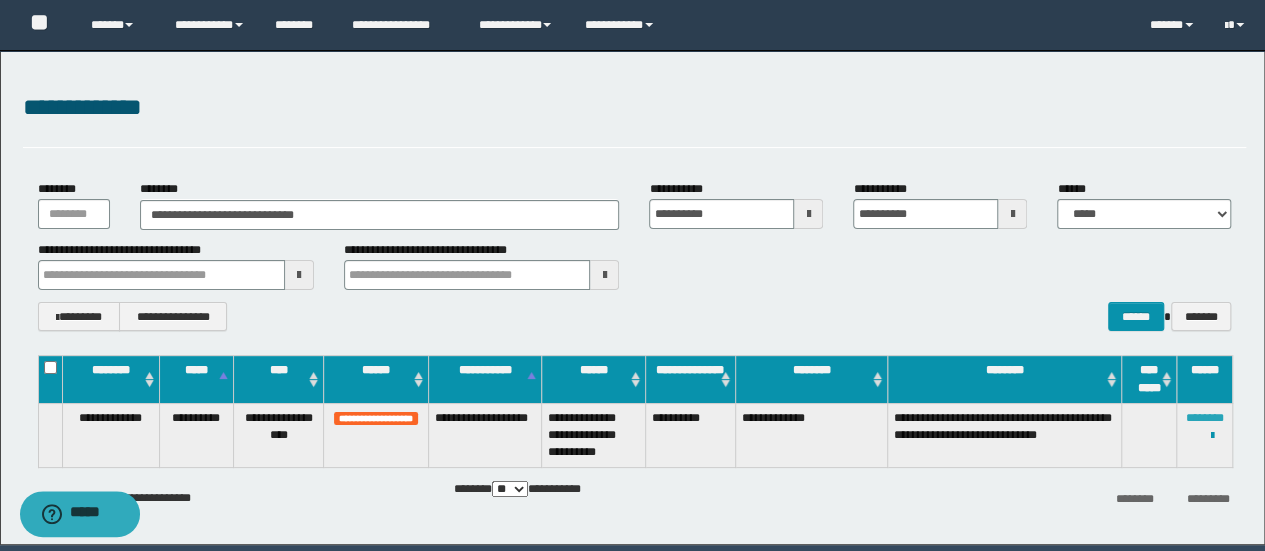 click on "********" at bounding box center [1205, 418] 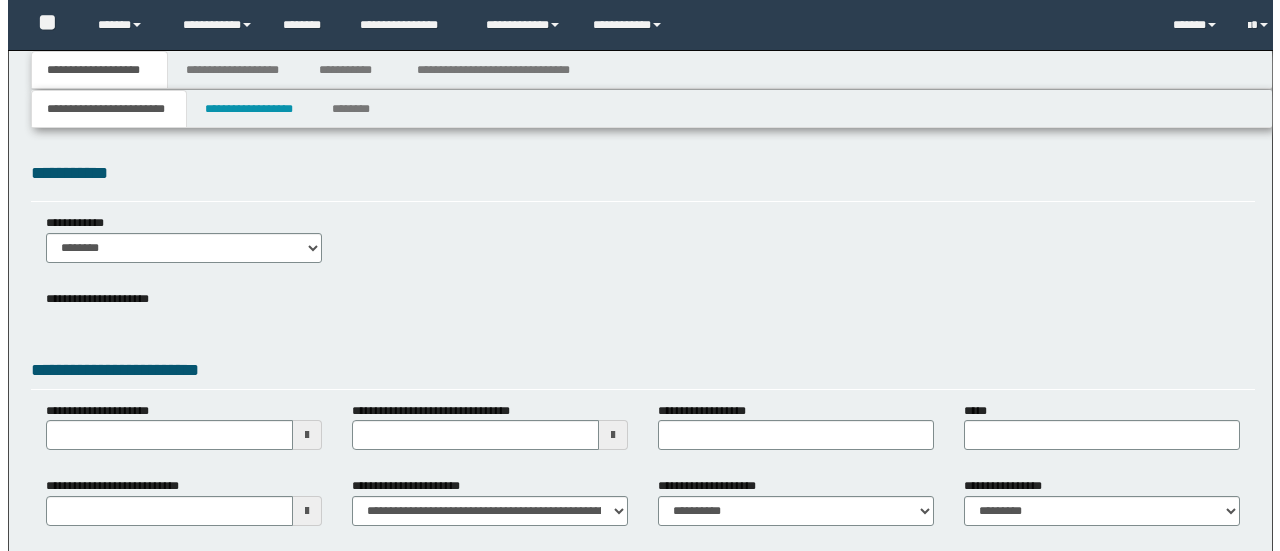 scroll, scrollTop: 0, scrollLeft: 0, axis: both 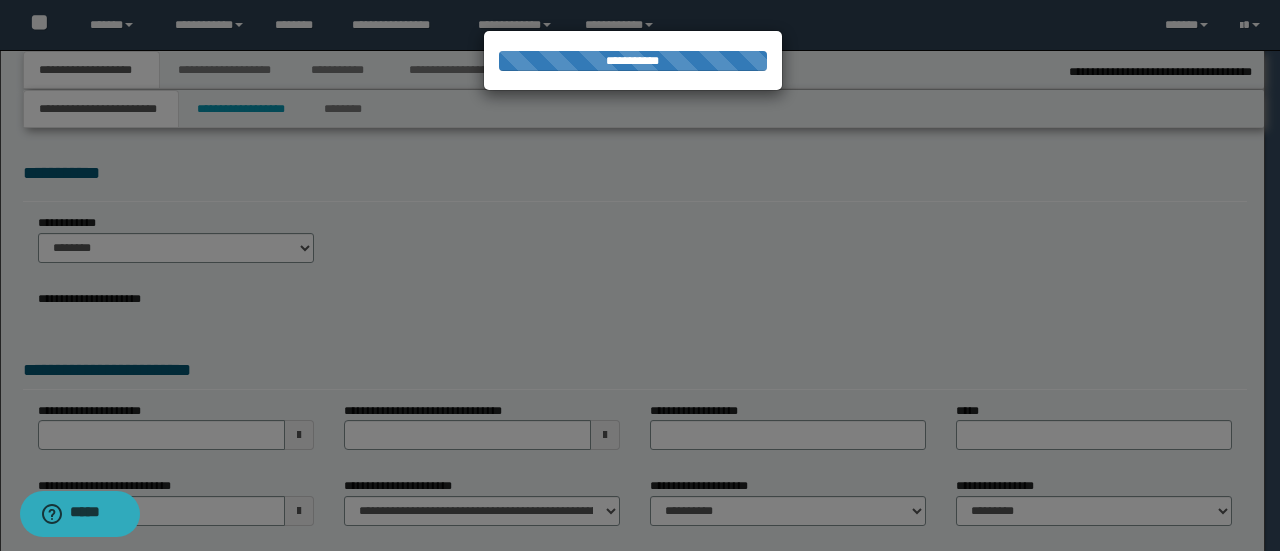 select on "*" 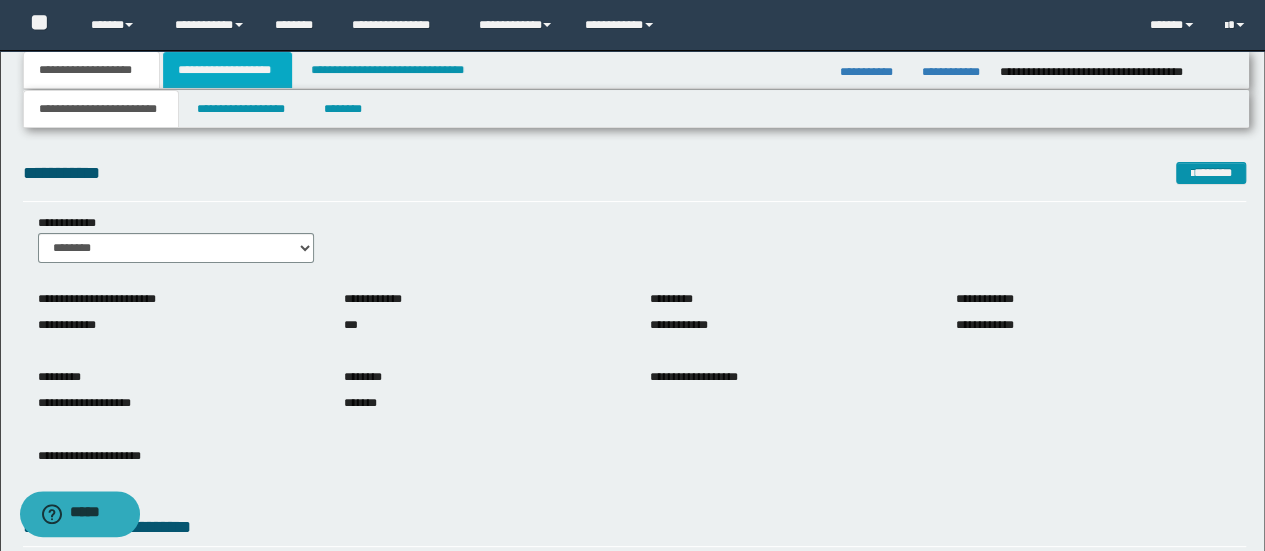 click on "**********" at bounding box center (227, 70) 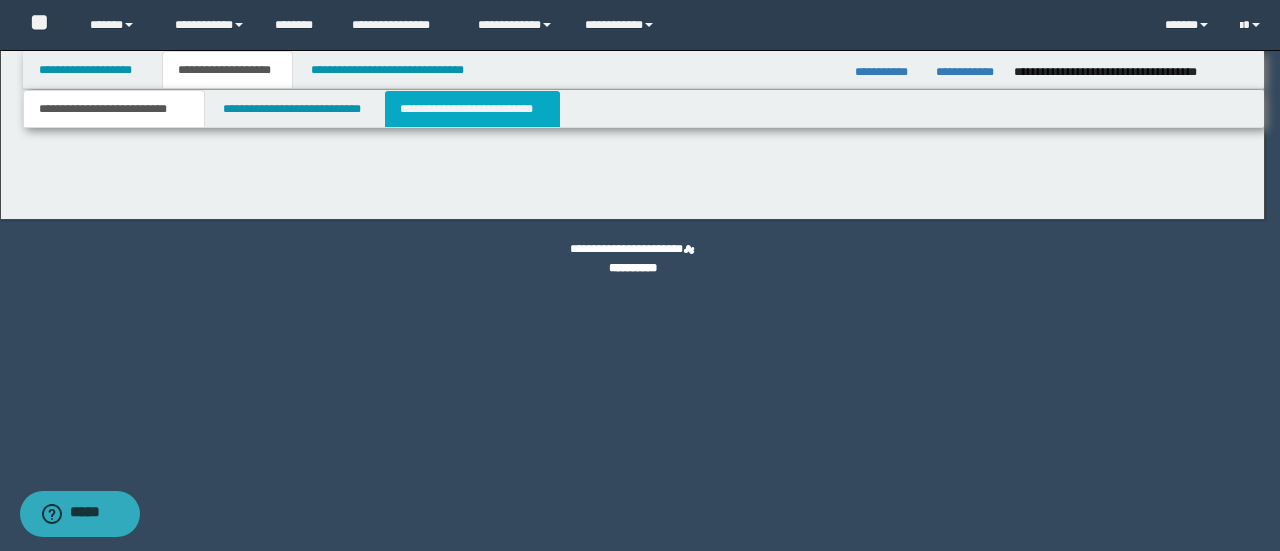 scroll, scrollTop: 0, scrollLeft: 0, axis: both 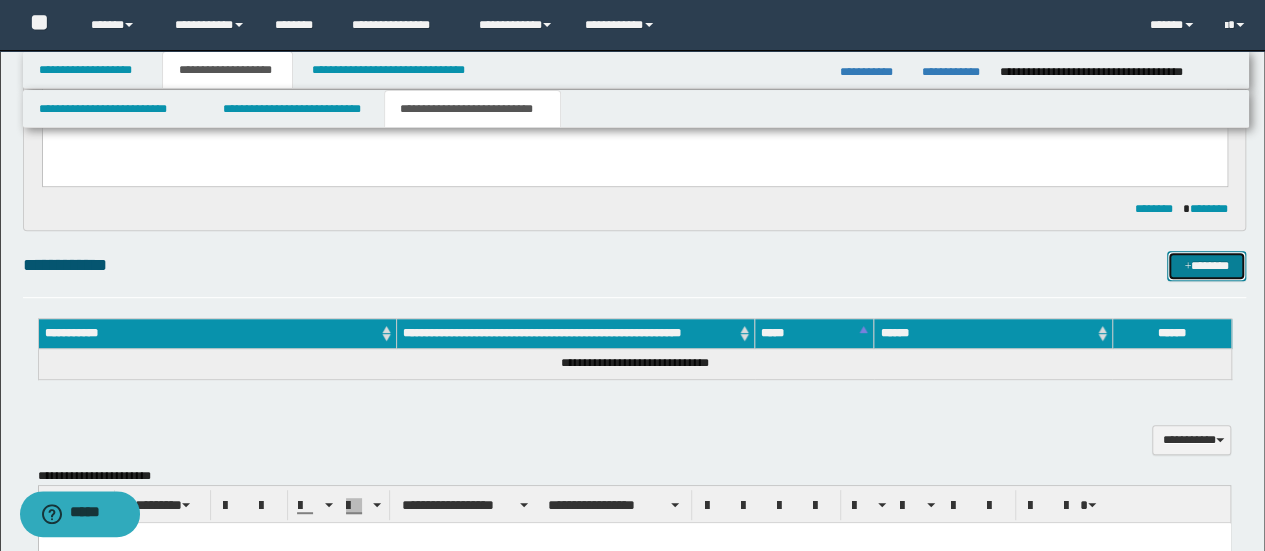 click on "*******" at bounding box center [1206, 265] 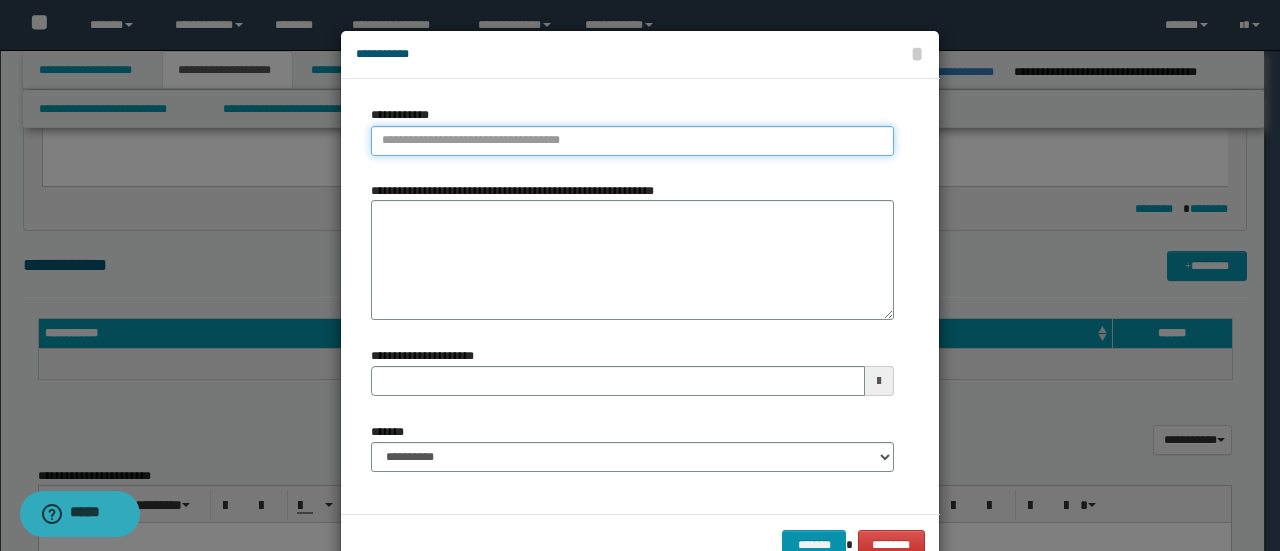 click on "**********" at bounding box center (632, 141) 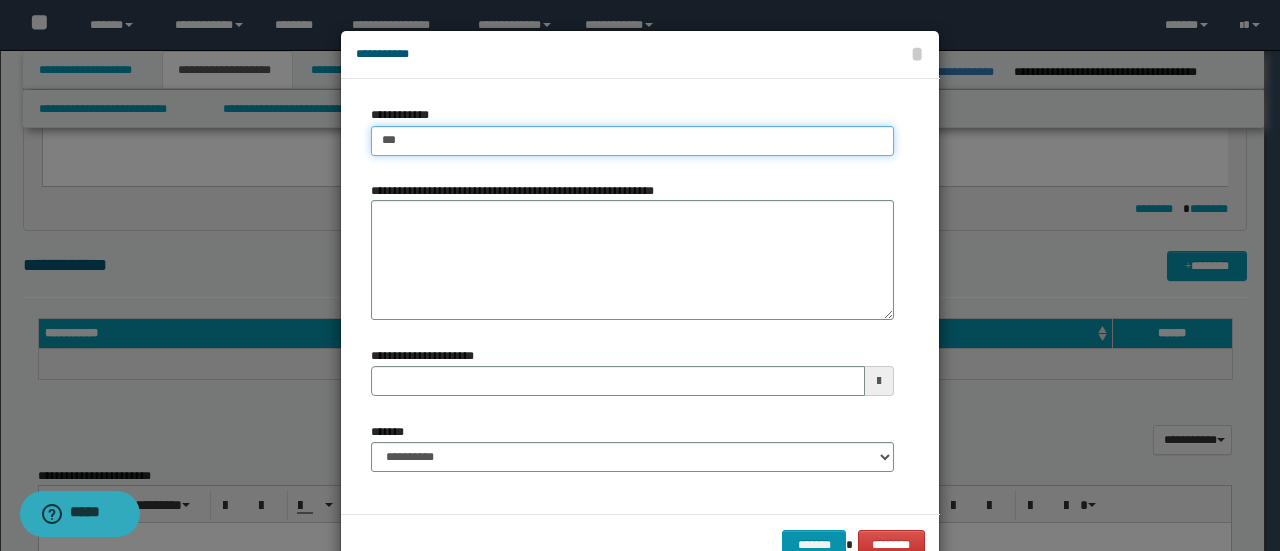 type on "****" 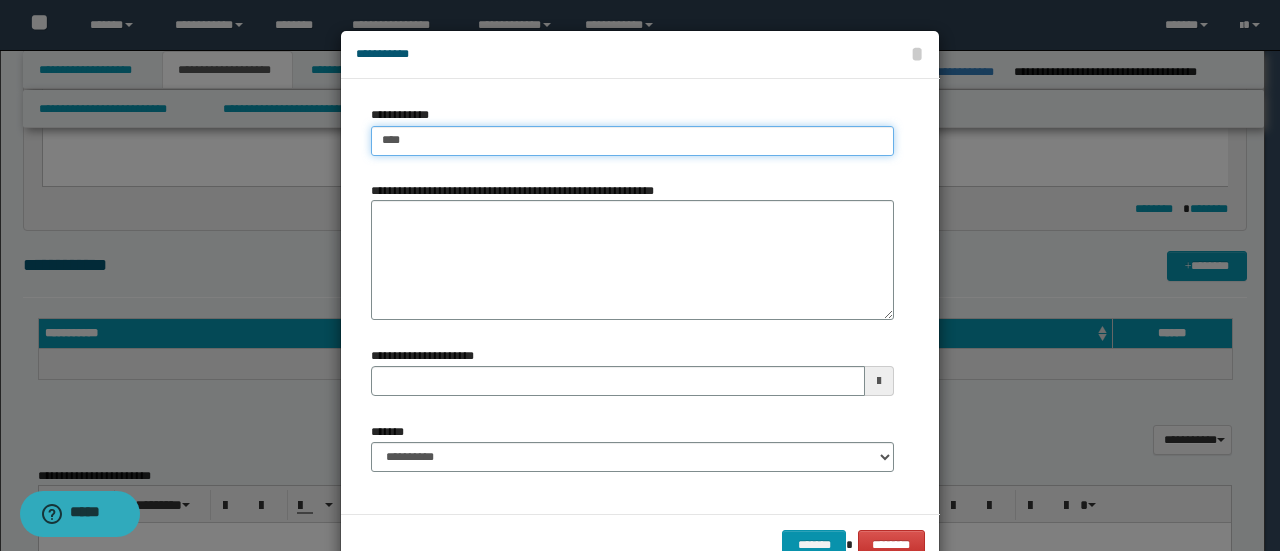 type on "****" 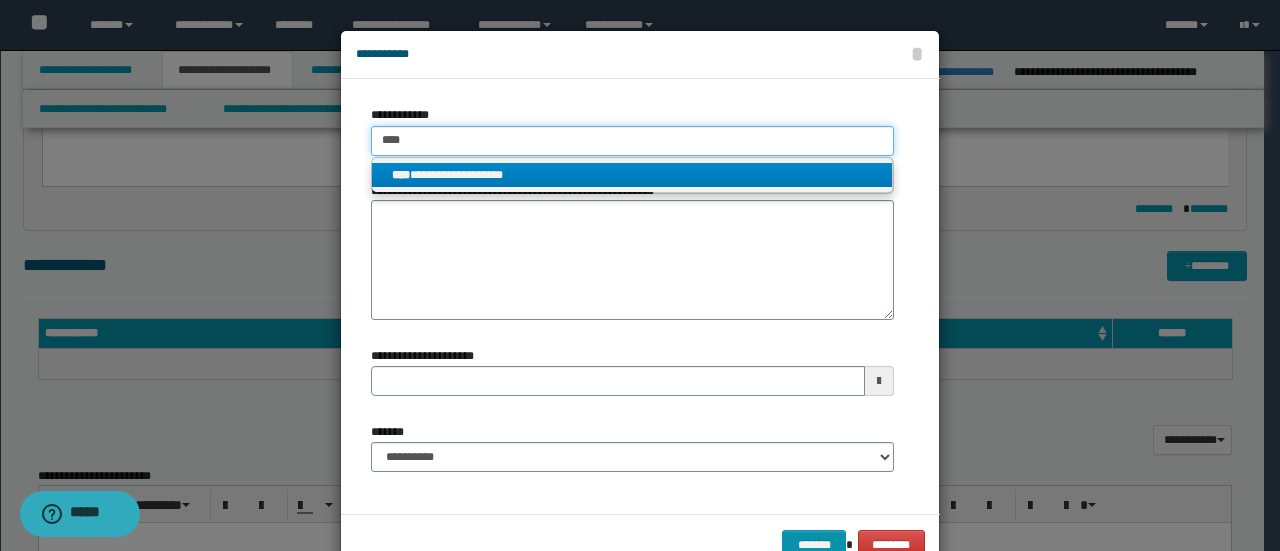 type on "****" 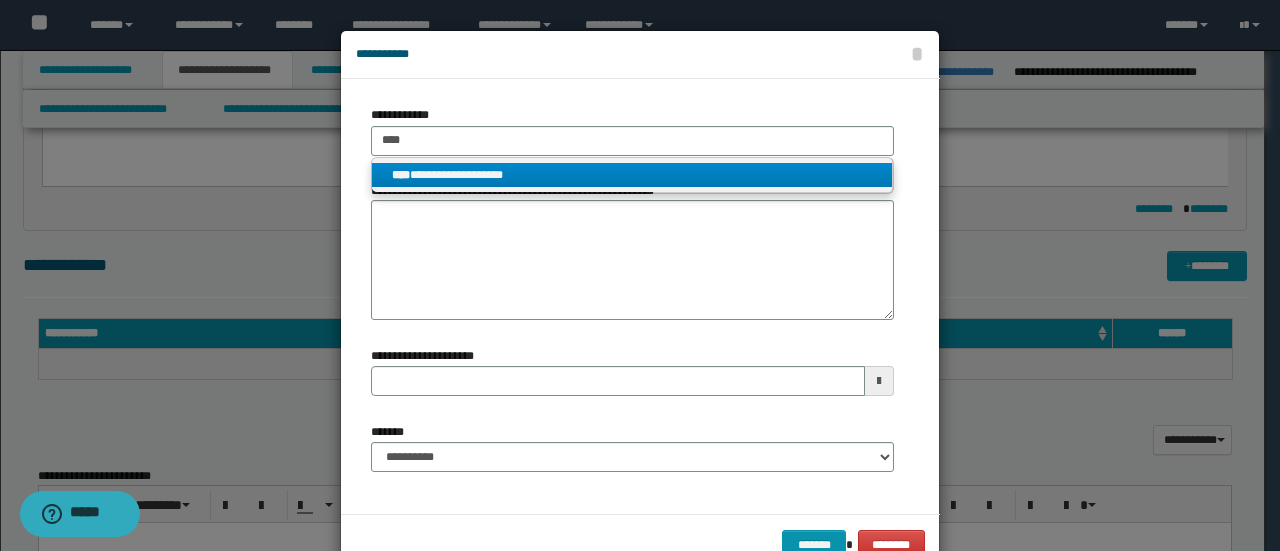 click on "**********" at bounding box center (632, 175) 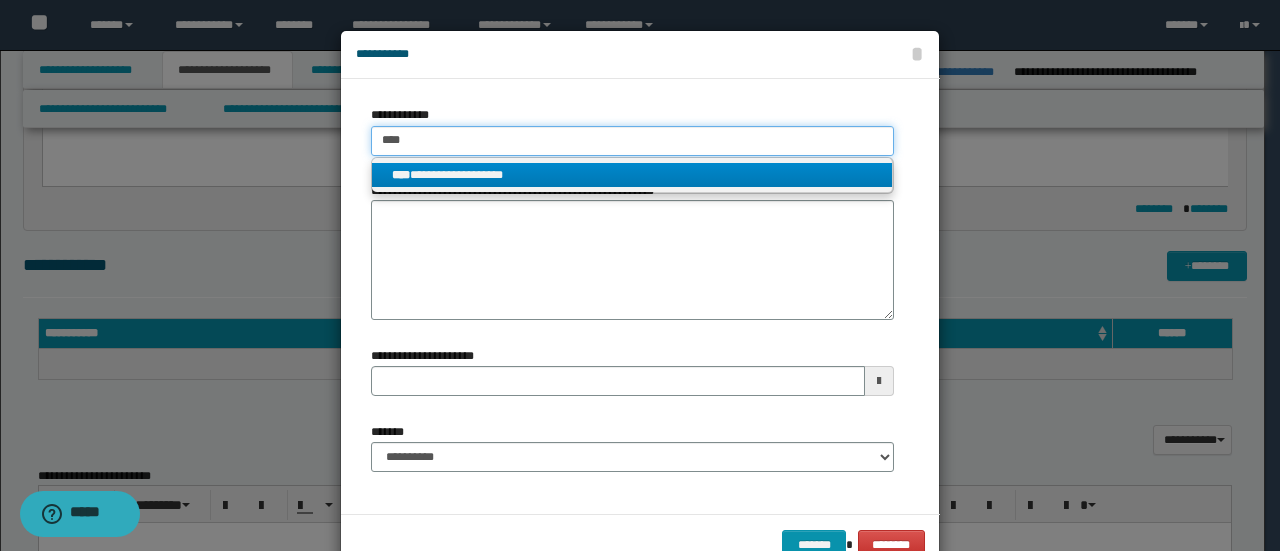 type 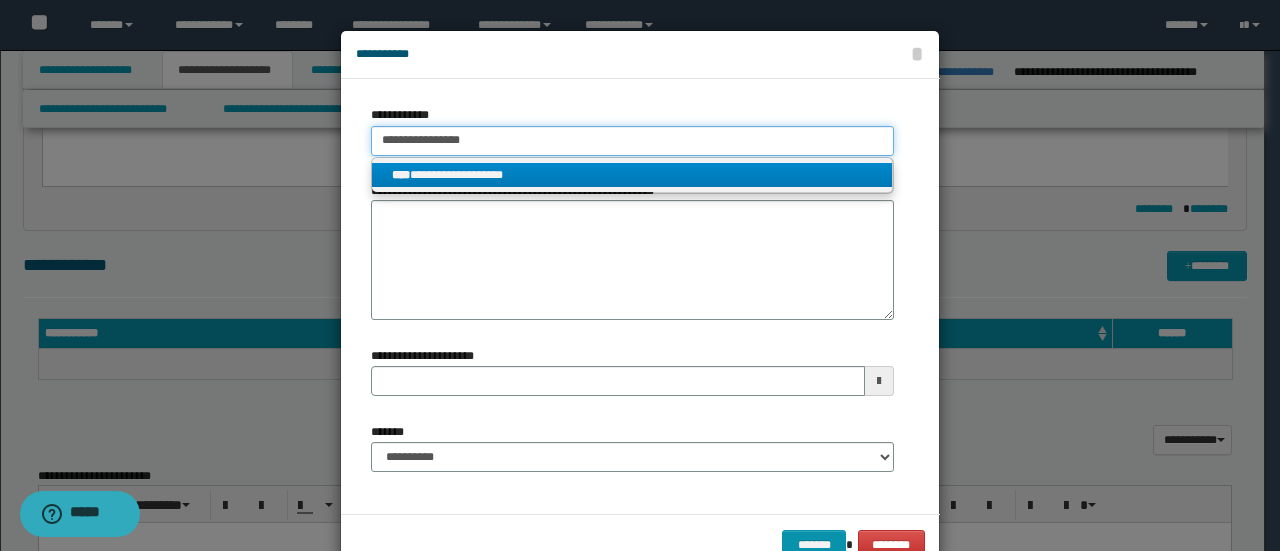 type 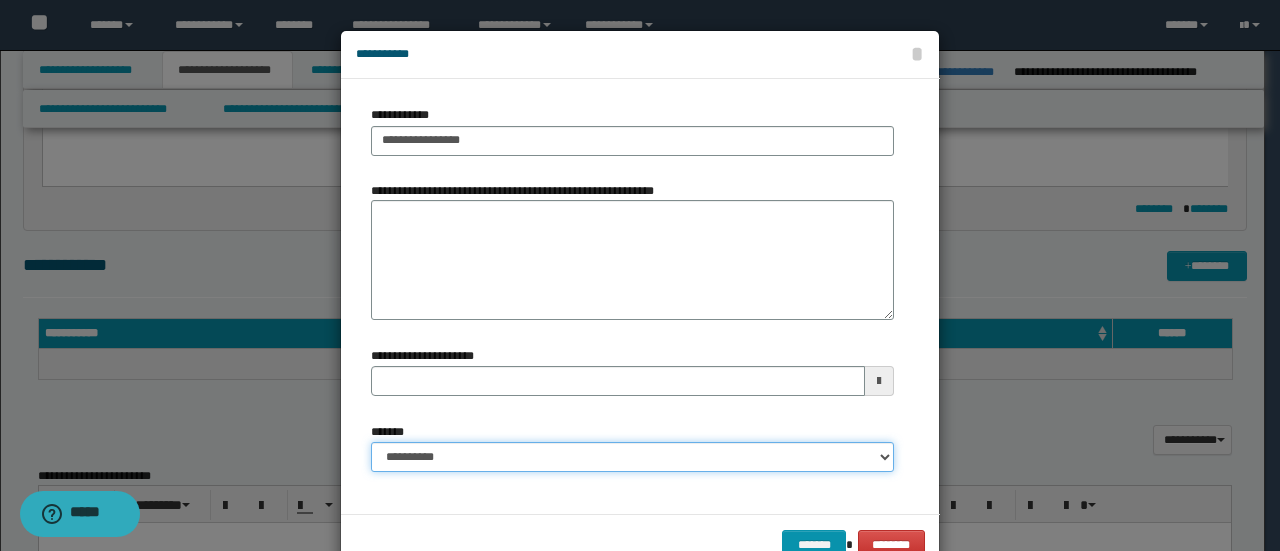 click on "**********" at bounding box center (632, 457) 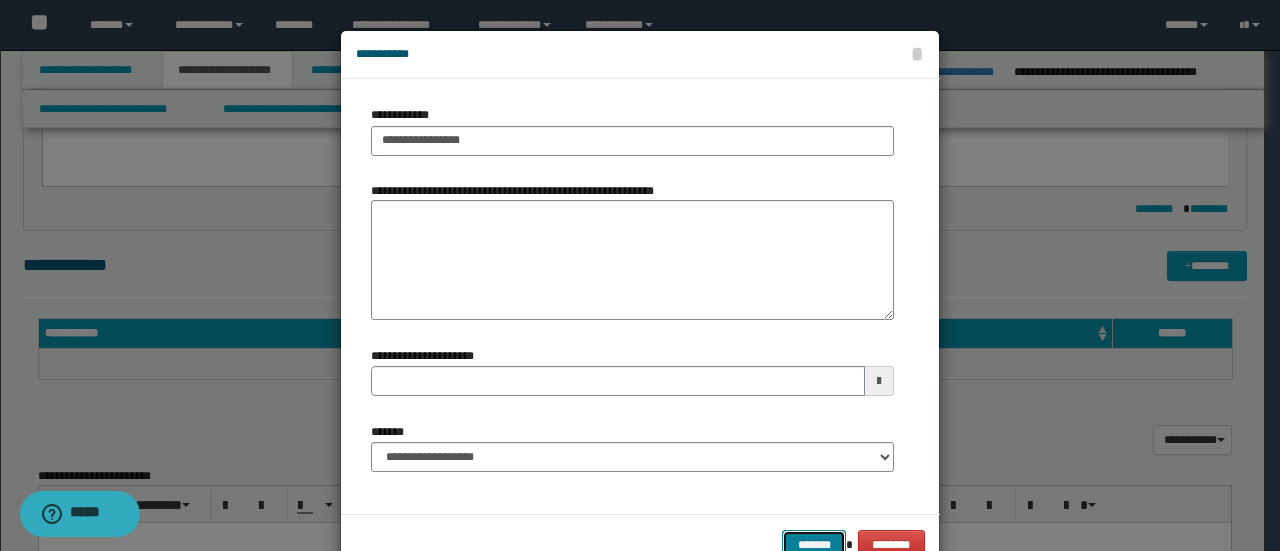 click on "*******" at bounding box center (814, 544) 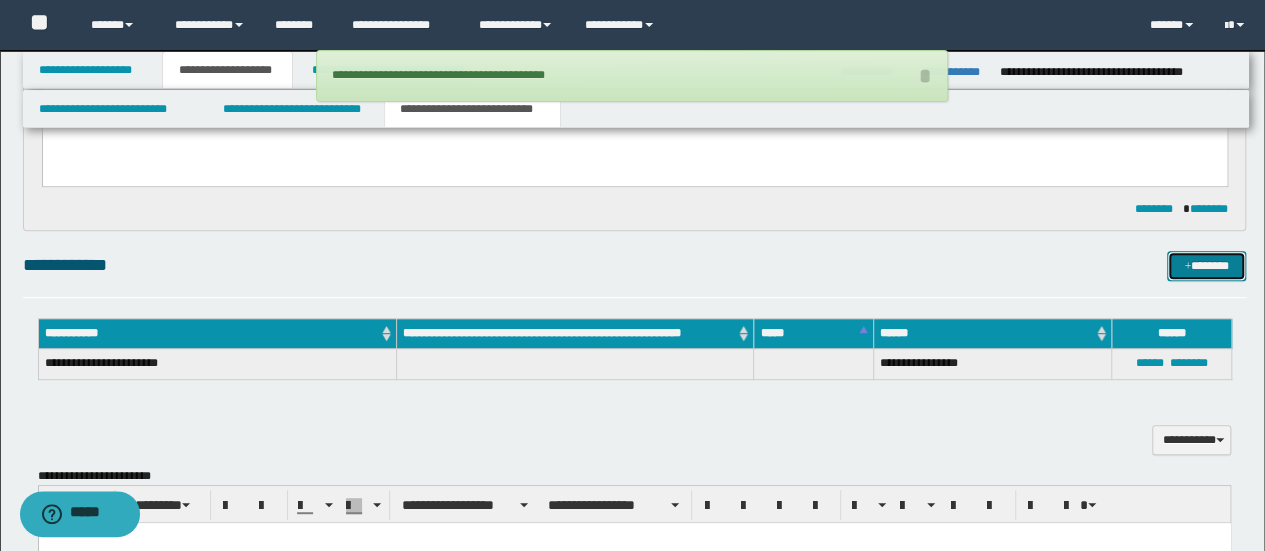 type 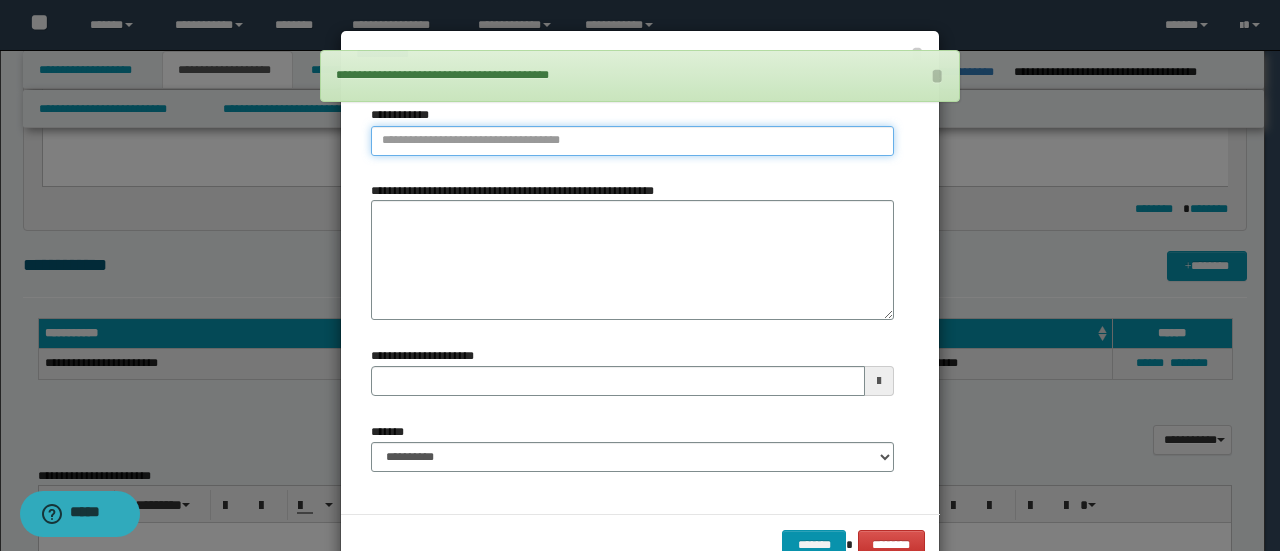 type on "**********" 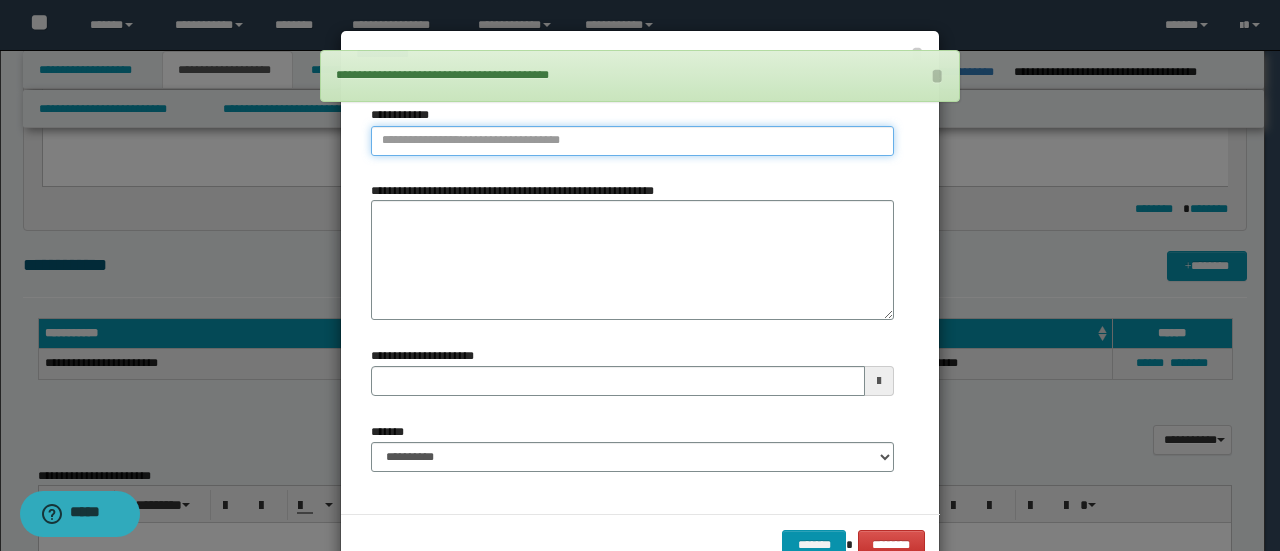 click on "**********" at bounding box center (632, 141) 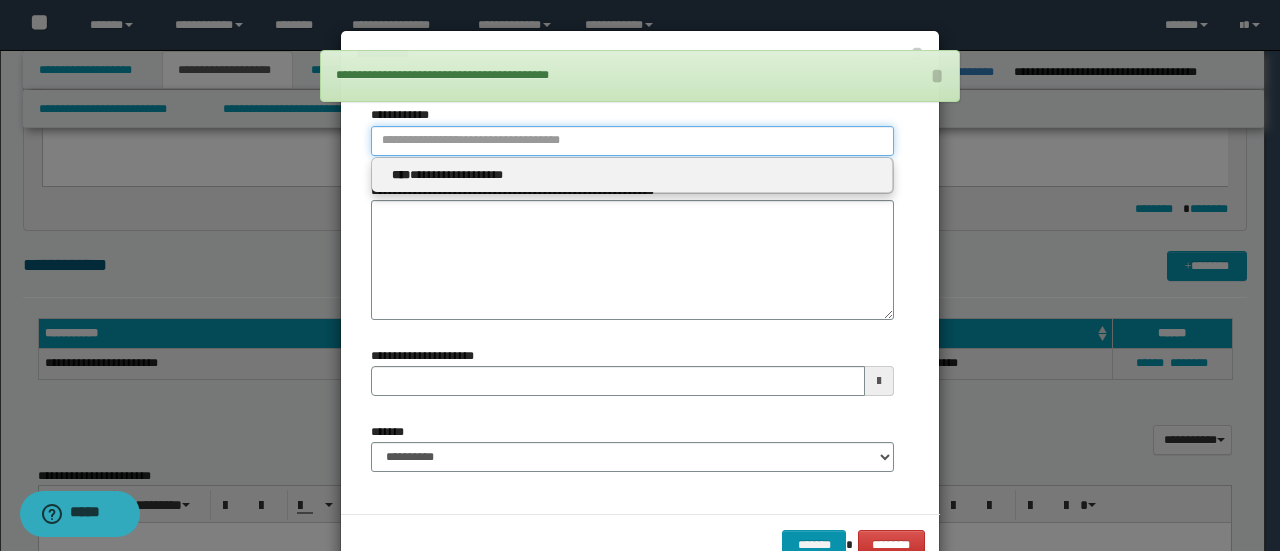 type 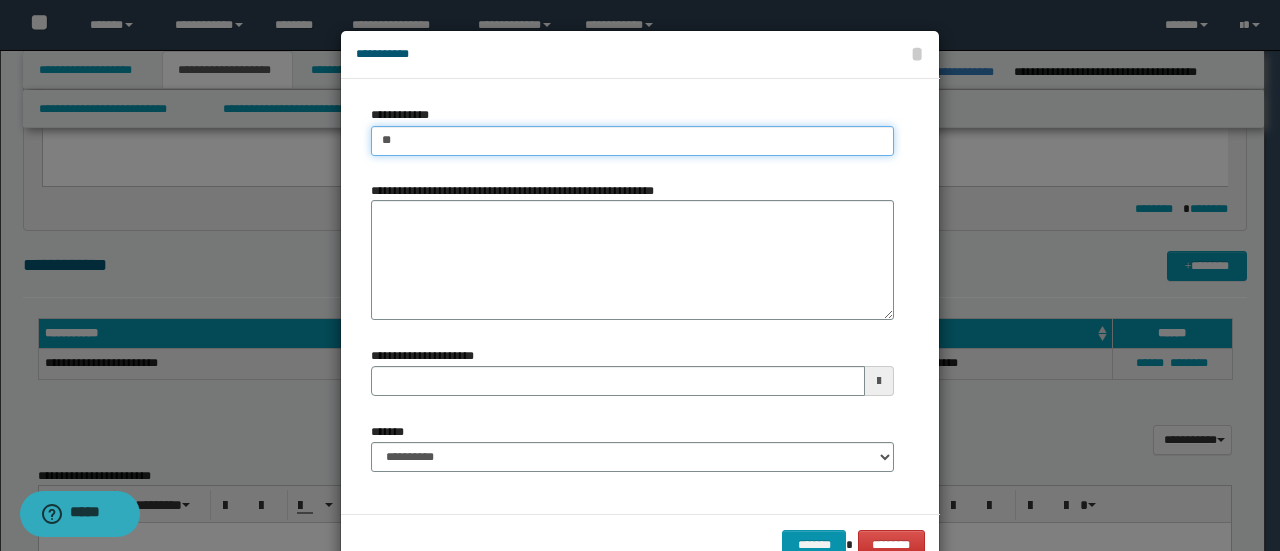 type on "***" 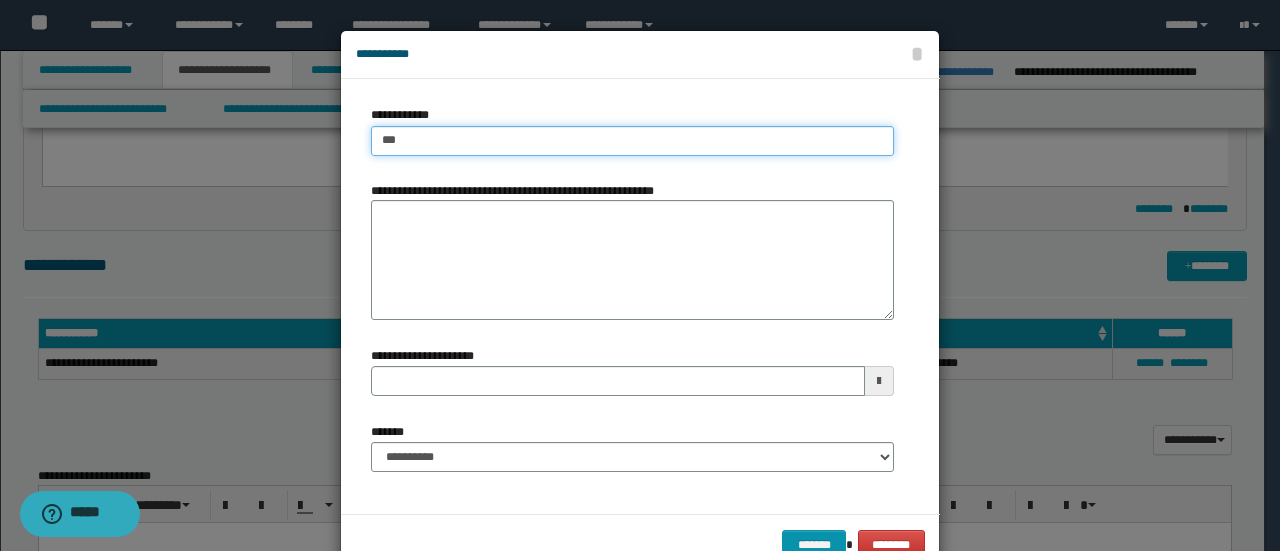 type on "***" 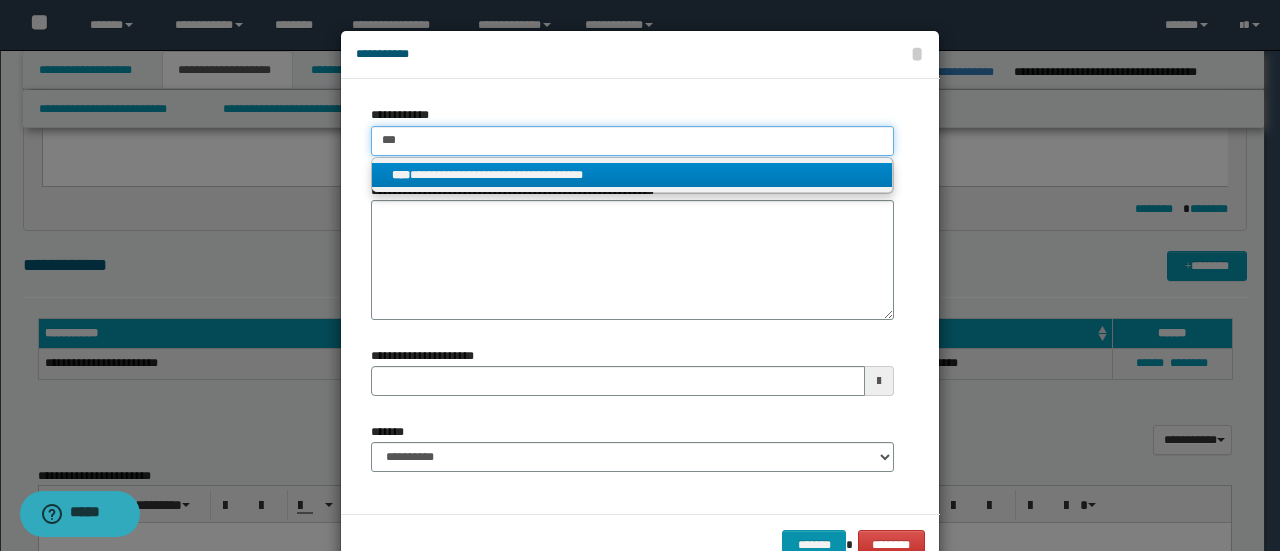 type 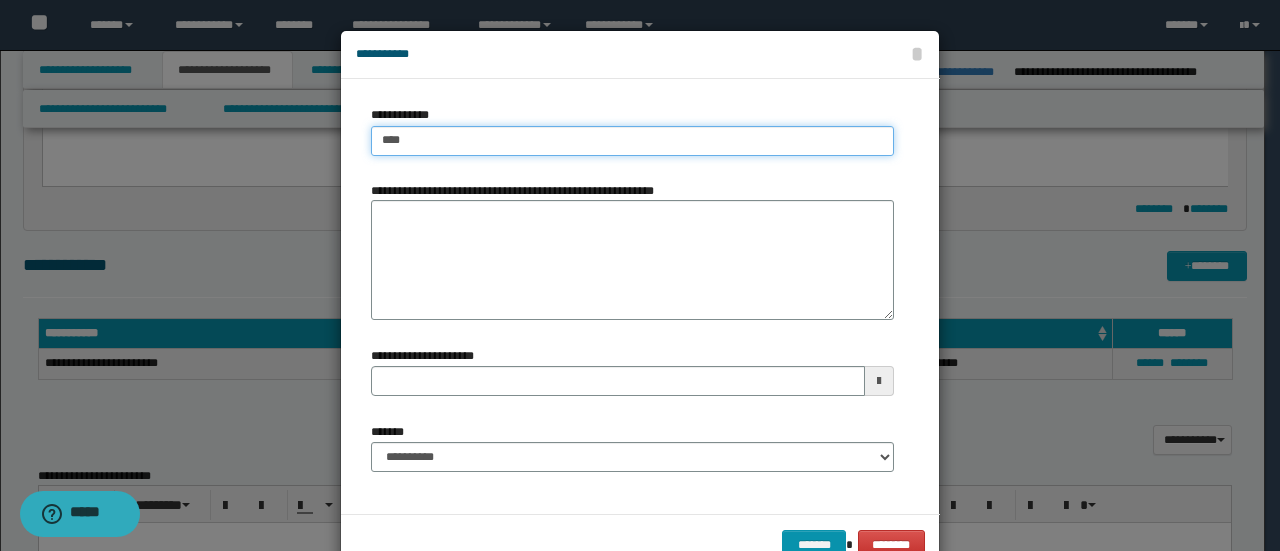 type on "****" 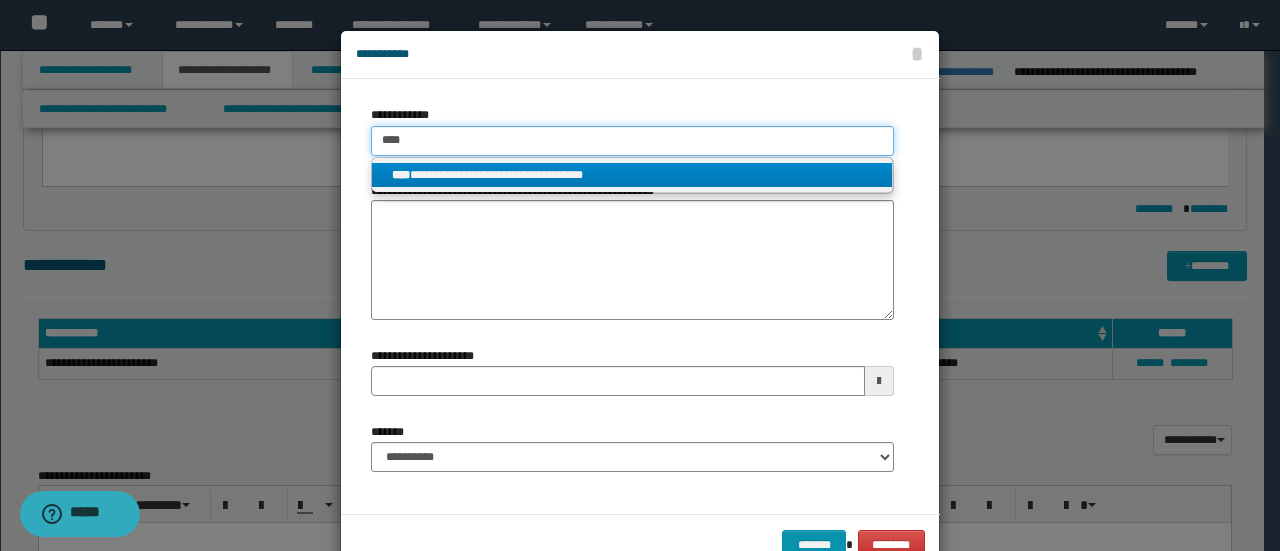 type on "****" 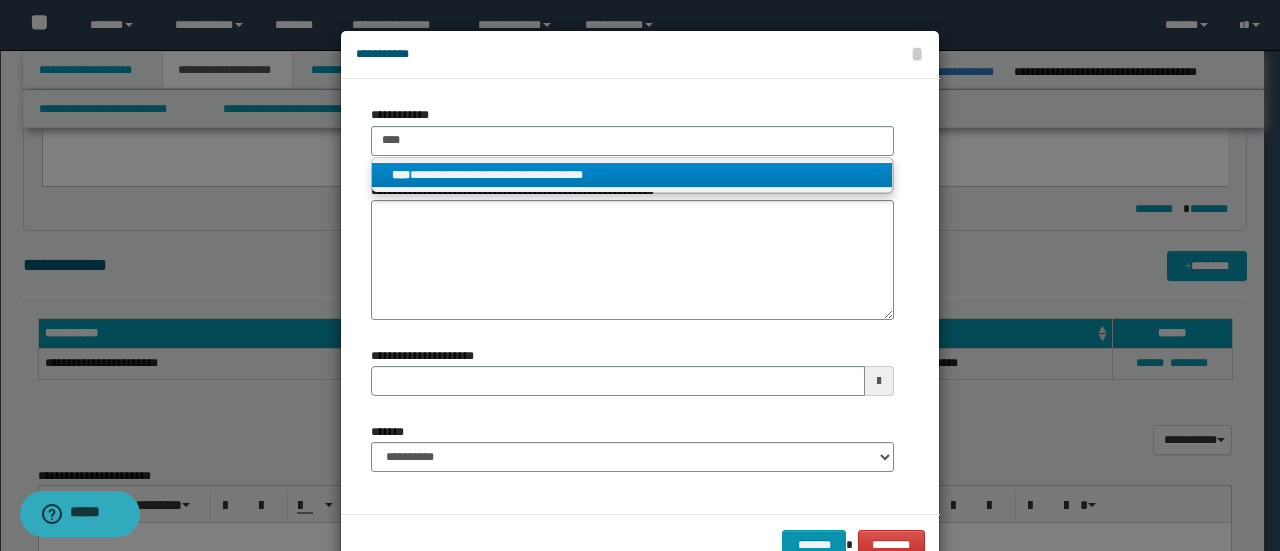 click on "**********" at bounding box center (632, 175) 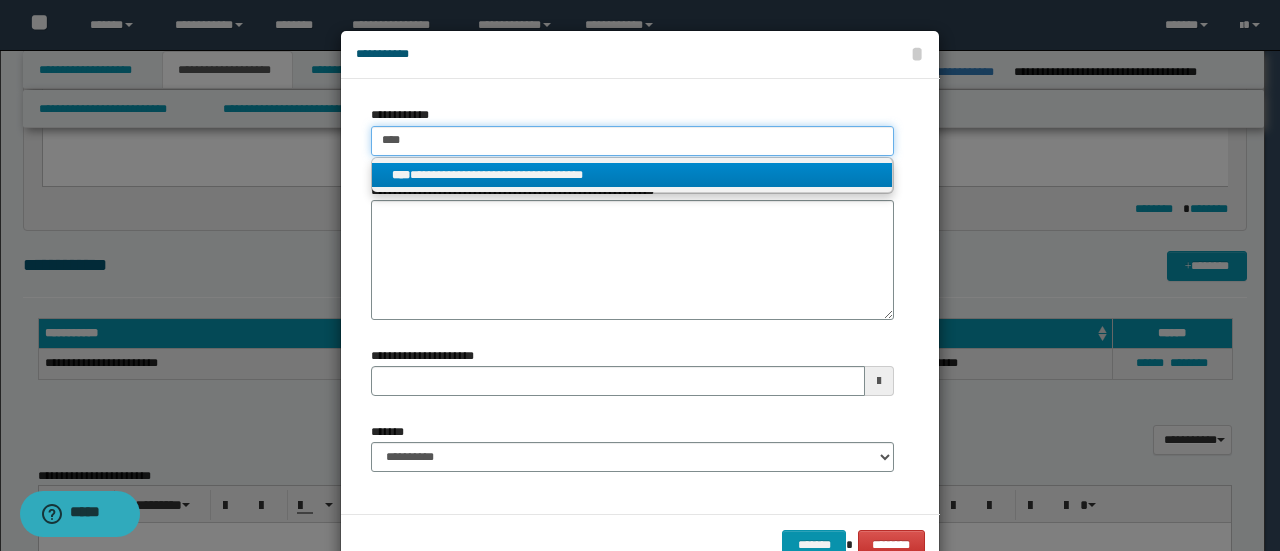 type 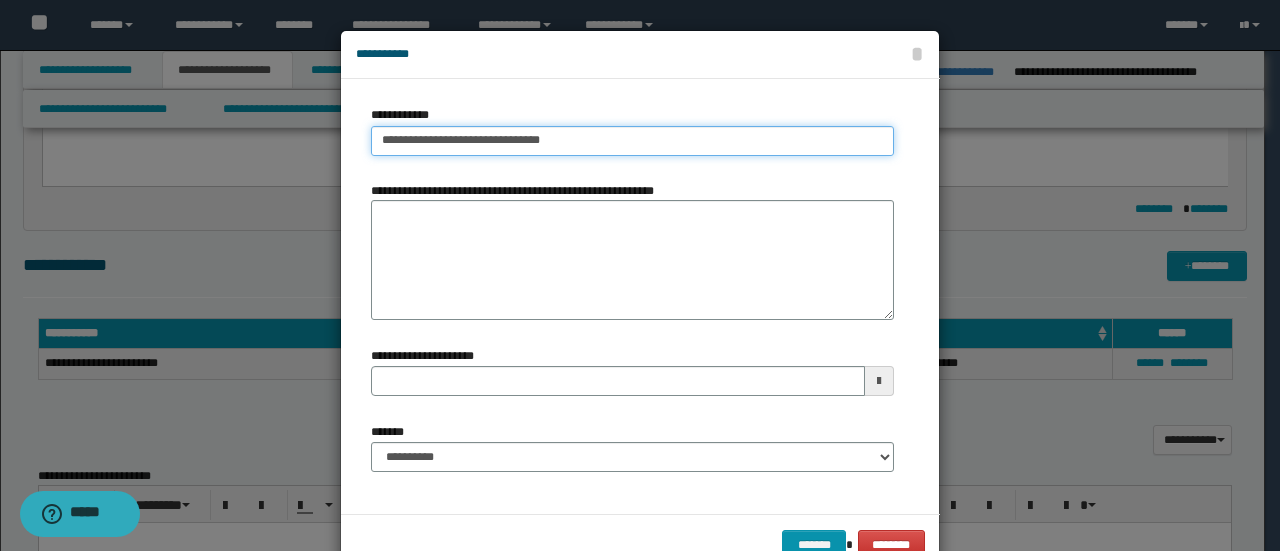 type 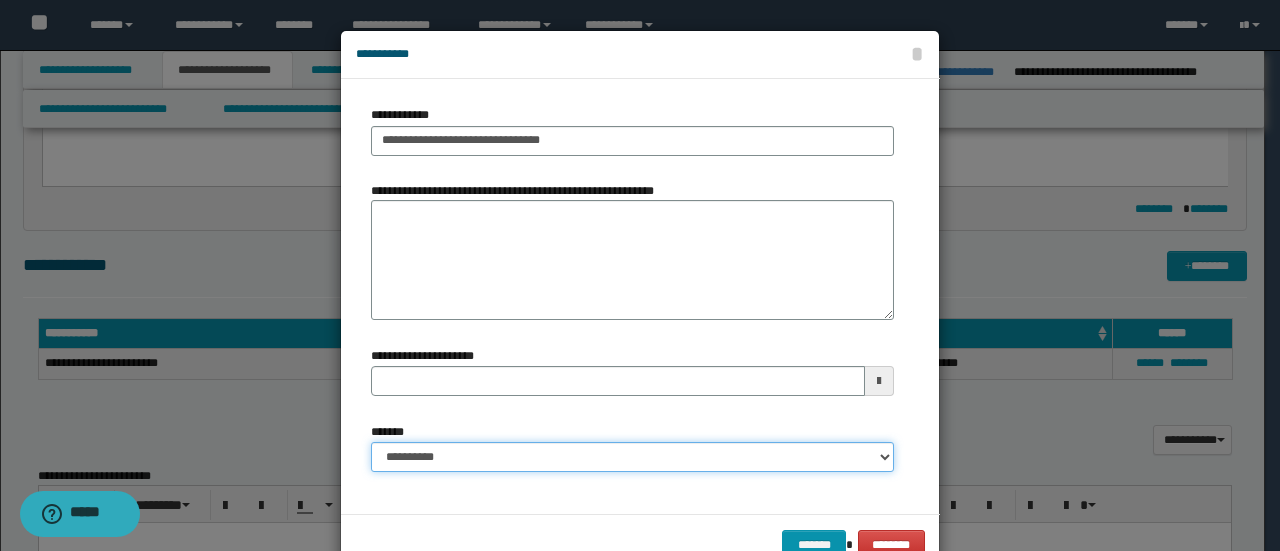 click on "**********" at bounding box center (632, 457) 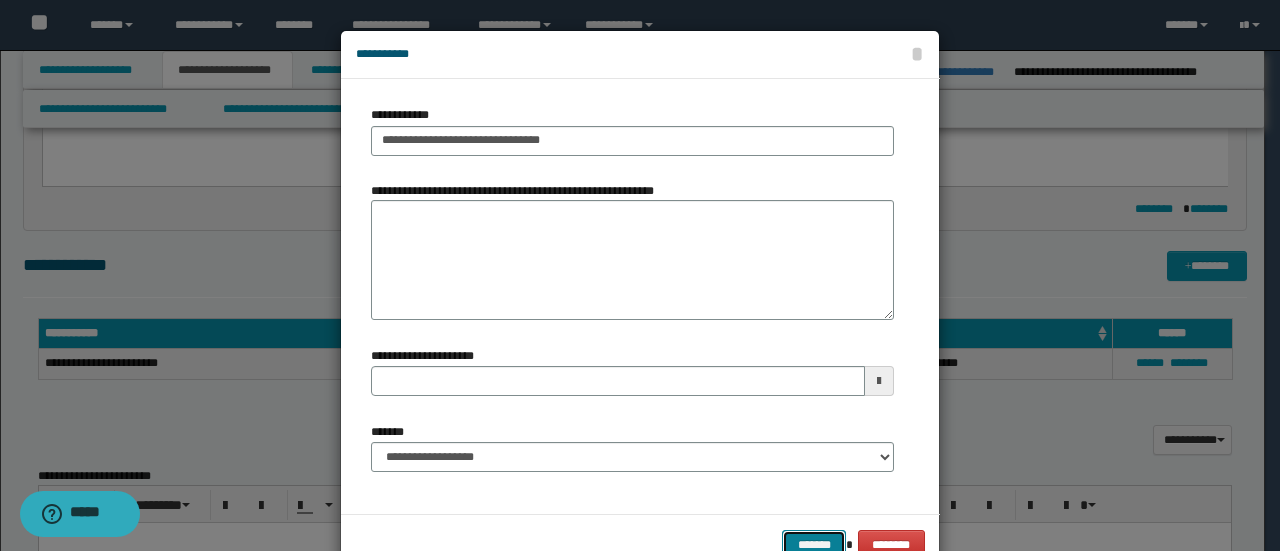 click on "*******" at bounding box center (814, 544) 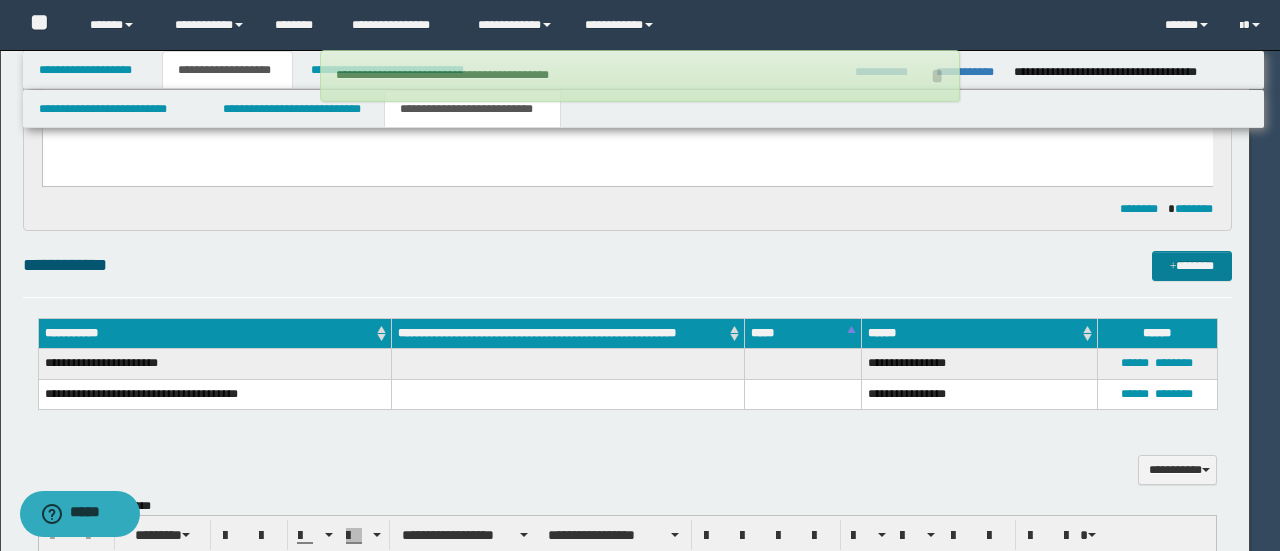 type 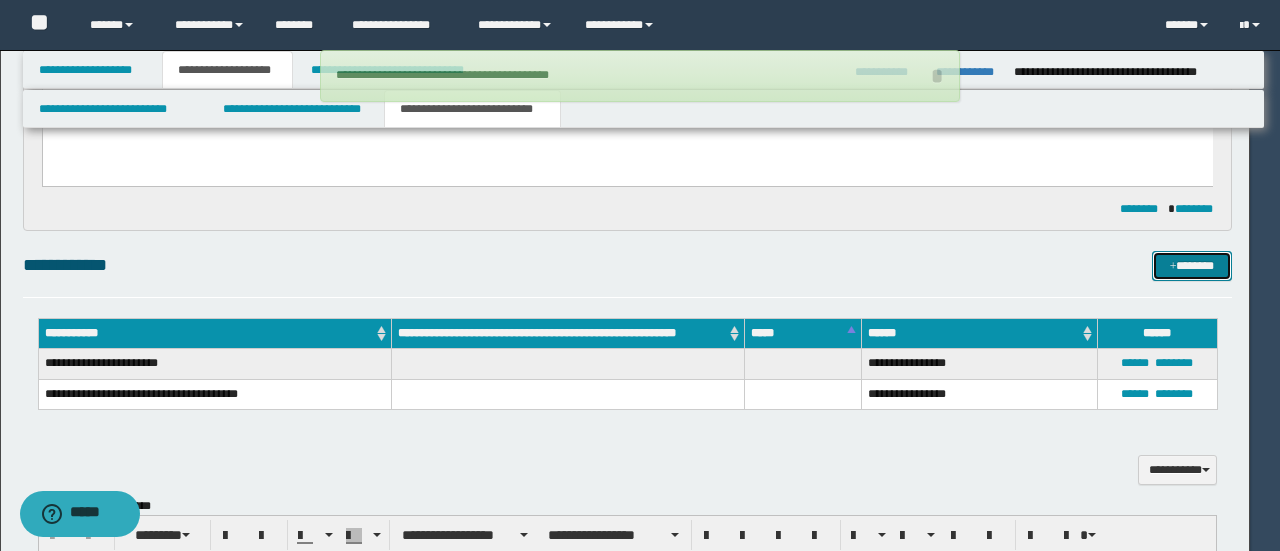 type 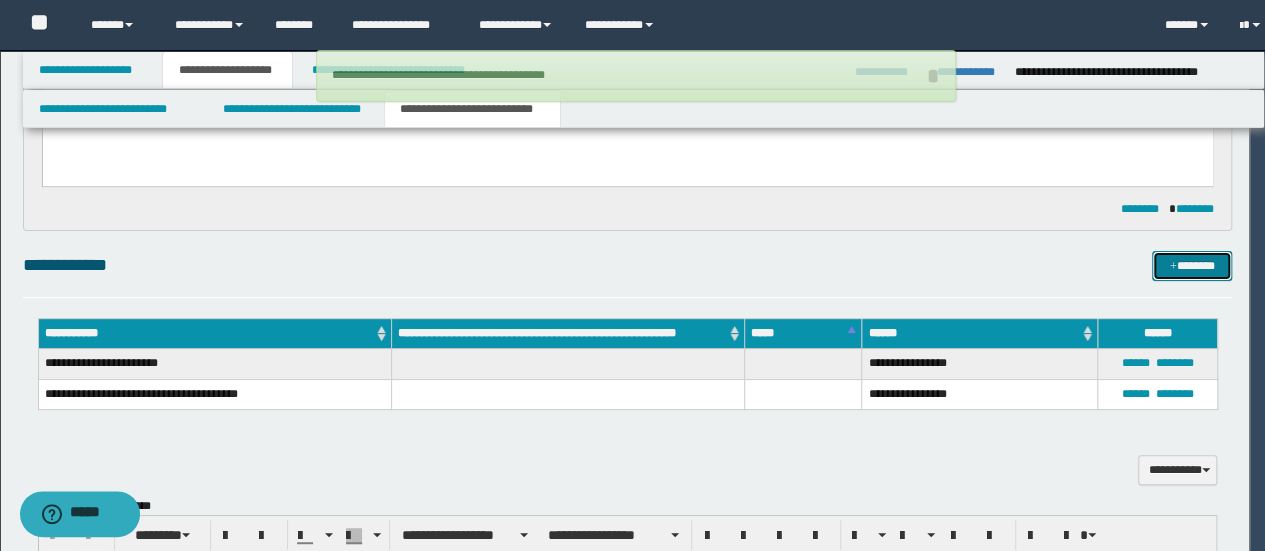 click on "*******" at bounding box center (1191, 265) 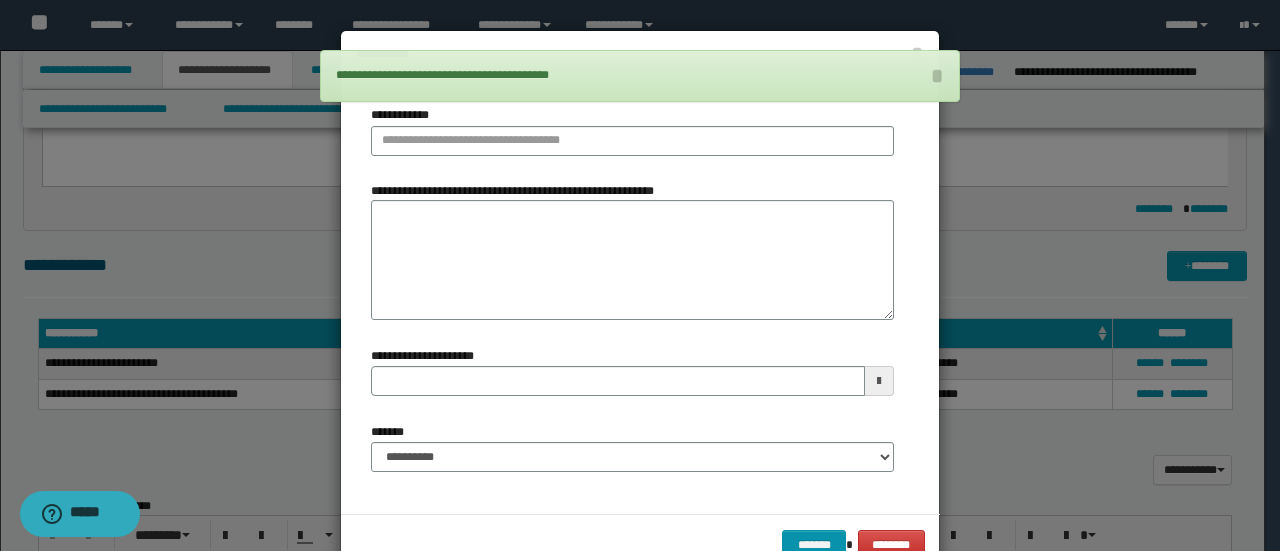 click on "**********" at bounding box center (632, 130) 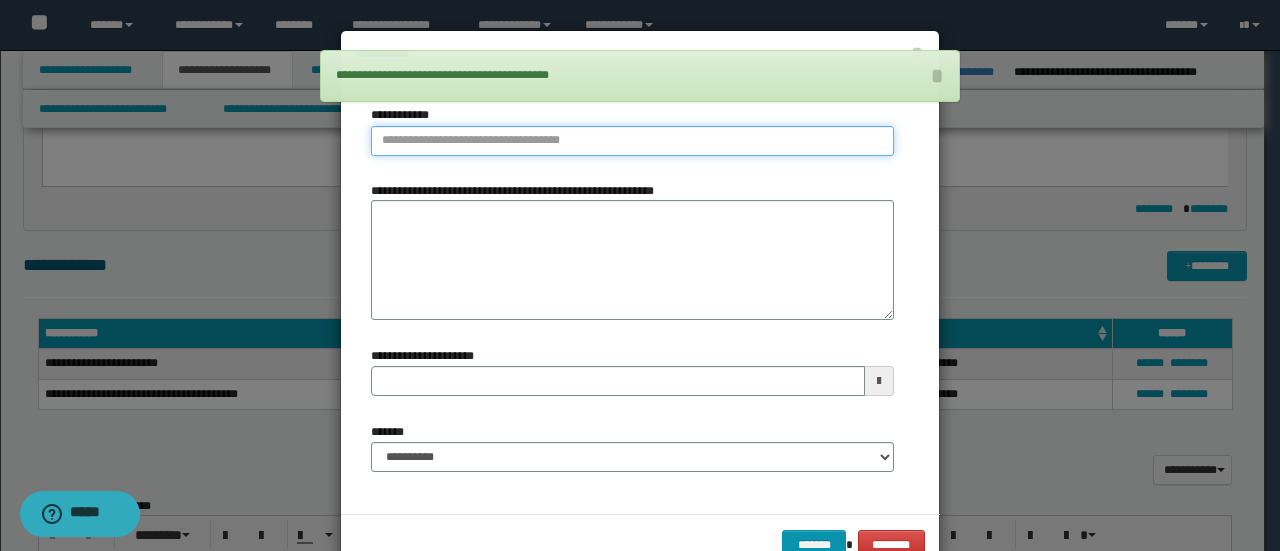 type on "**********" 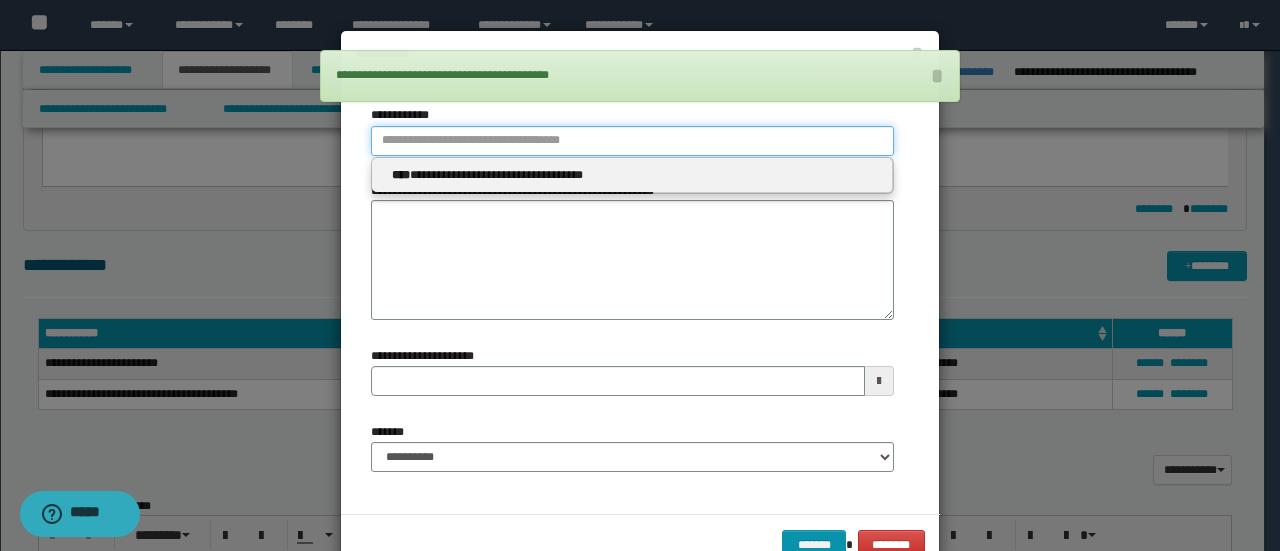 click on "**********" at bounding box center (632, 141) 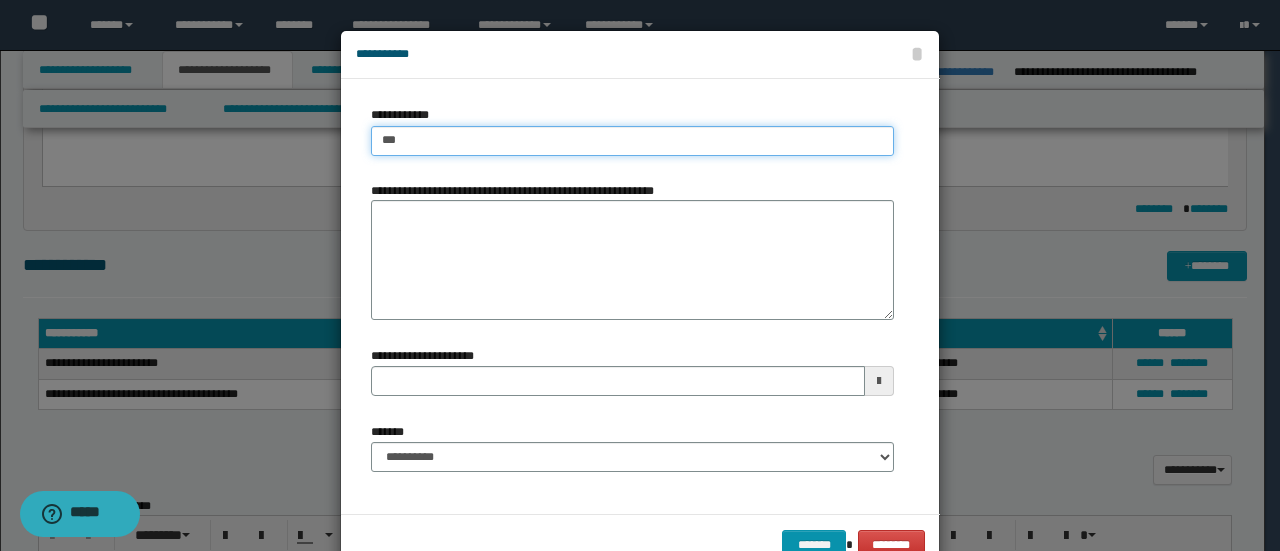 type on "****" 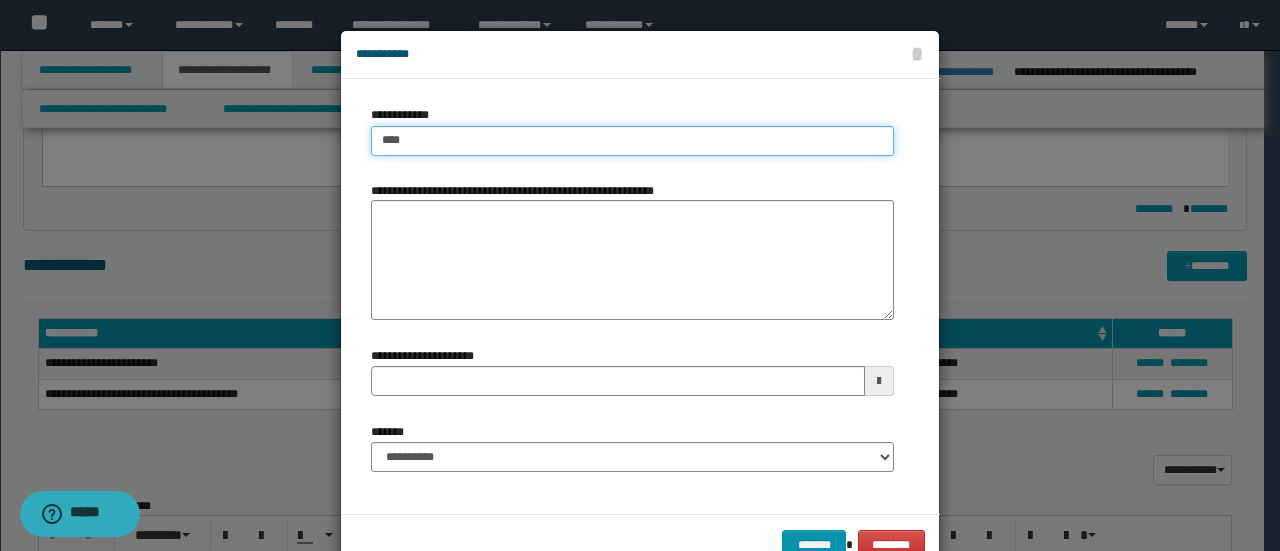 type on "****" 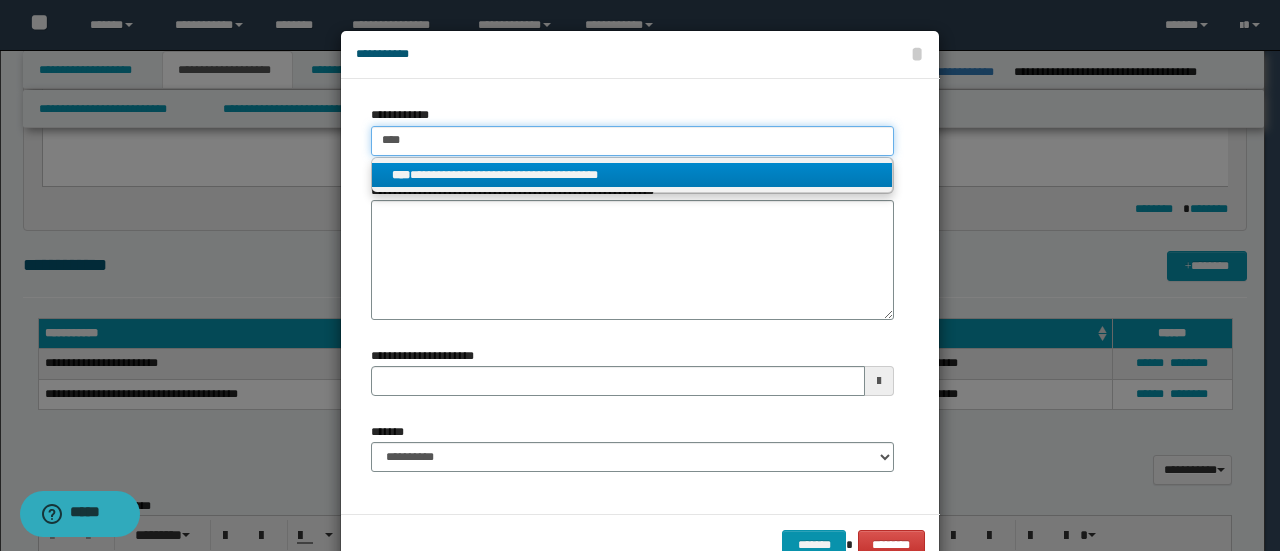 type on "****" 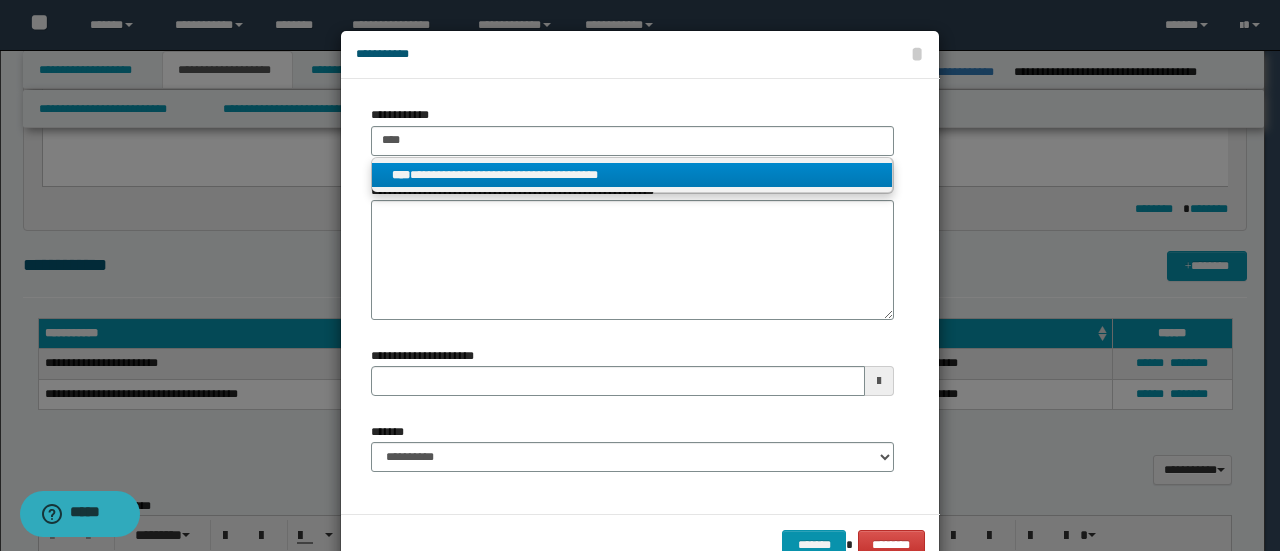 click on "**********" at bounding box center (632, 175) 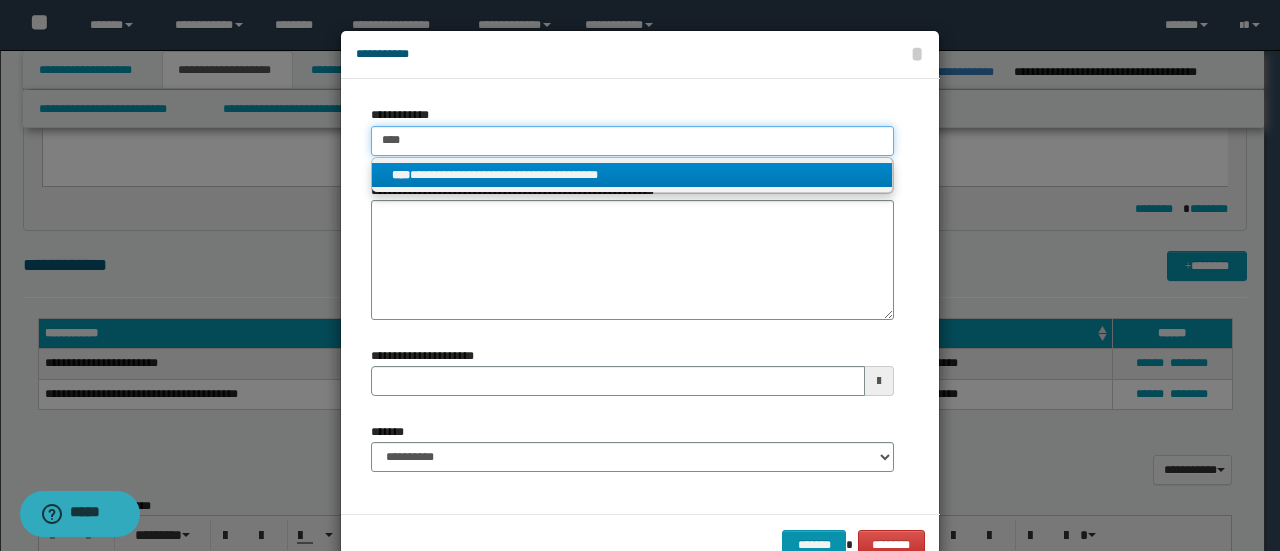 type 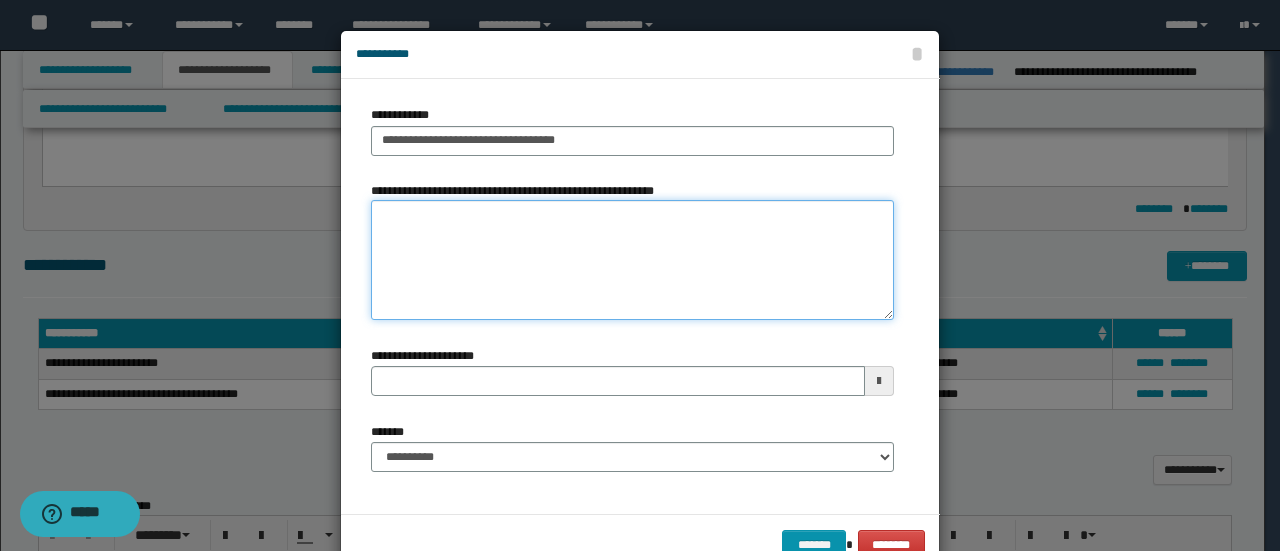 click on "**********" at bounding box center (632, 260) 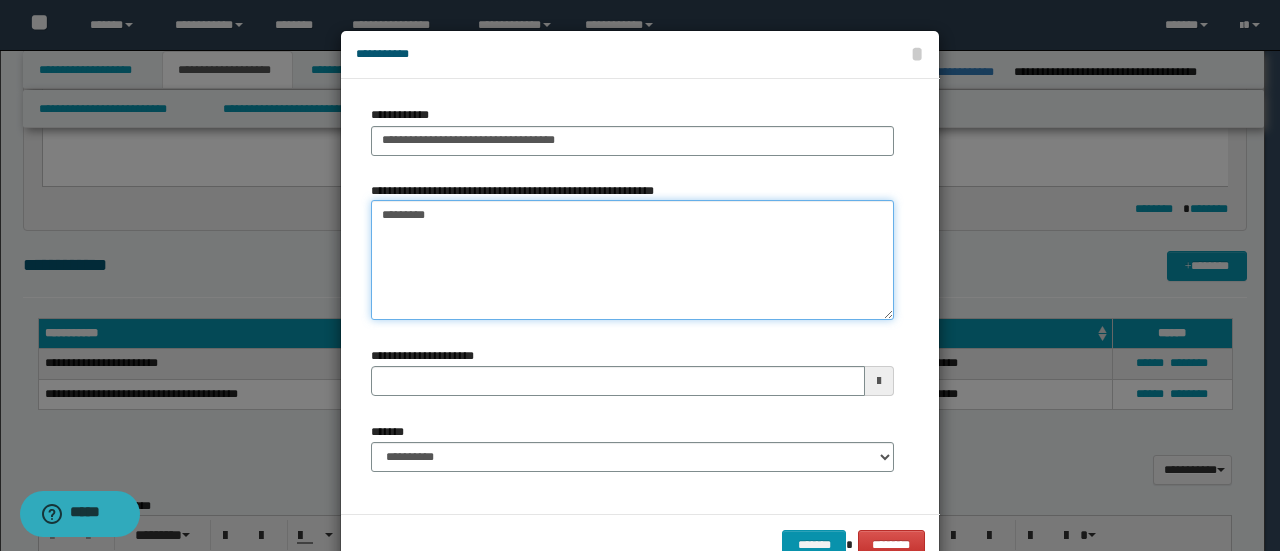 type on "*********" 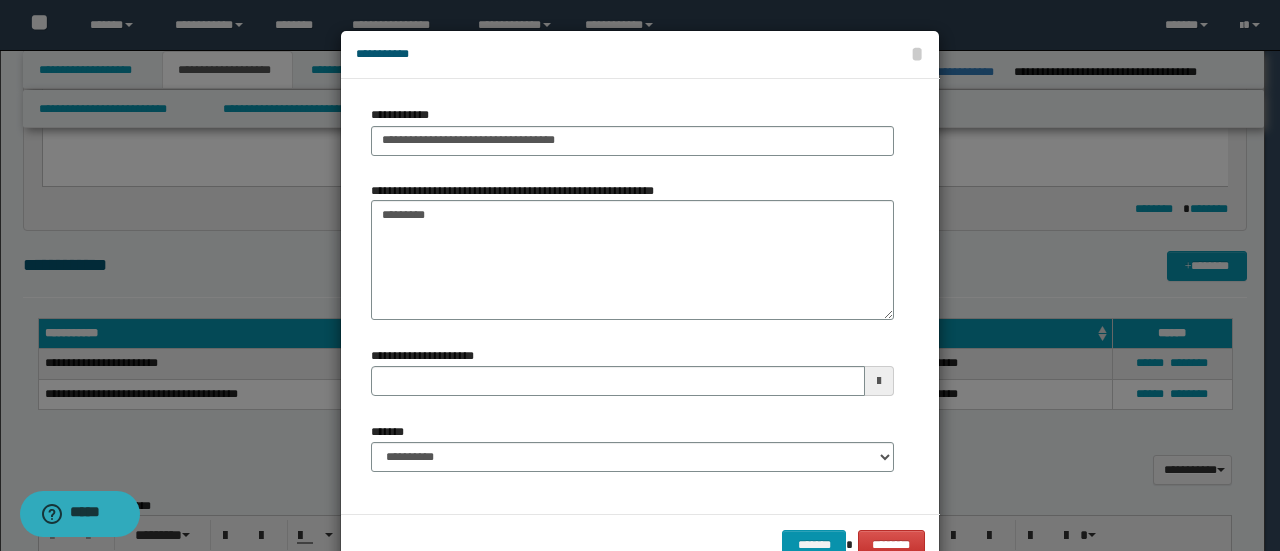 click on "**********" at bounding box center (632, 447) 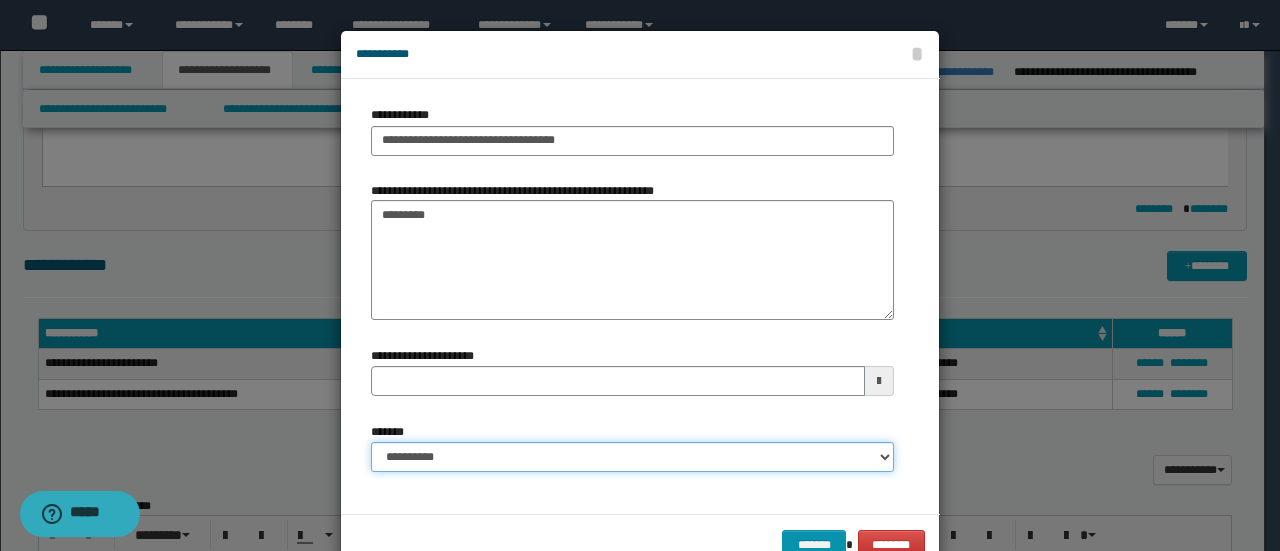 click on "**********" at bounding box center (632, 457) 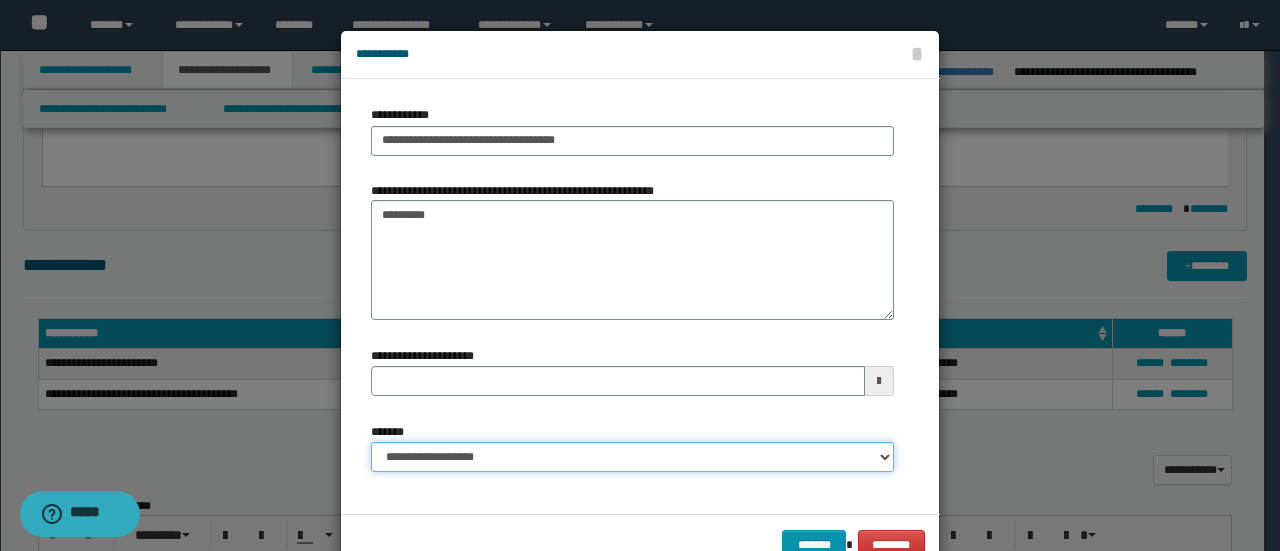 click on "**********" at bounding box center [632, 457] 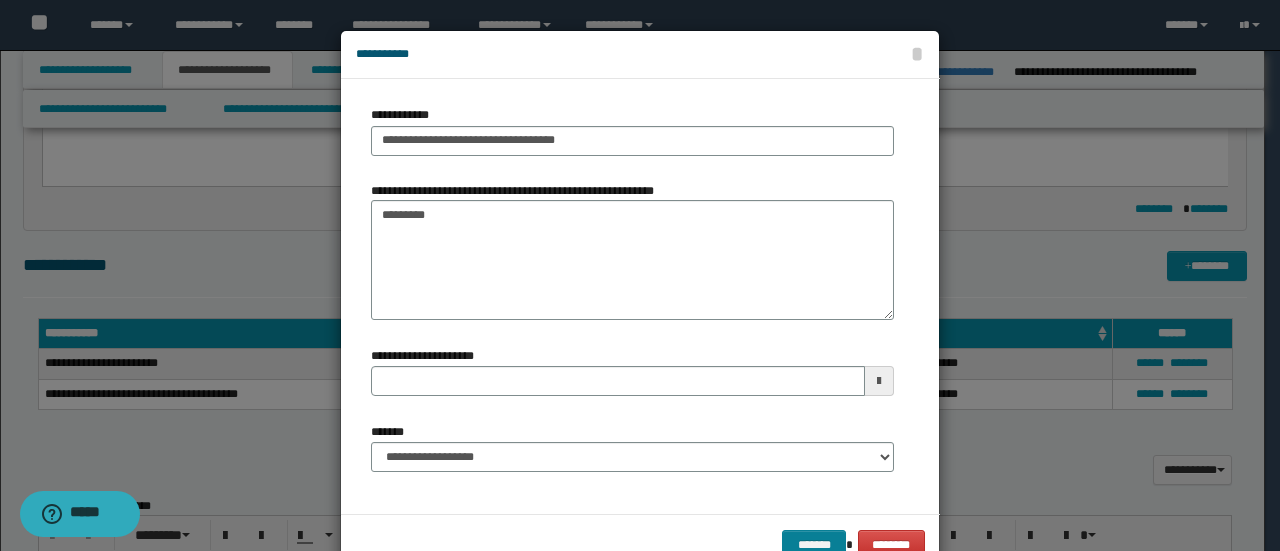 click on "*******
********" at bounding box center (640, 544) 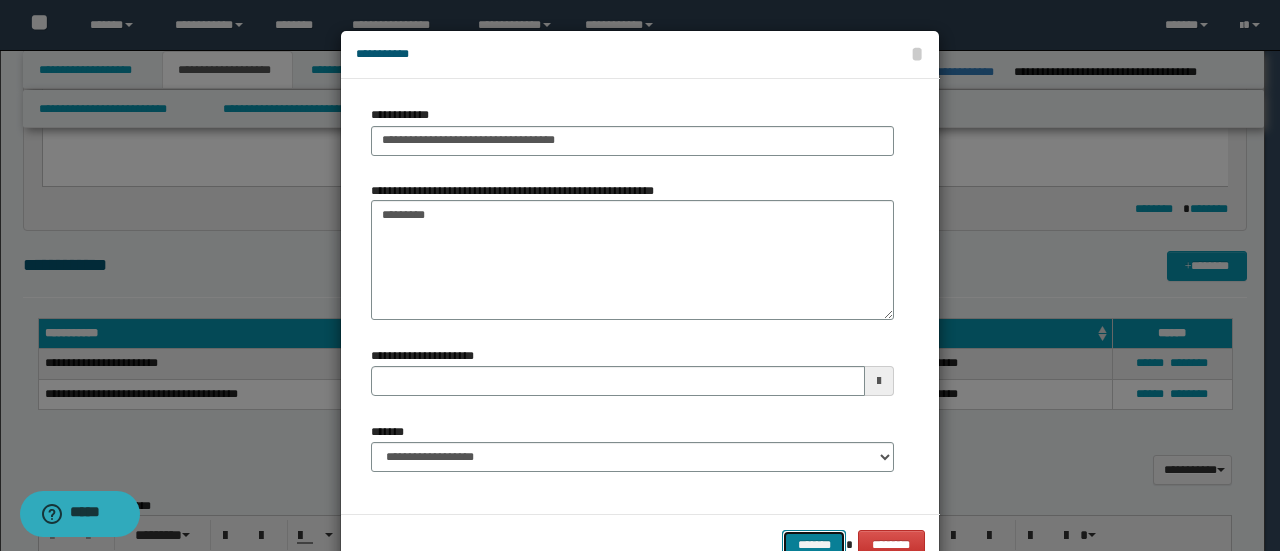 click on "*******" at bounding box center (814, 544) 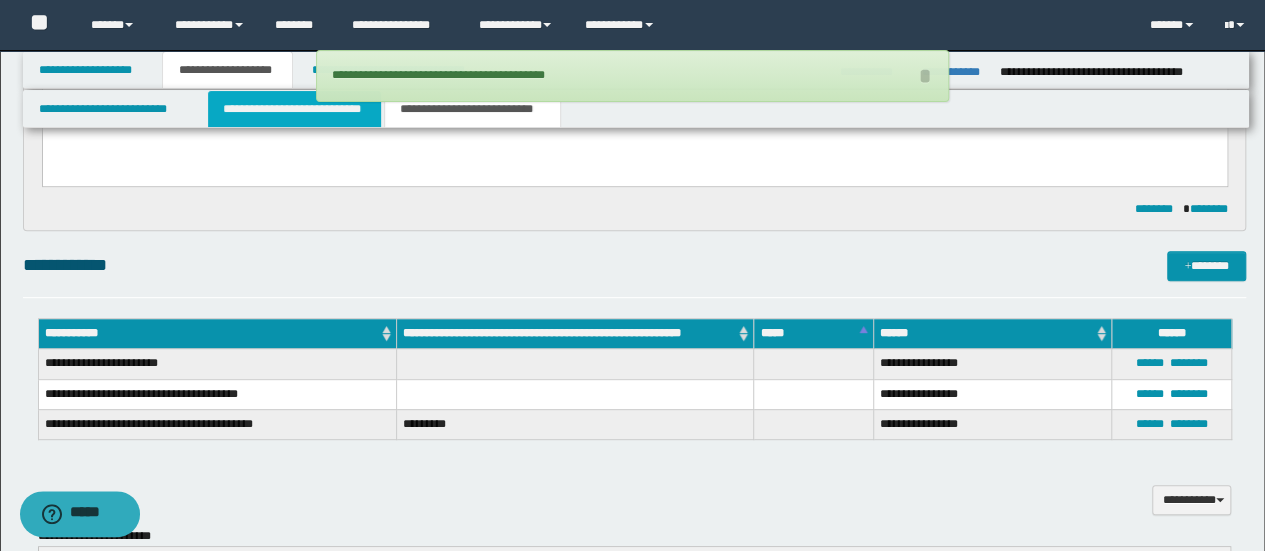 click on "**********" at bounding box center (294, 109) 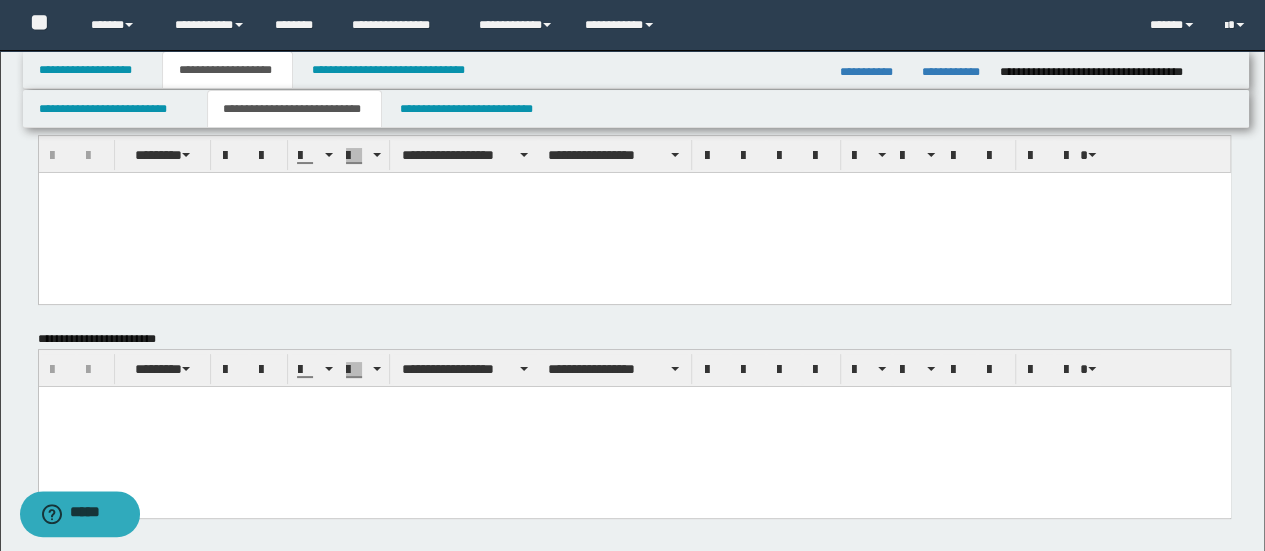 scroll, scrollTop: 0, scrollLeft: 0, axis: both 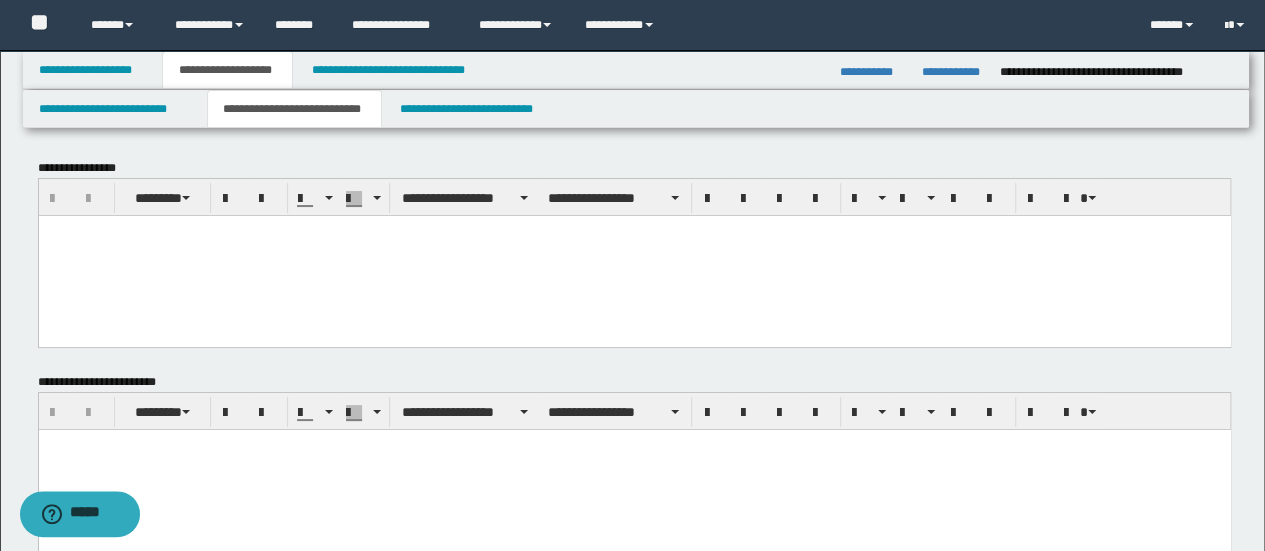 click at bounding box center (634, 255) 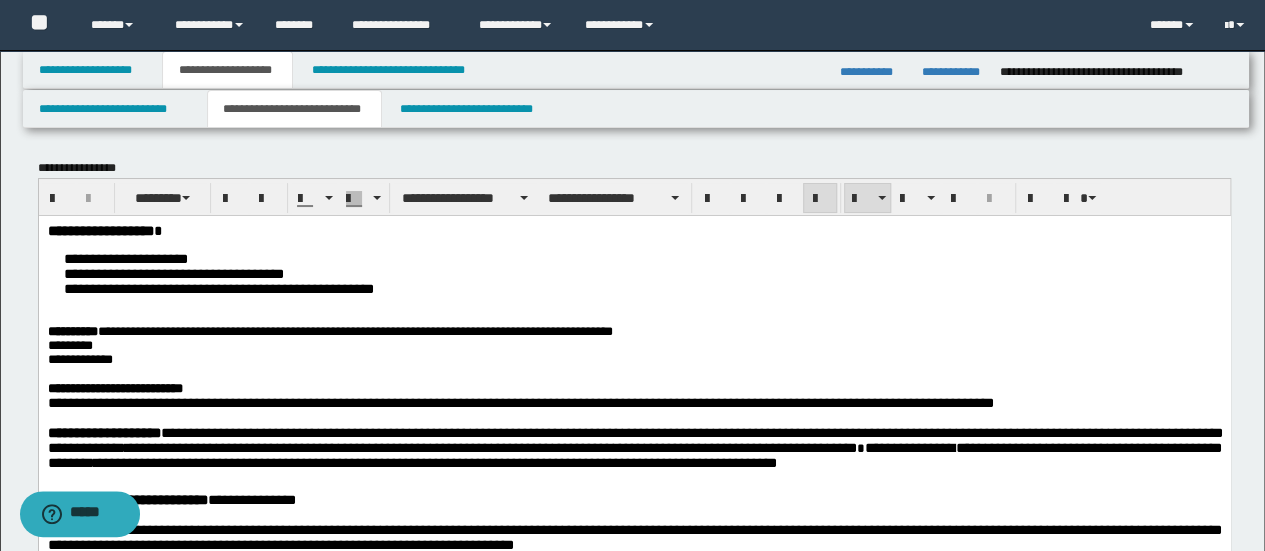 drag, startPoint x: 200, startPoint y: 272, endPoint x: 387, endPoint y: 287, distance: 187.60065 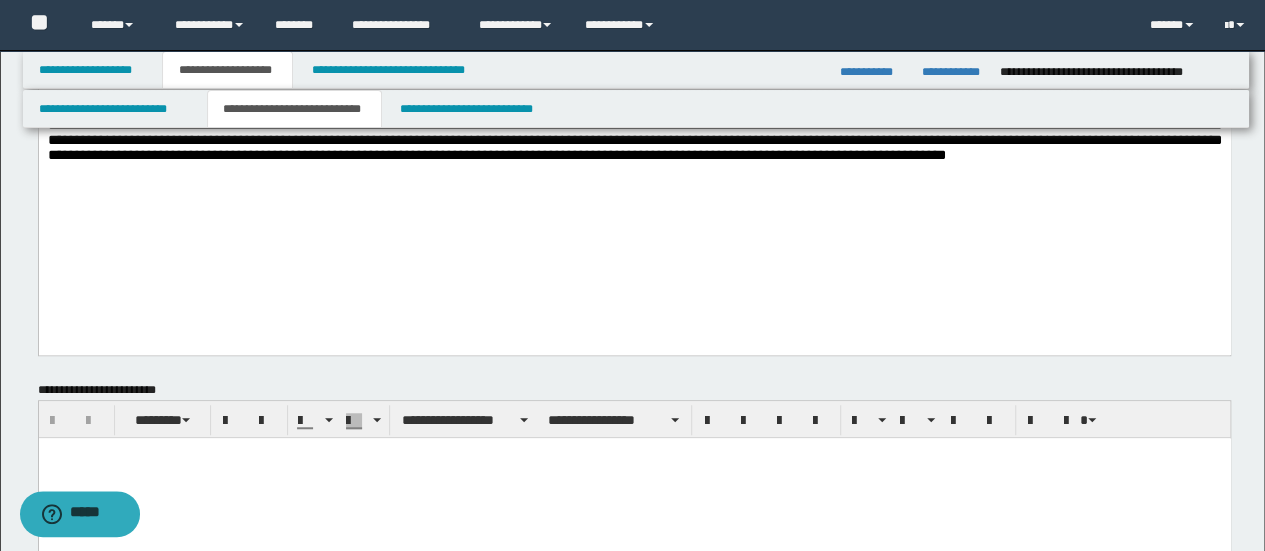 scroll, scrollTop: 700, scrollLeft: 0, axis: vertical 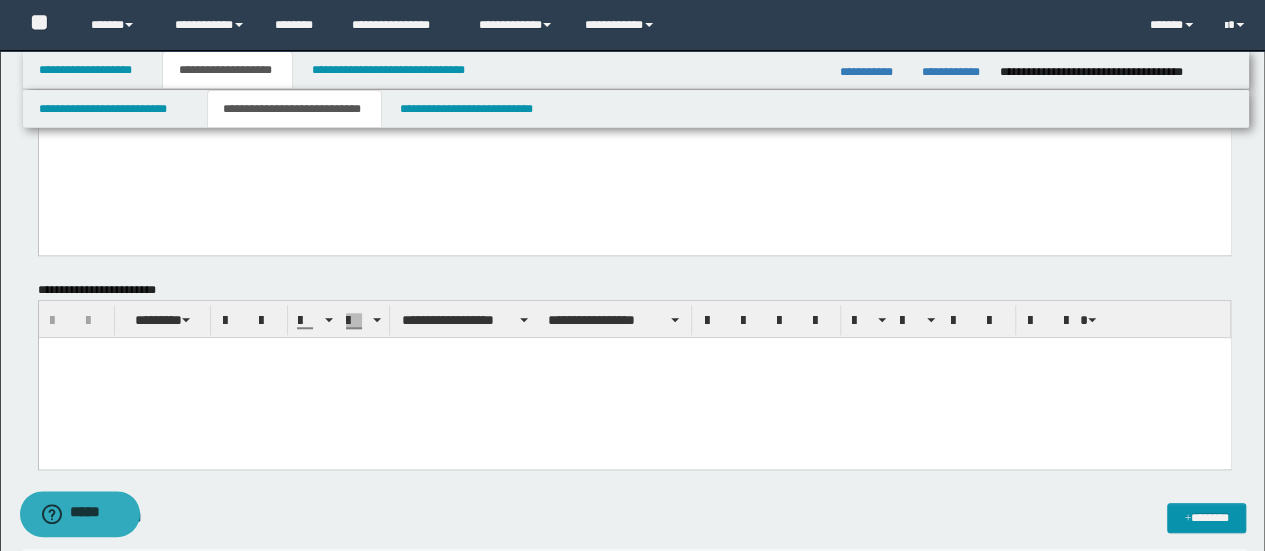 click at bounding box center (634, 378) 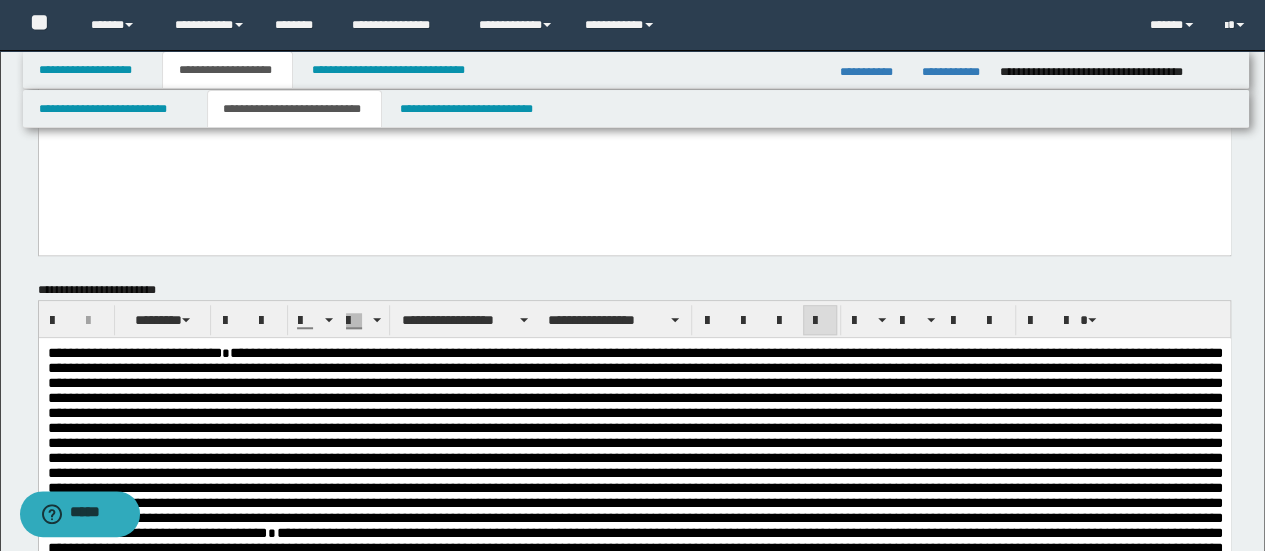 click at bounding box center (634, -43) 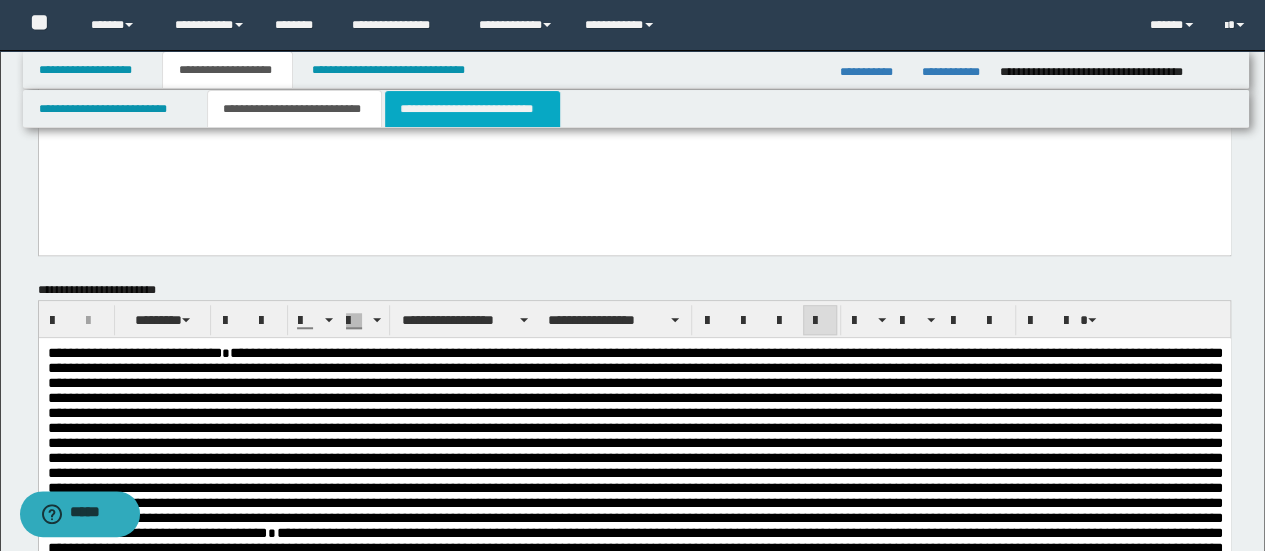 click on "**********" at bounding box center (472, 109) 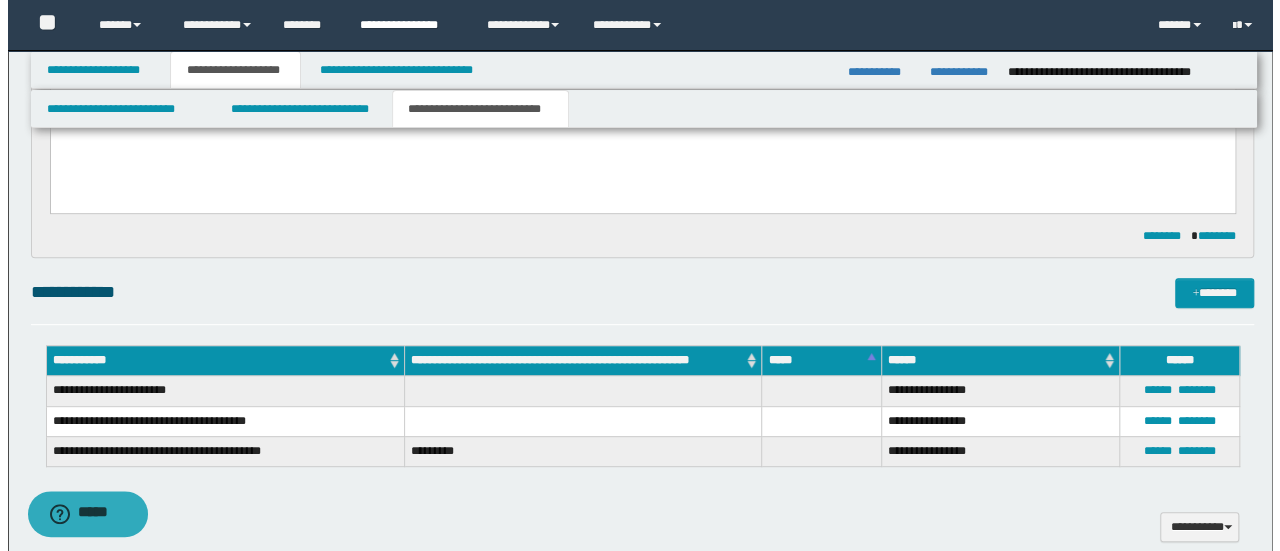 scroll, scrollTop: 164, scrollLeft: 0, axis: vertical 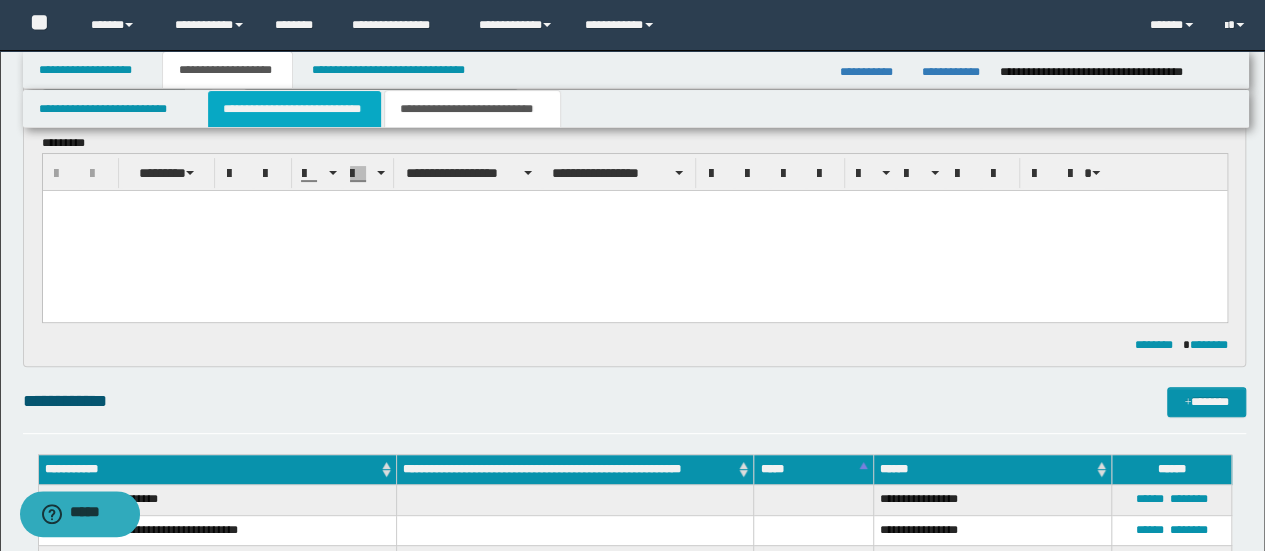 click on "**********" at bounding box center [294, 109] 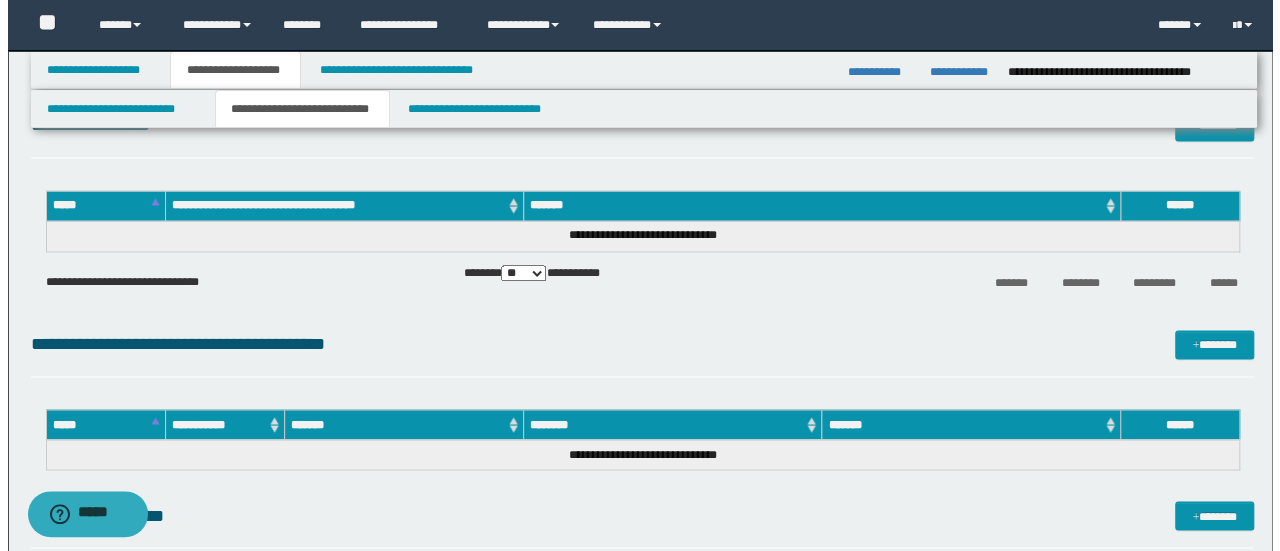scroll, scrollTop: 1464, scrollLeft: 0, axis: vertical 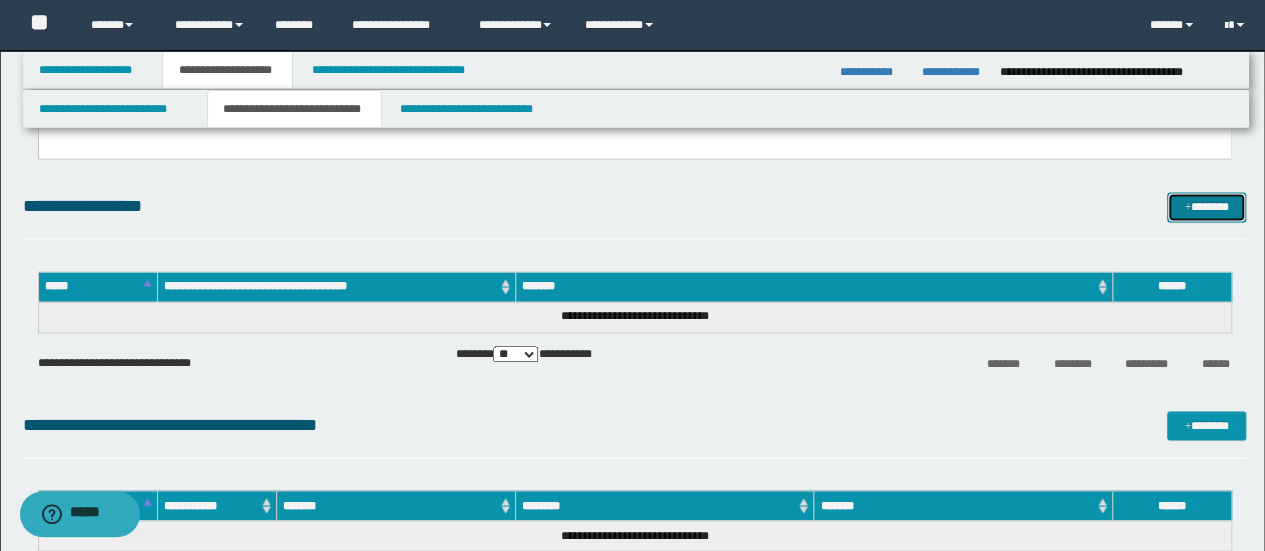 click on "*******" at bounding box center [1206, 206] 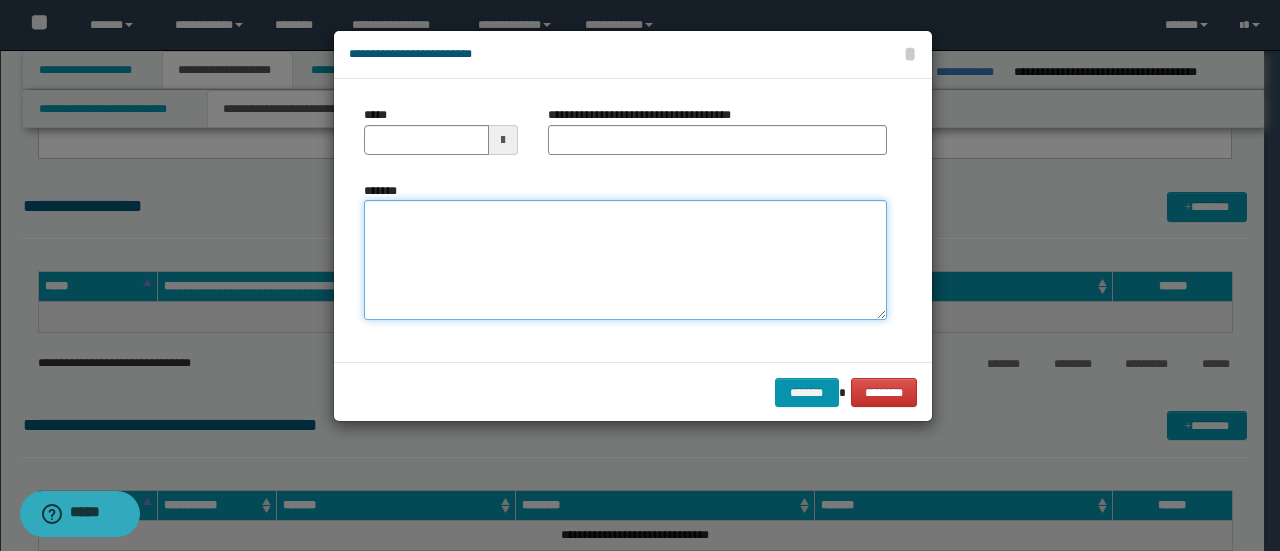 click on "*******" at bounding box center (625, 260) 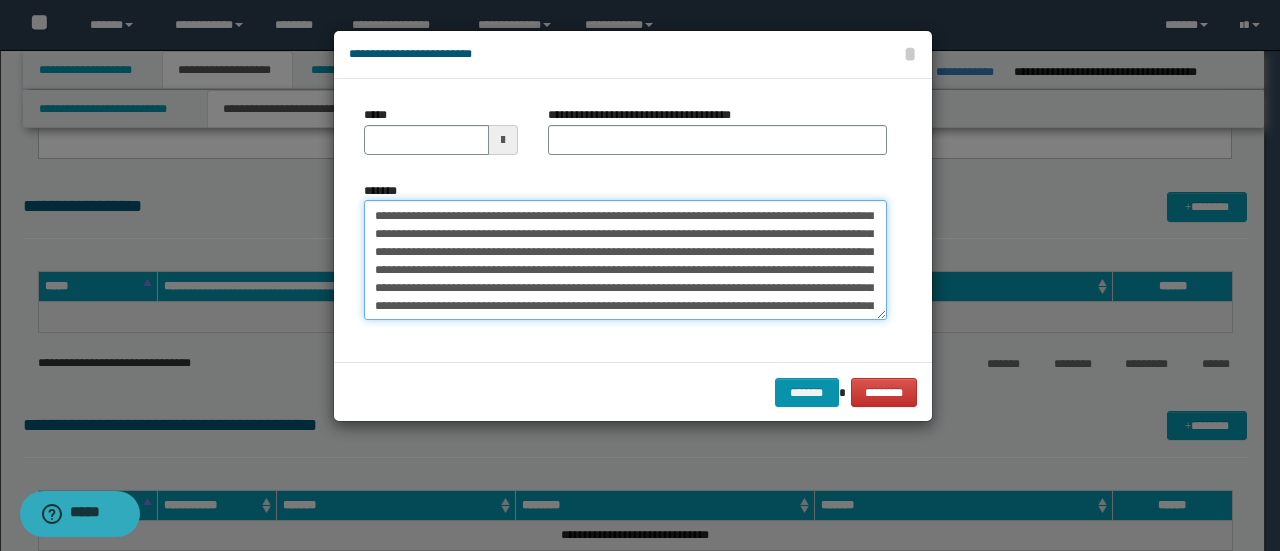 scroll, scrollTop: 0, scrollLeft: 0, axis: both 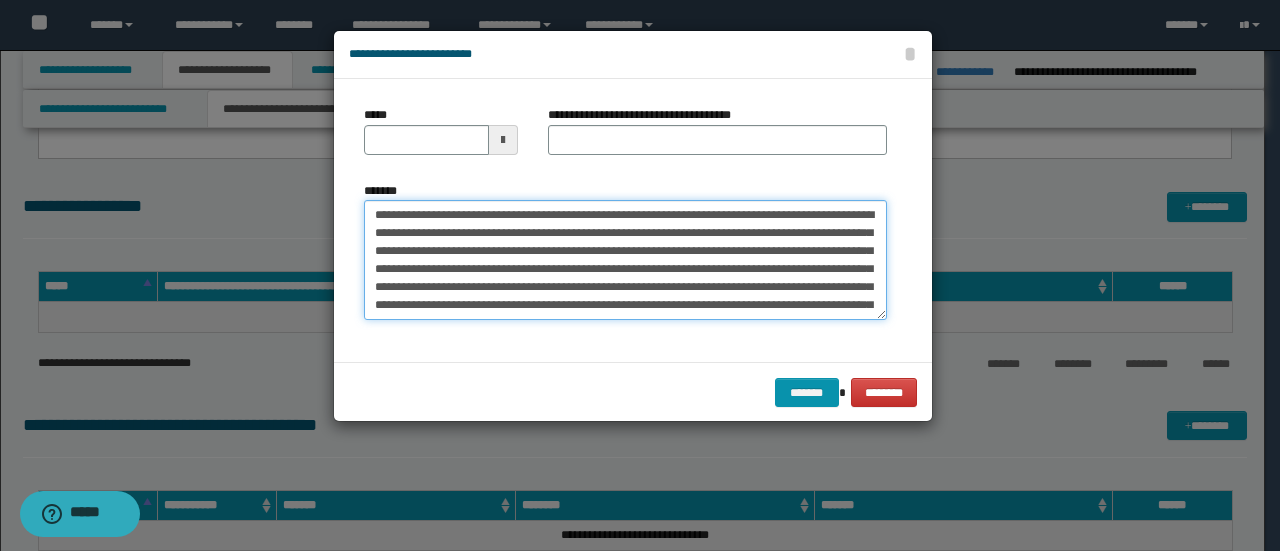 click on "*******" at bounding box center [625, 259] 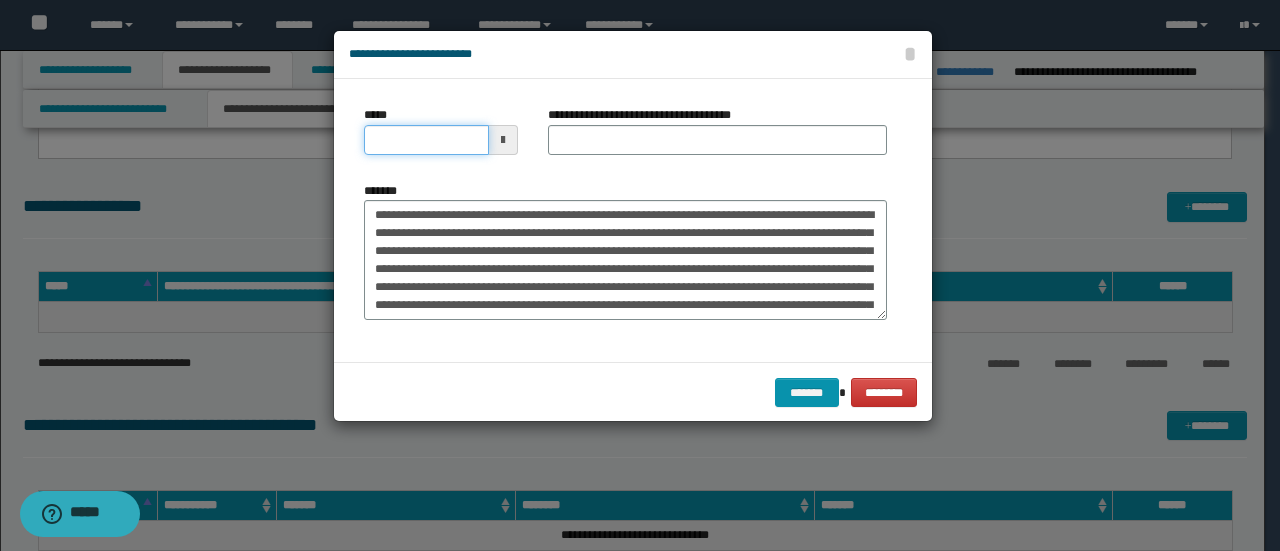 click on "*****" at bounding box center (426, 140) 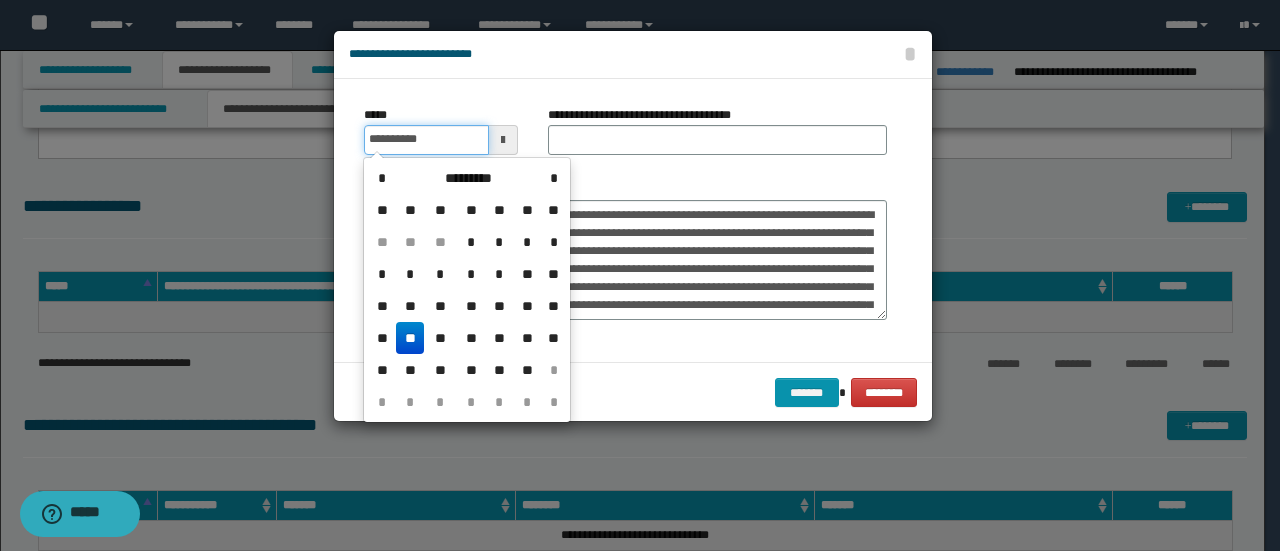 type on "**********" 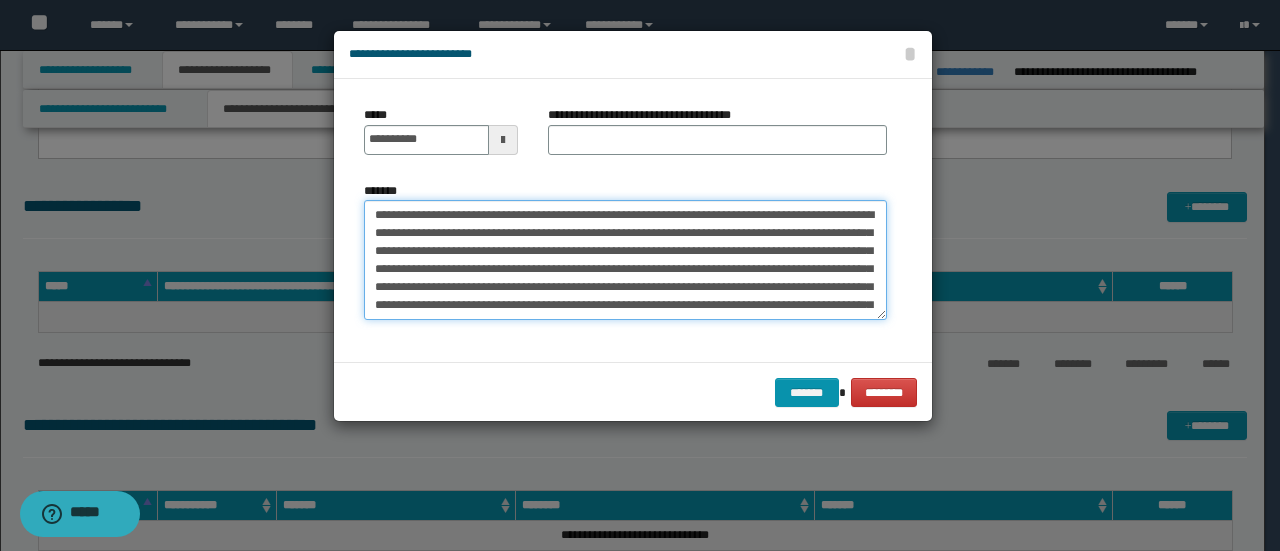 drag, startPoint x: 470, startPoint y: 211, endPoint x: 1, endPoint y: 199, distance: 469.1535 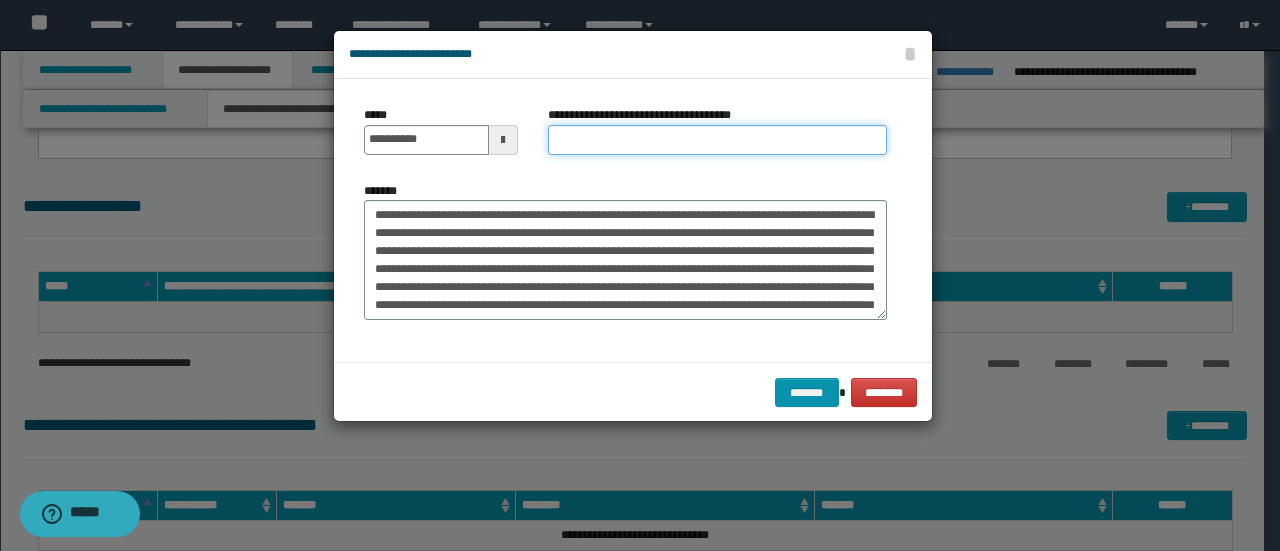 click on "**********" at bounding box center [717, 140] 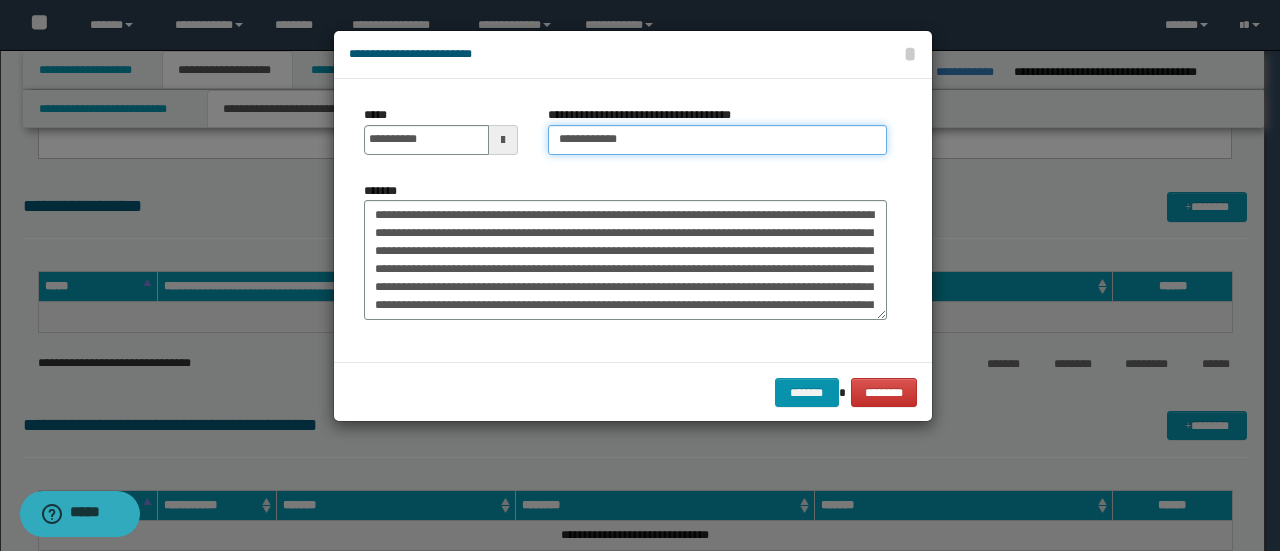 type on "**********" 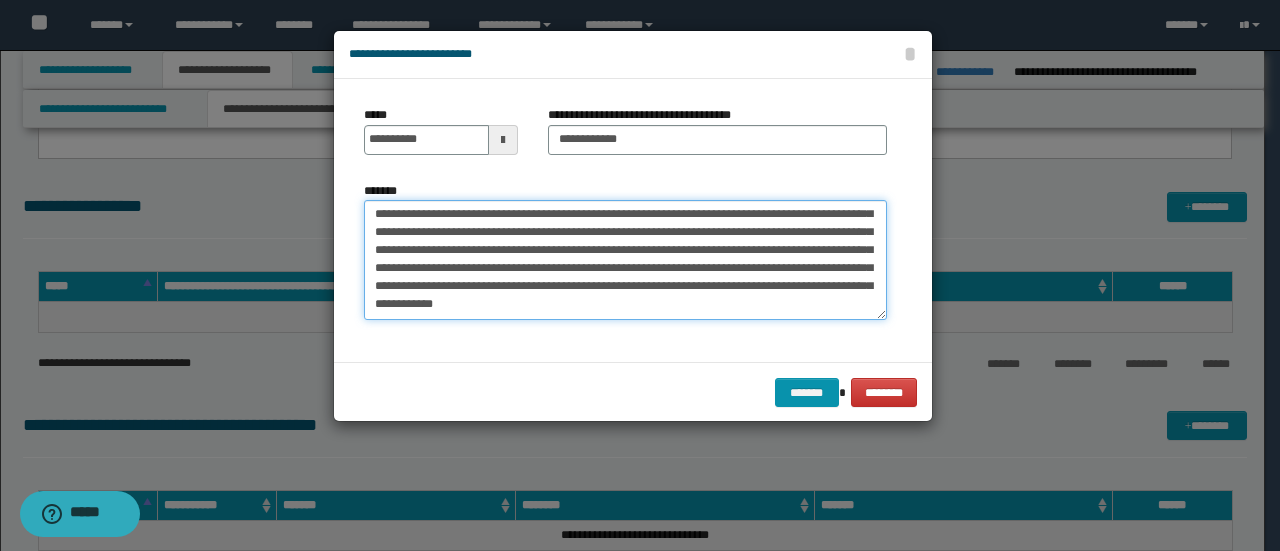 scroll, scrollTop: 2340, scrollLeft: 0, axis: vertical 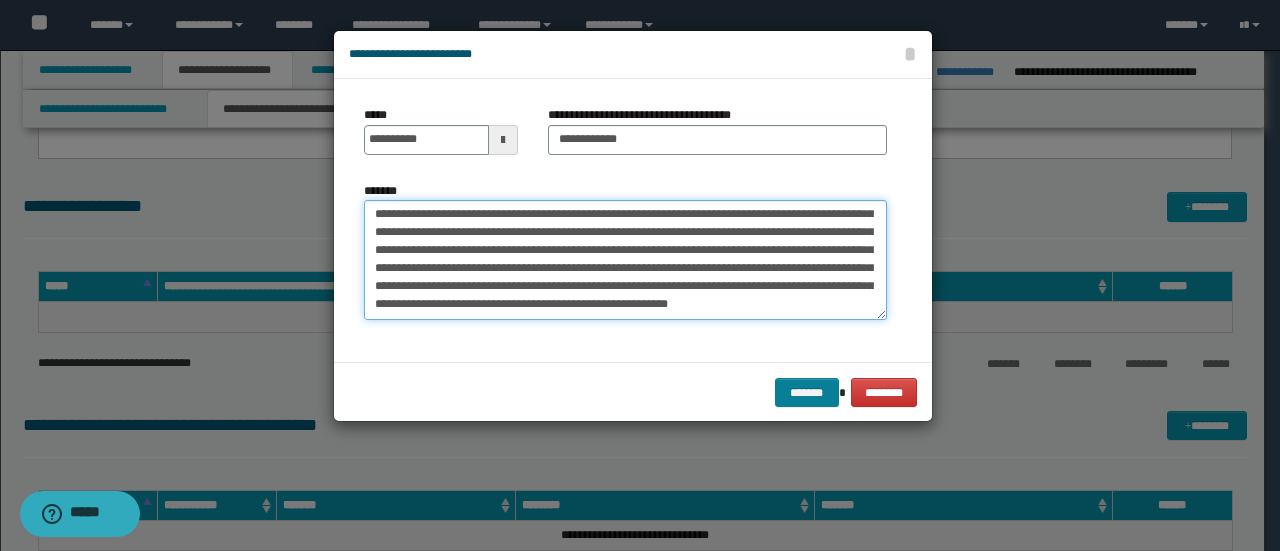 type on "**********" 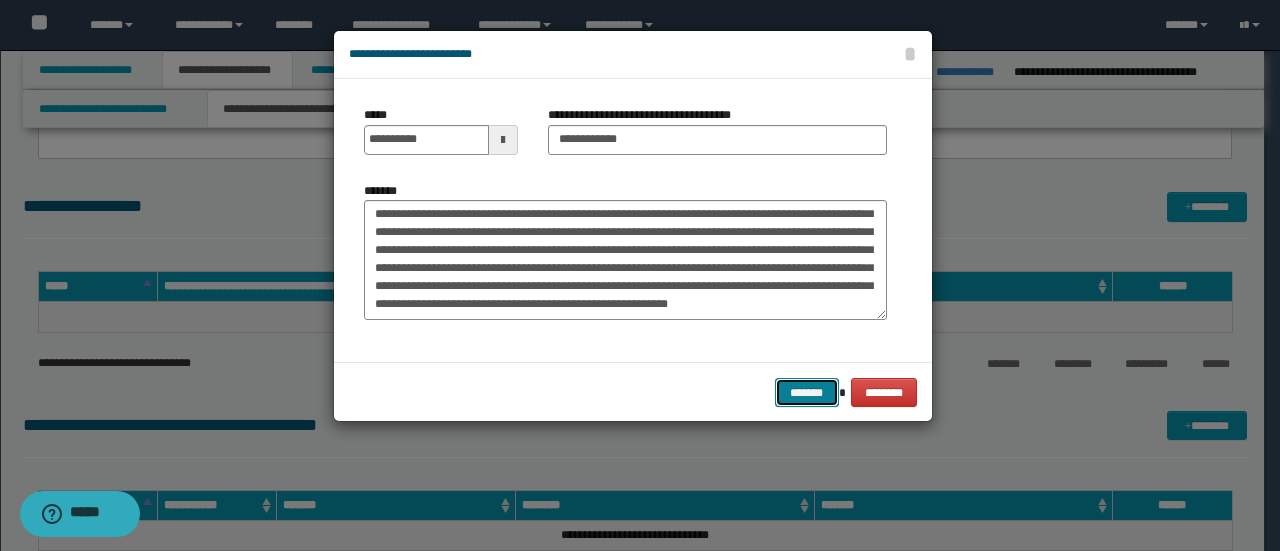 click on "*******" at bounding box center (807, 392) 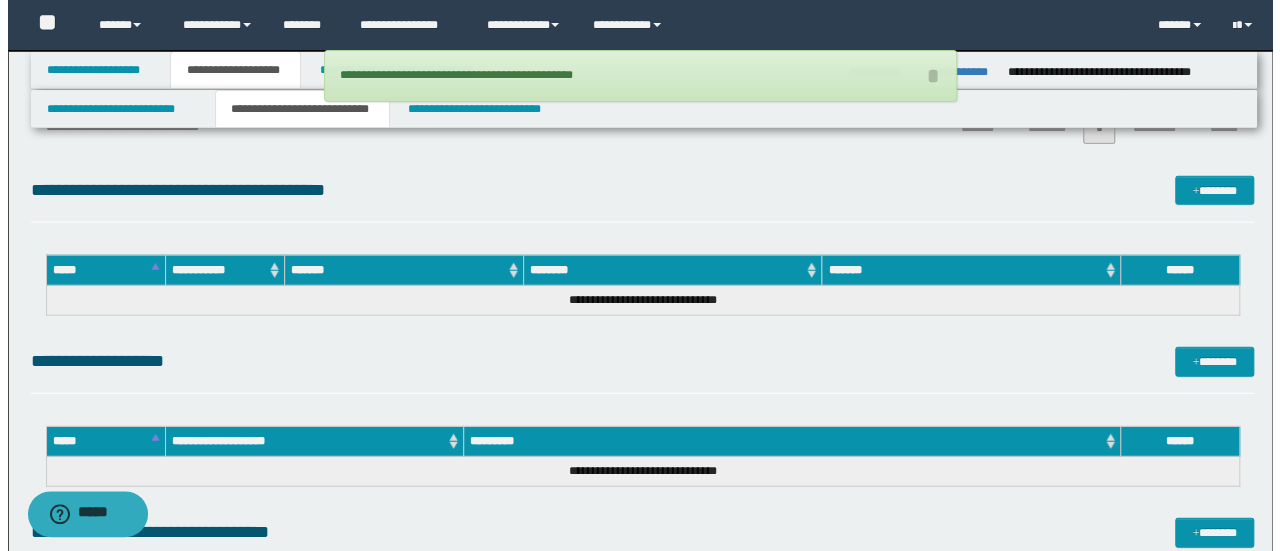 scroll, scrollTop: 2364, scrollLeft: 0, axis: vertical 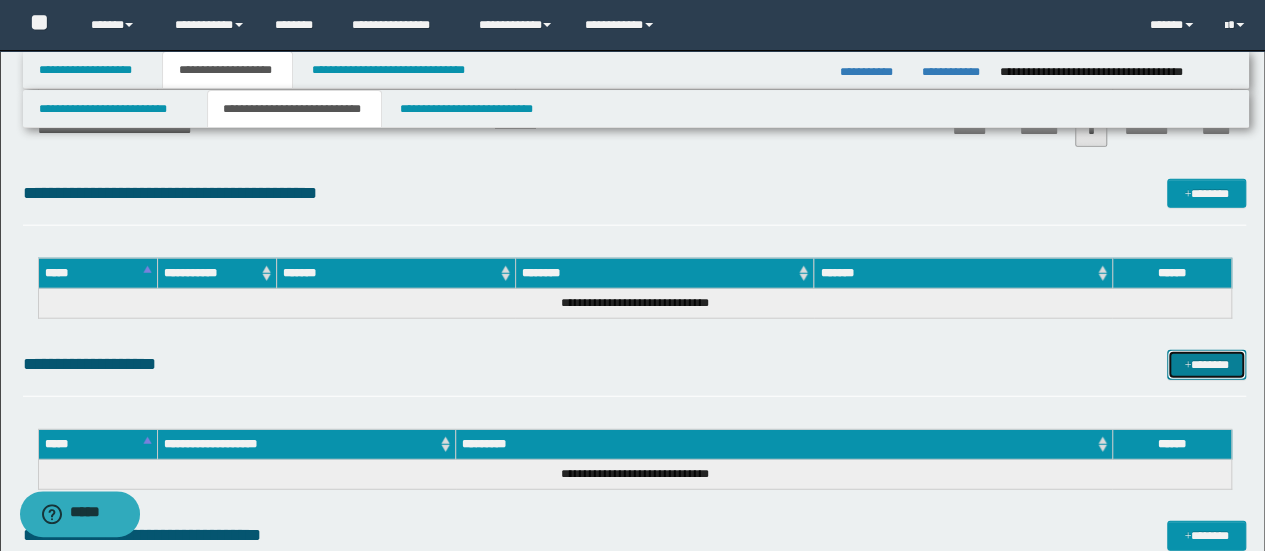 click on "*******" at bounding box center [1206, 364] 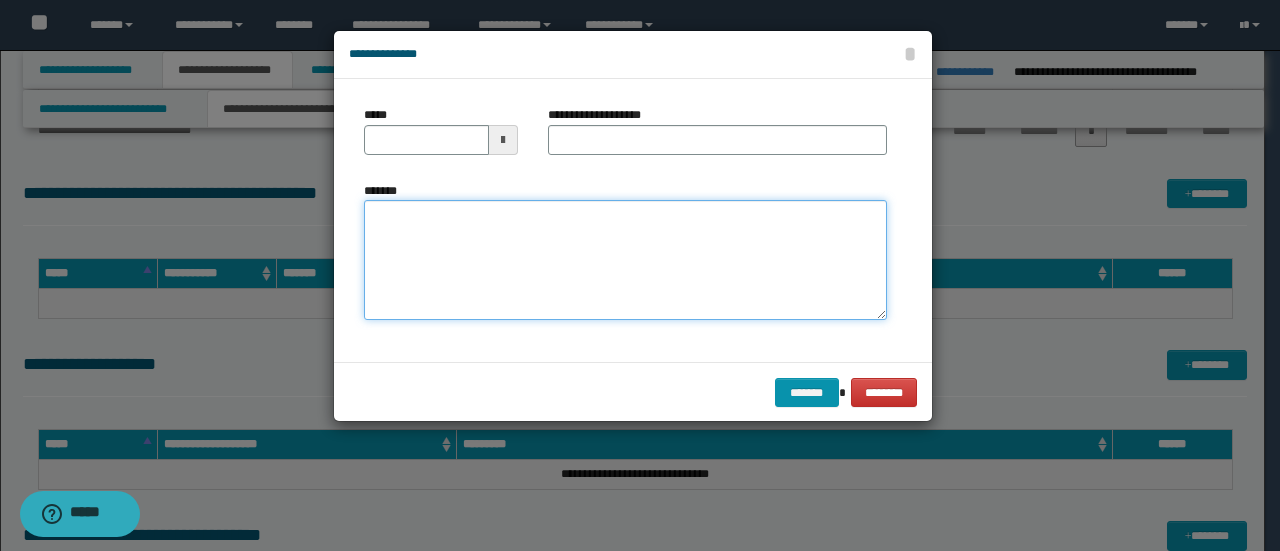 click on "*******" at bounding box center (625, 260) 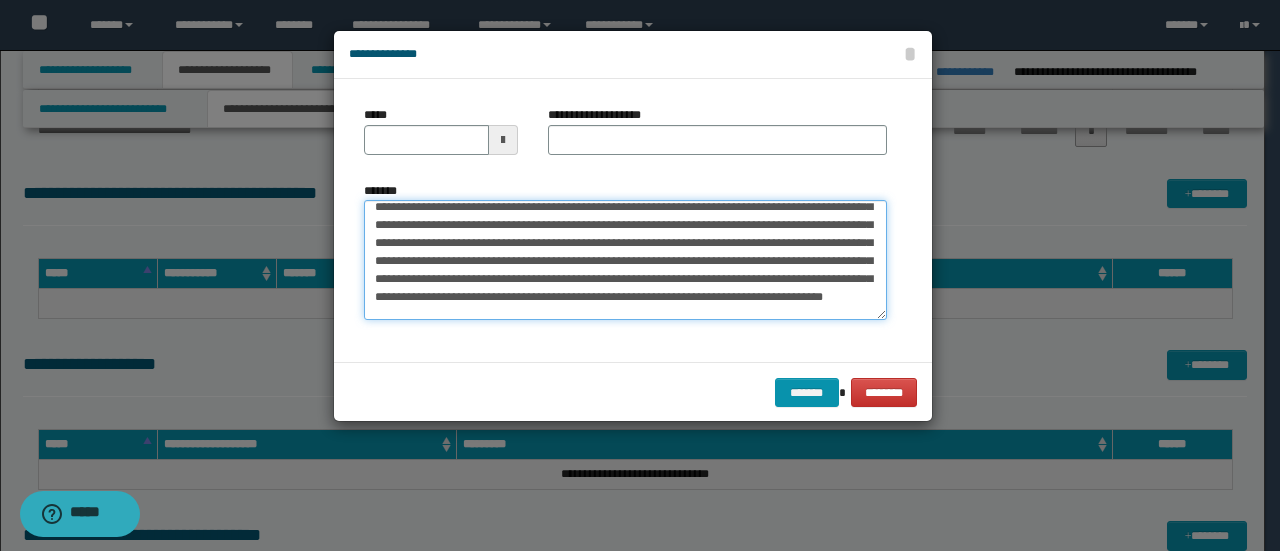 scroll, scrollTop: 0, scrollLeft: 0, axis: both 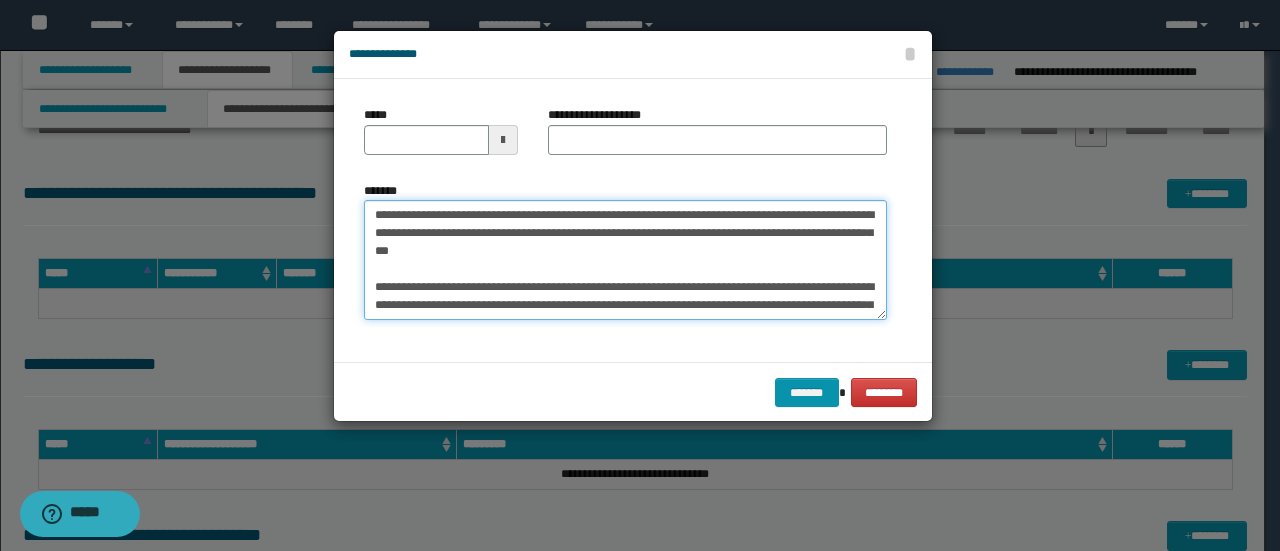 drag, startPoint x: 438, startPoint y: 213, endPoint x: 300, endPoint y: 209, distance: 138.05795 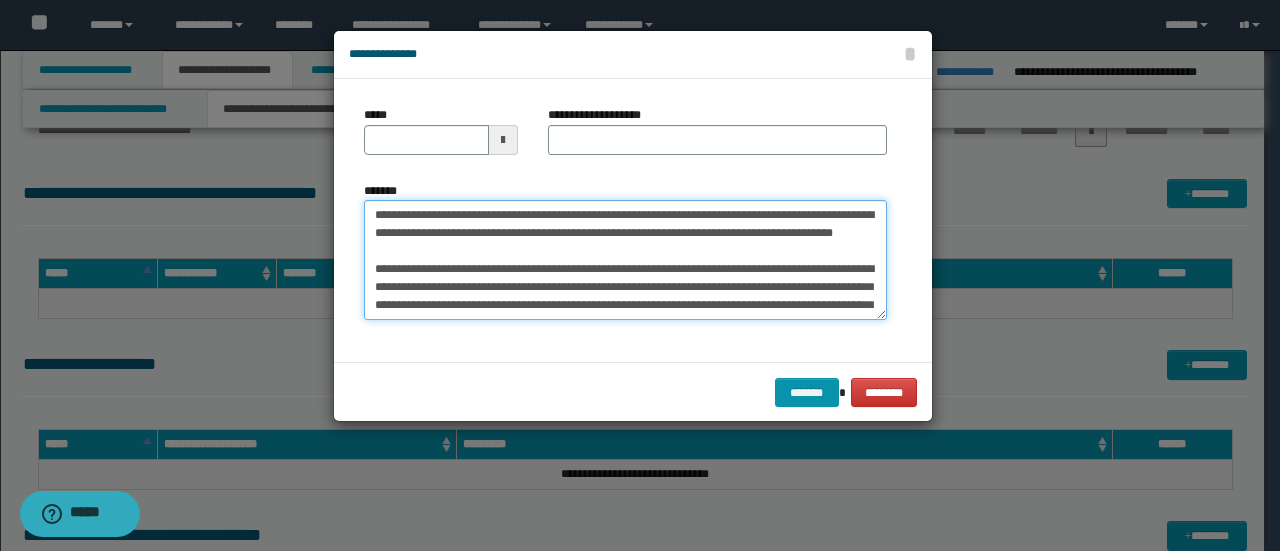 type on "**********" 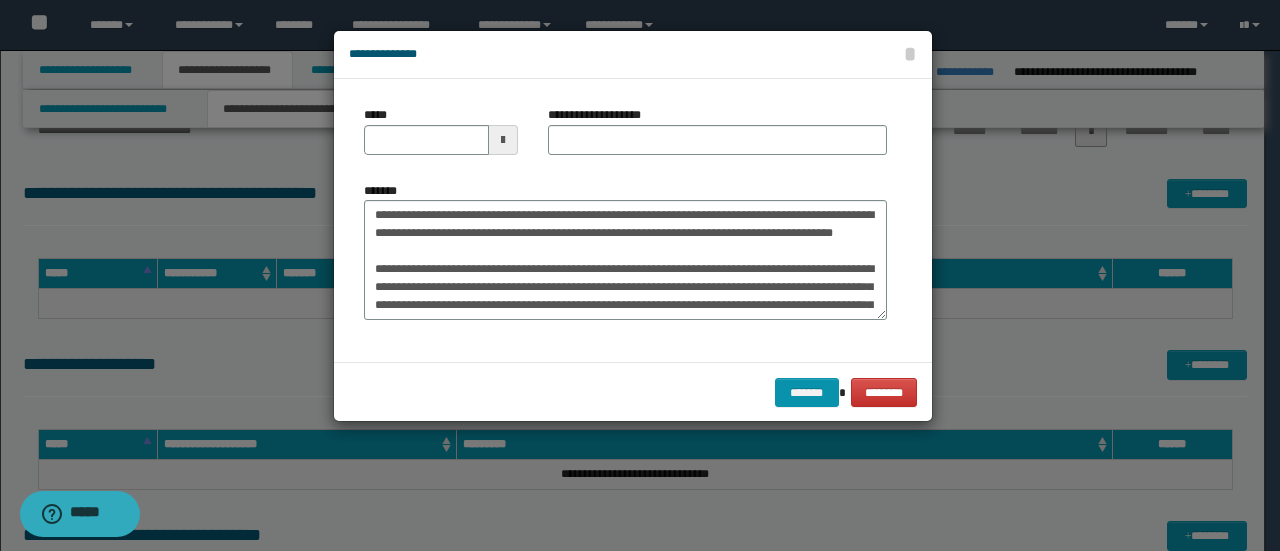 click on "*****" at bounding box center (441, 138) 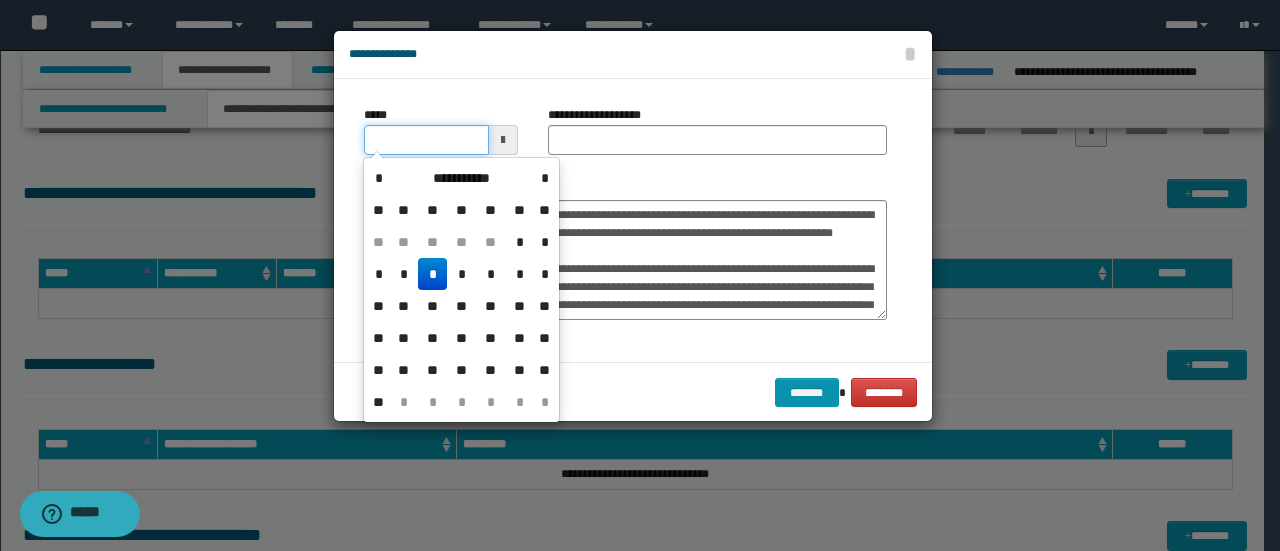 click on "*****" at bounding box center (426, 140) 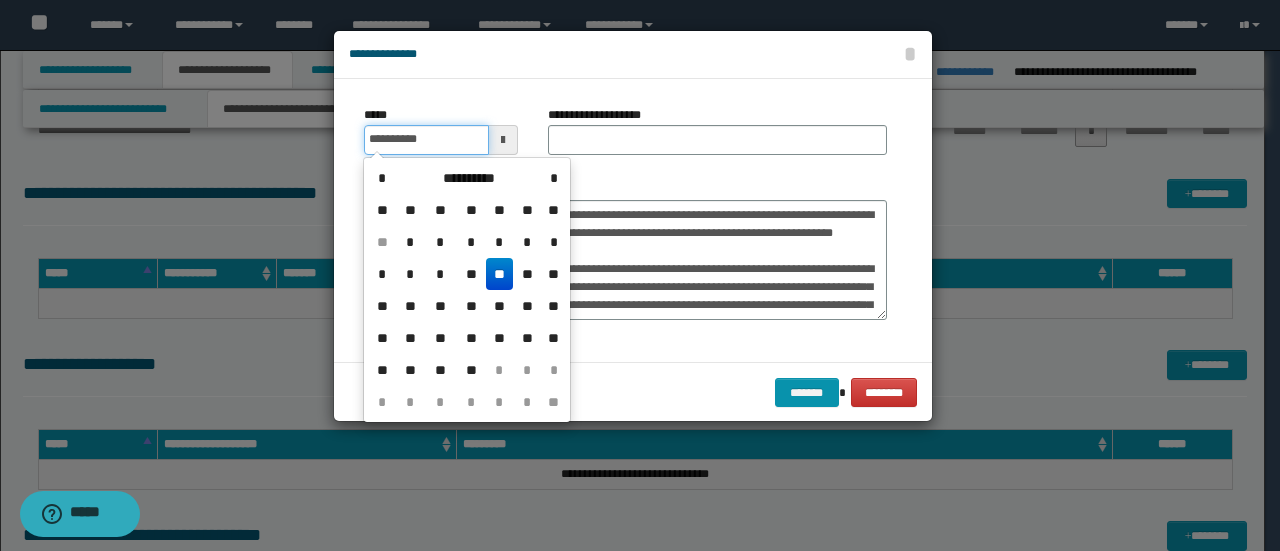 type on "**********" 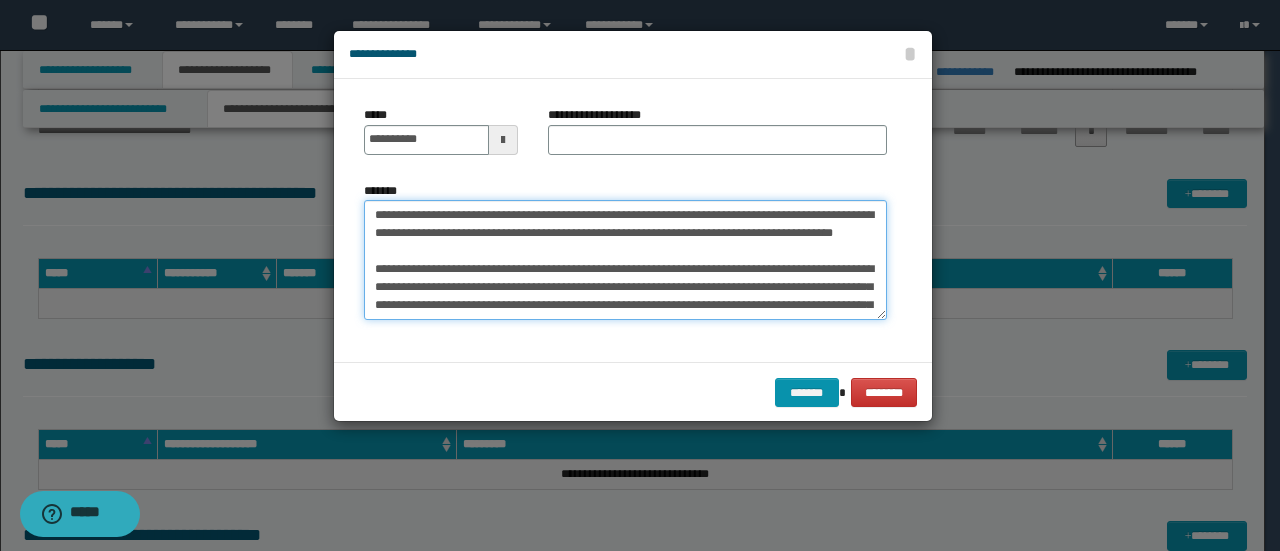 drag, startPoint x: 490, startPoint y: 213, endPoint x: 8, endPoint y: 204, distance: 482.084 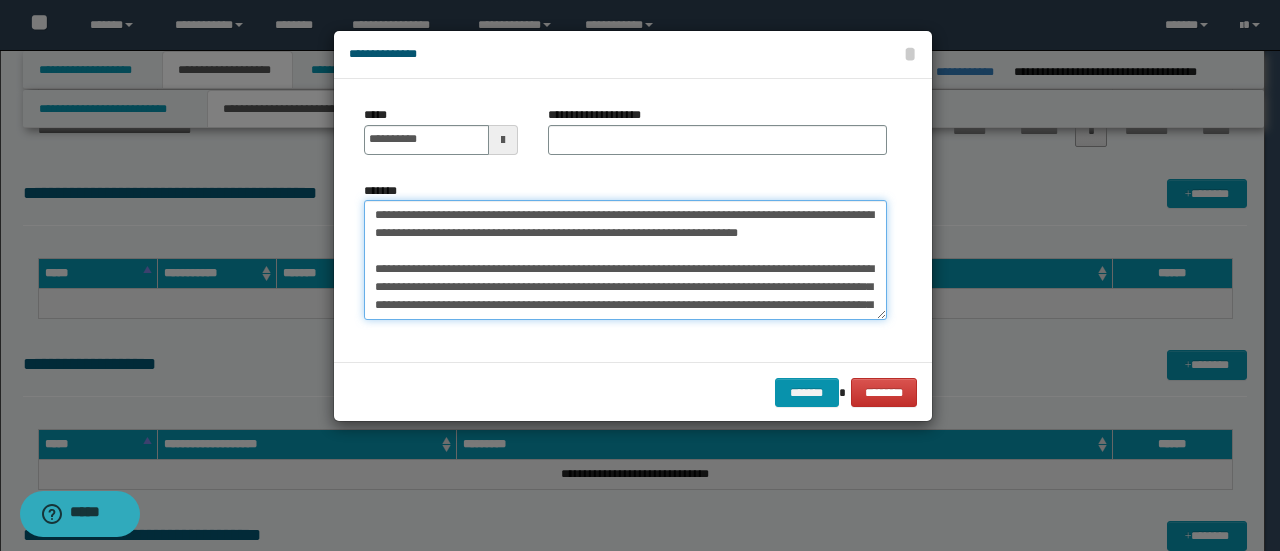 type on "**********" 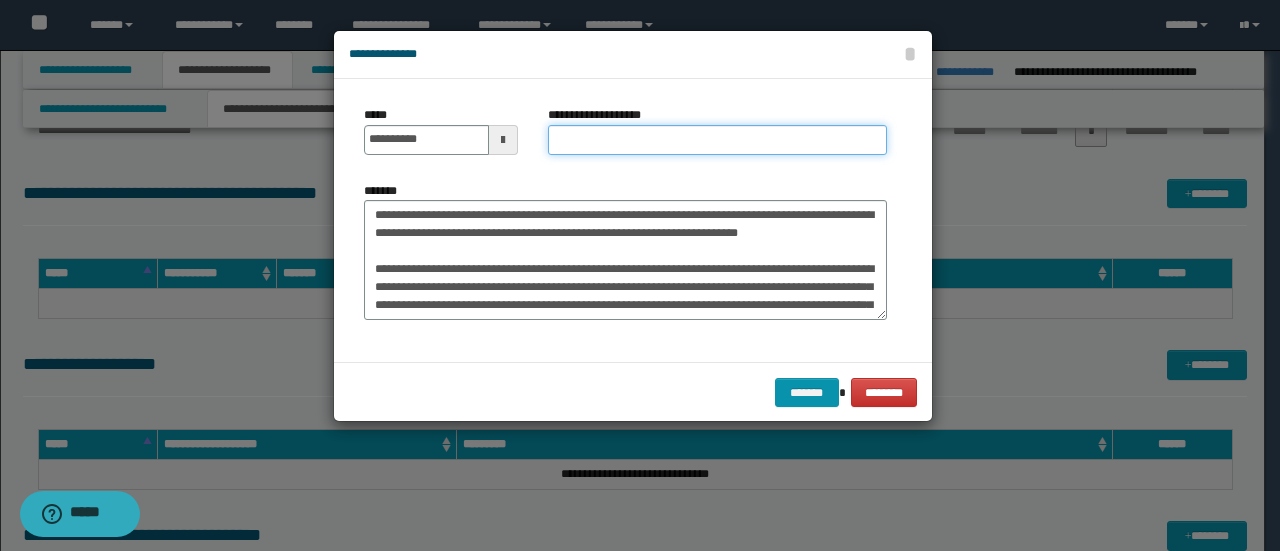 click on "**********" at bounding box center [717, 140] 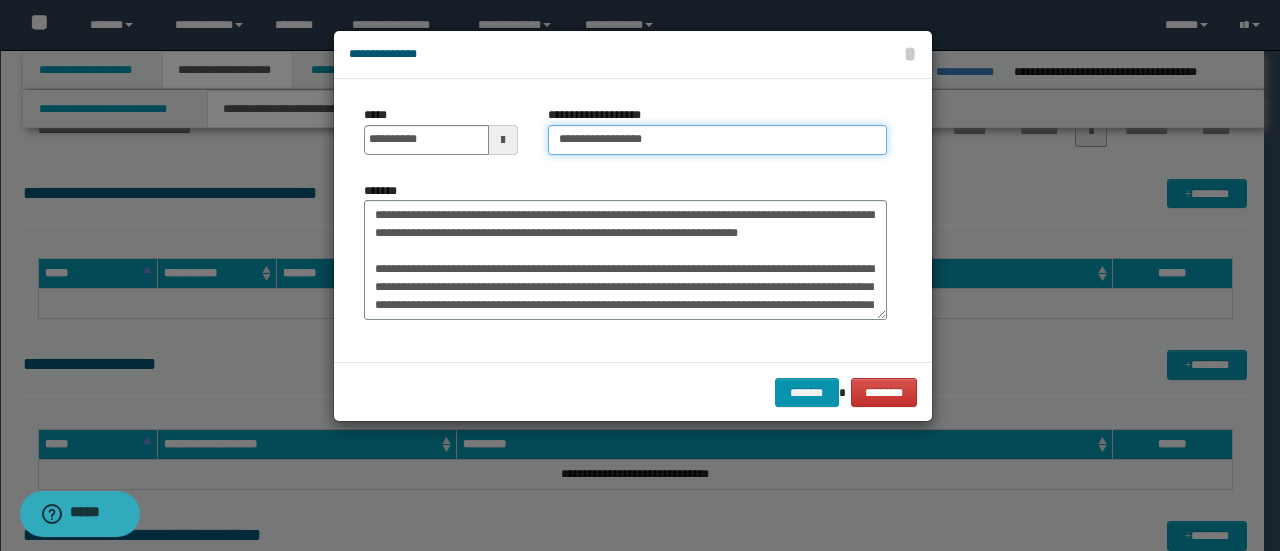 type on "**********" 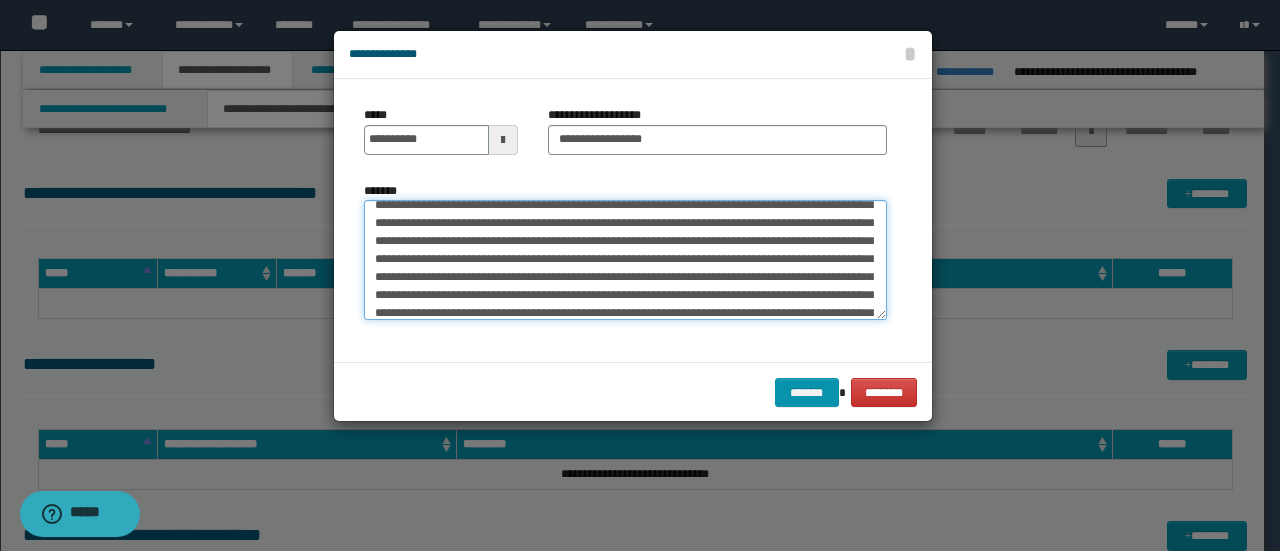 scroll, scrollTop: 1458, scrollLeft: 0, axis: vertical 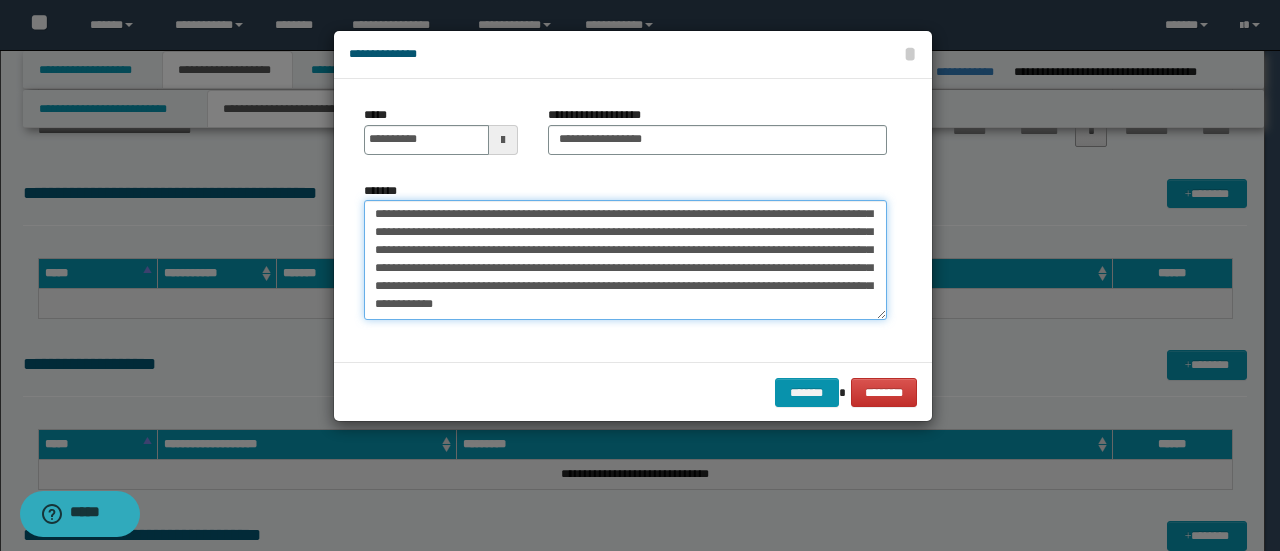 drag, startPoint x: 374, startPoint y: 287, endPoint x: 942, endPoint y: 397, distance: 578.55334 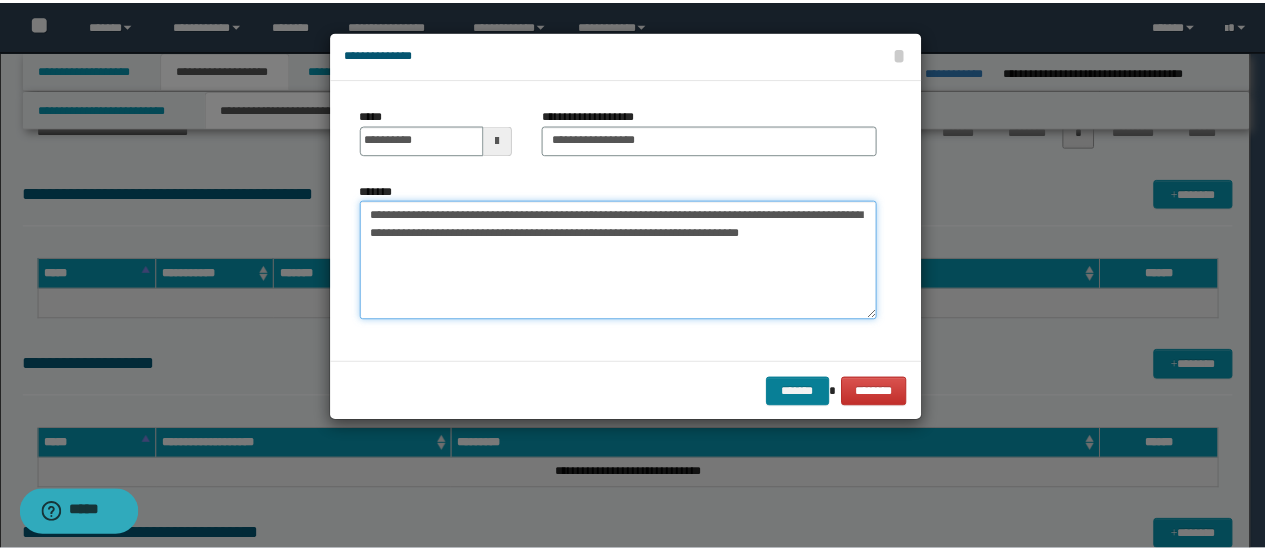 scroll, scrollTop: 0, scrollLeft: 0, axis: both 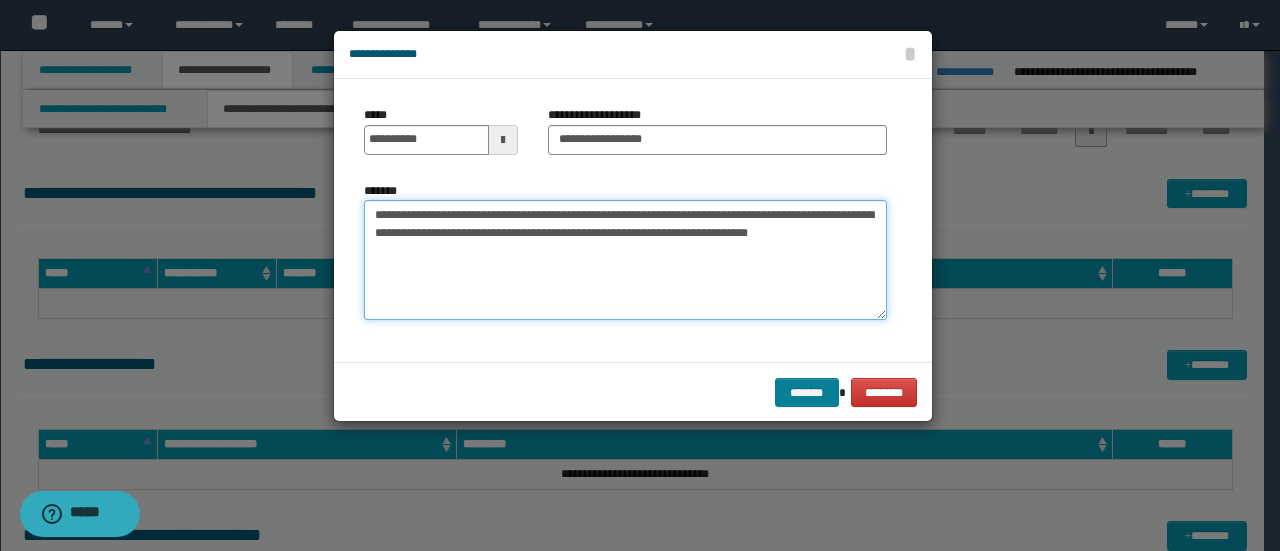 type on "**********" 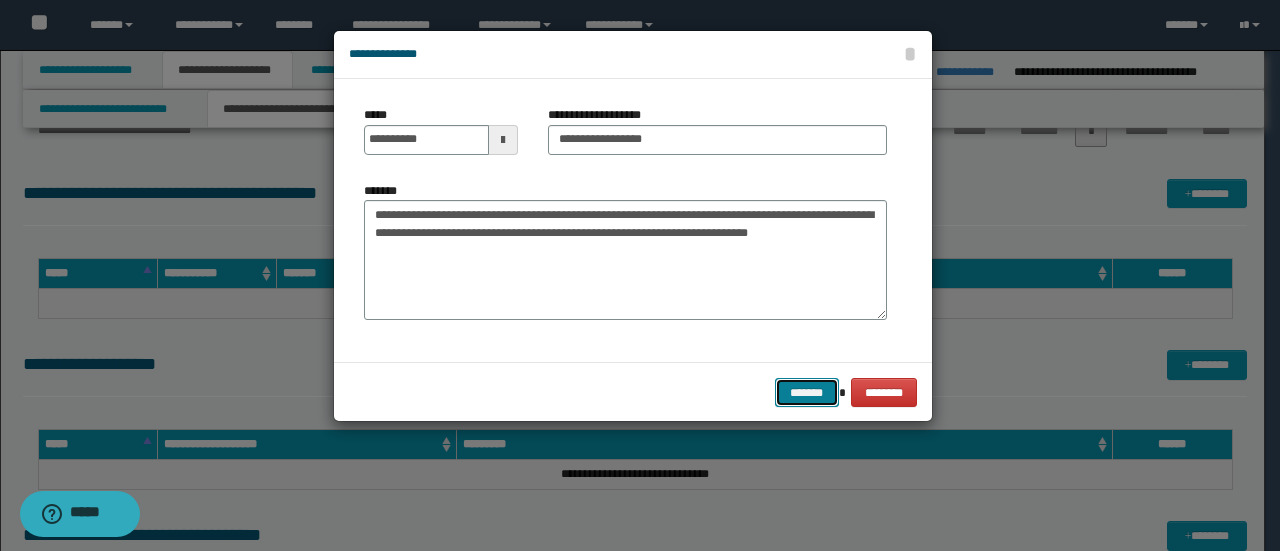 click on "*******" at bounding box center [807, 392] 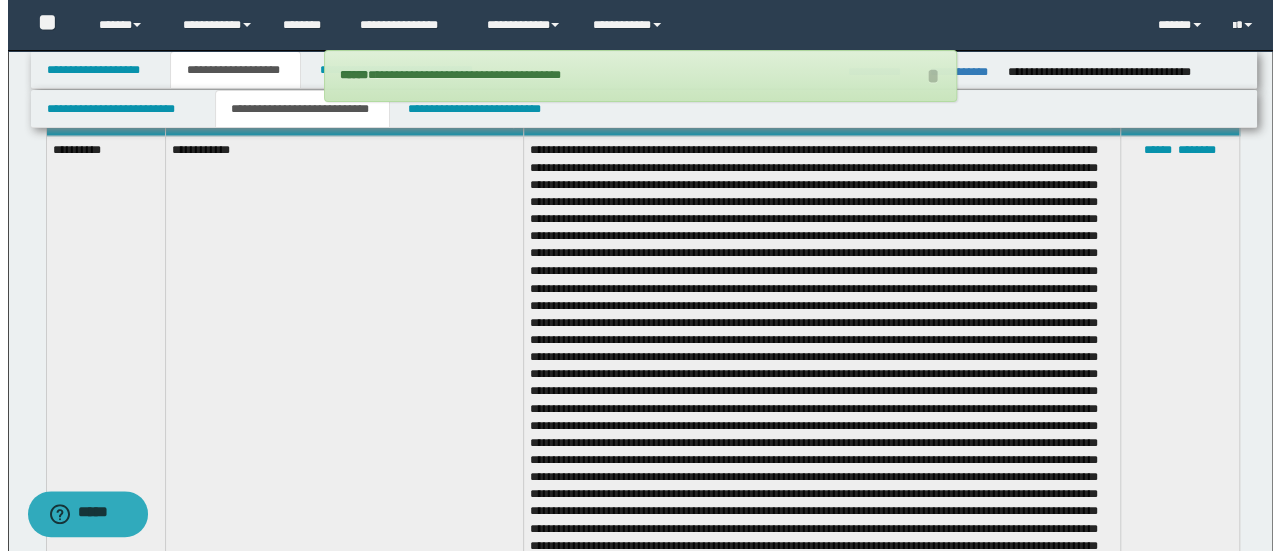 scroll, scrollTop: 1464, scrollLeft: 0, axis: vertical 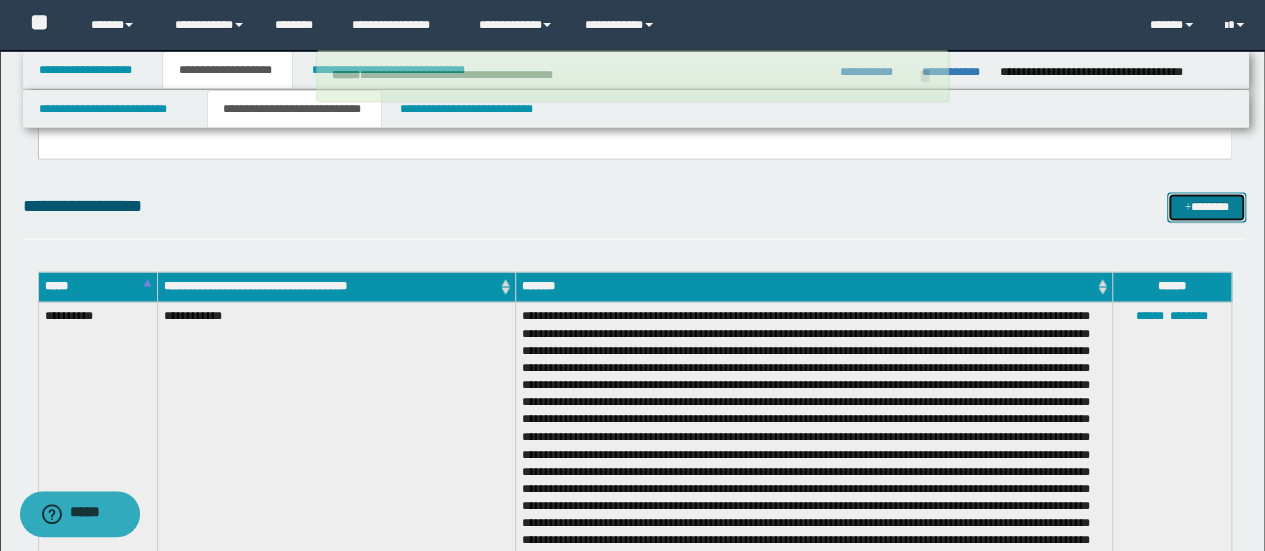 click on "*******" at bounding box center (1206, 206) 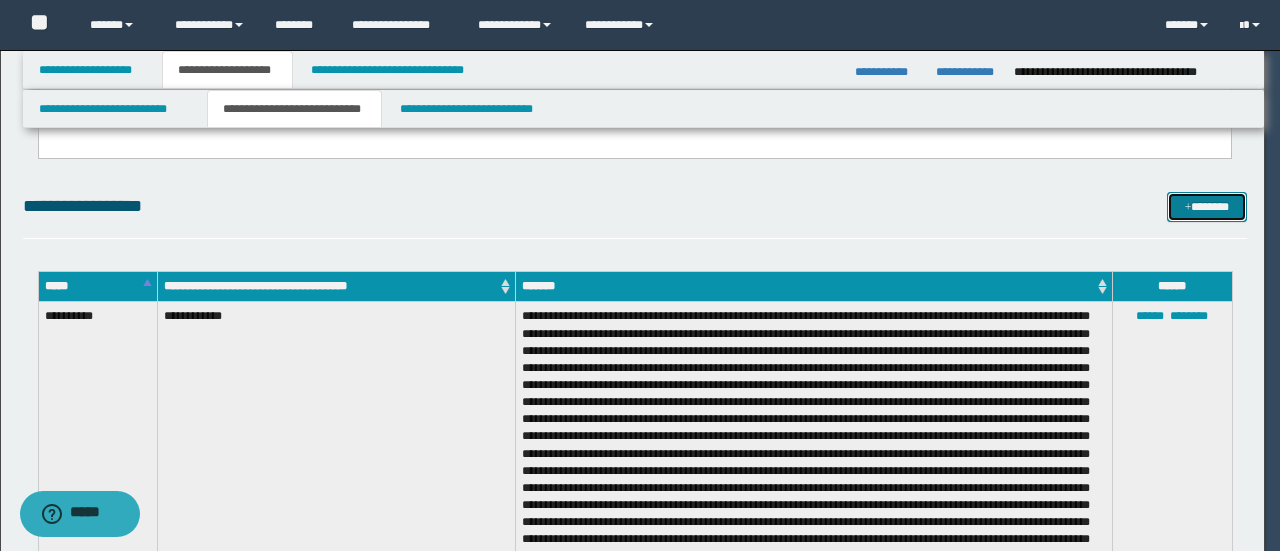 scroll, scrollTop: 0, scrollLeft: 0, axis: both 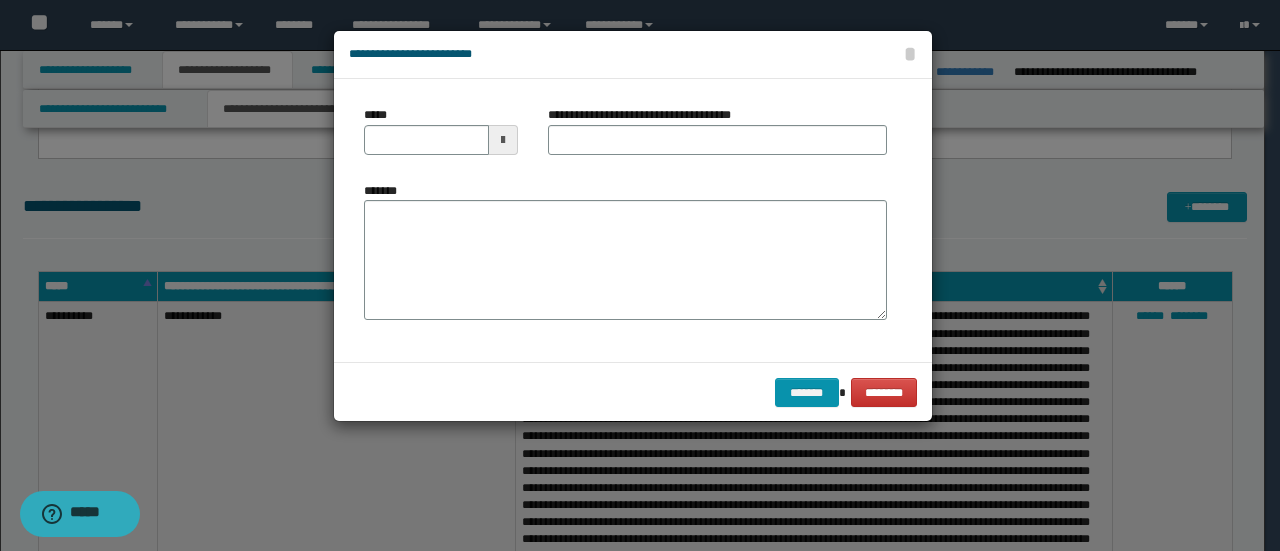 click on "*******" at bounding box center (625, 251) 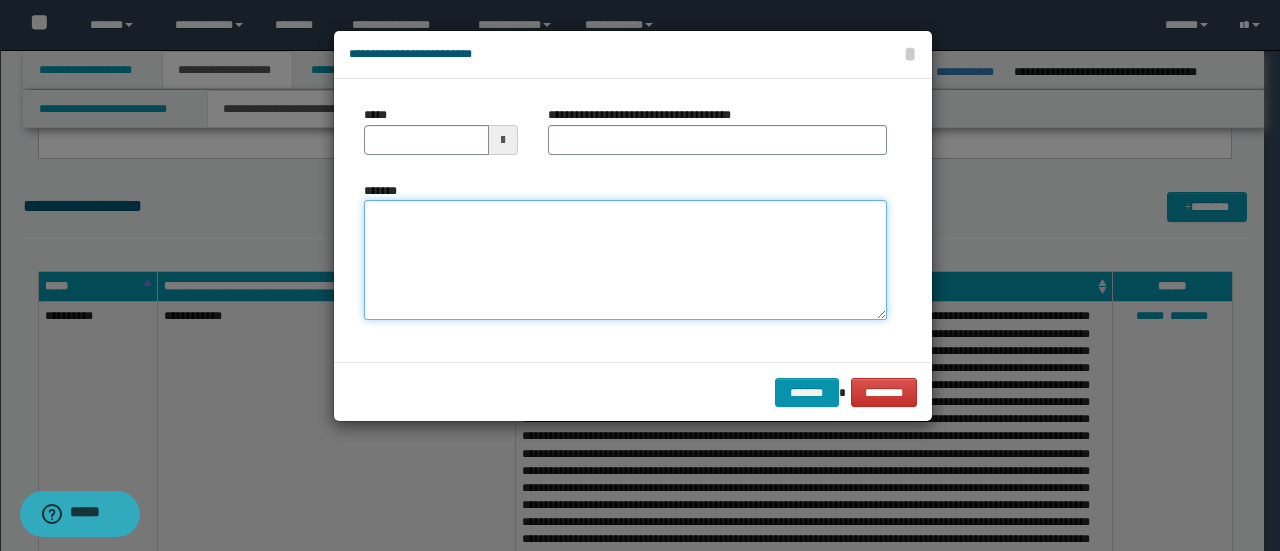 click on "*******" at bounding box center (625, 259) 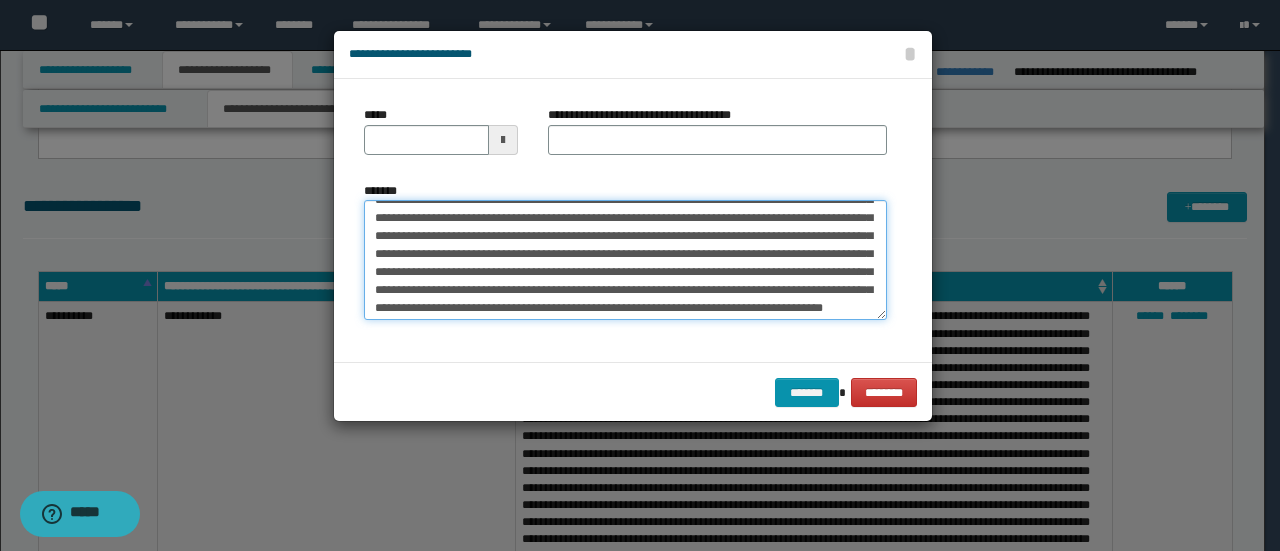 scroll, scrollTop: 0, scrollLeft: 0, axis: both 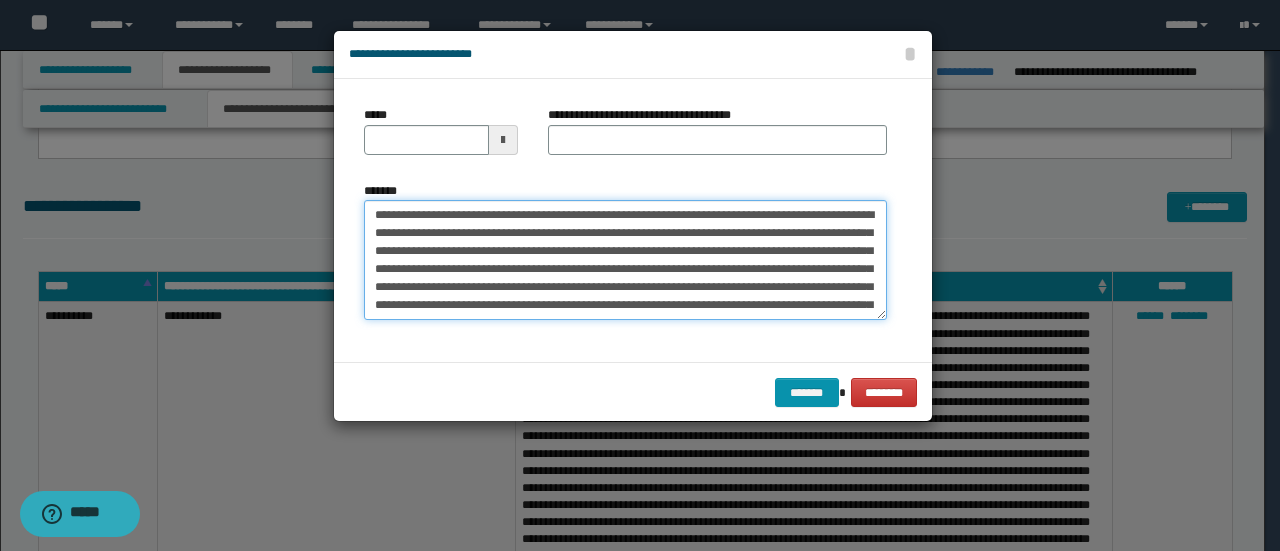 drag, startPoint x: 438, startPoint y: 212, endPoint x: 169, endPoint y: 198, distance: 269.36407 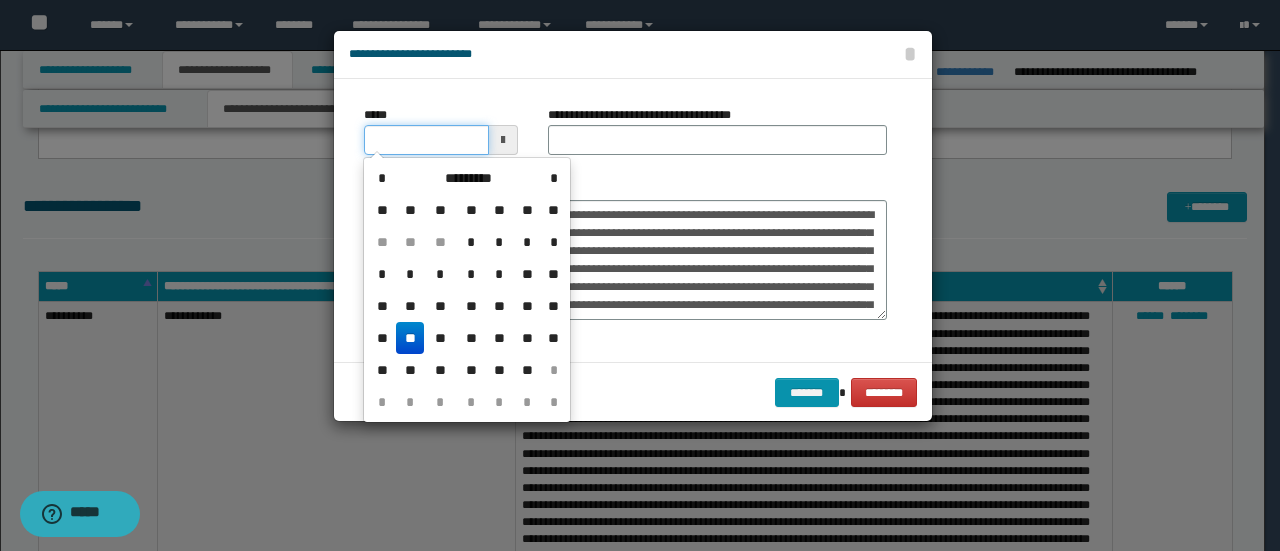 click on "*****" at bounding box center [426, 140] 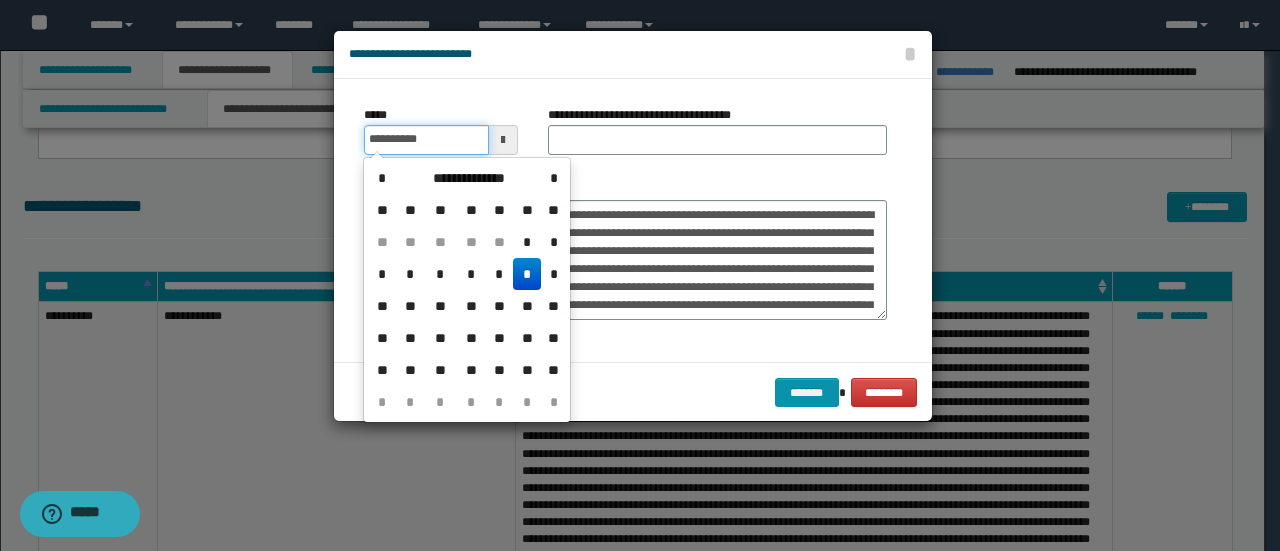 type on "**********" 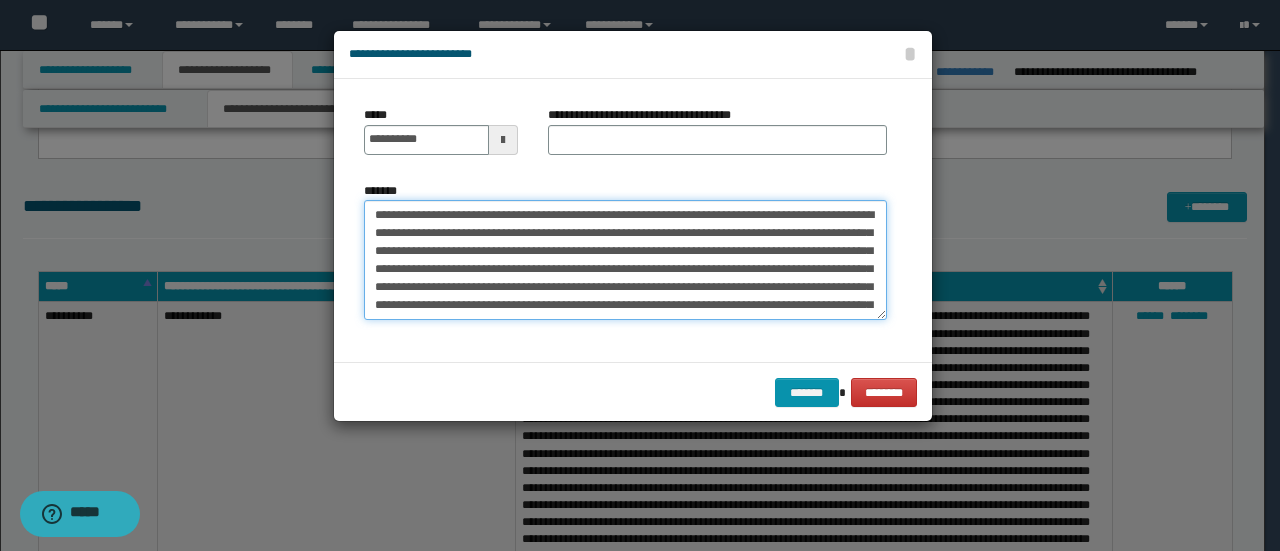 drag, startPoint x: 467, startPoint y: 212, endPoint x: 188, endPoint y: 196, distance: 279.4584 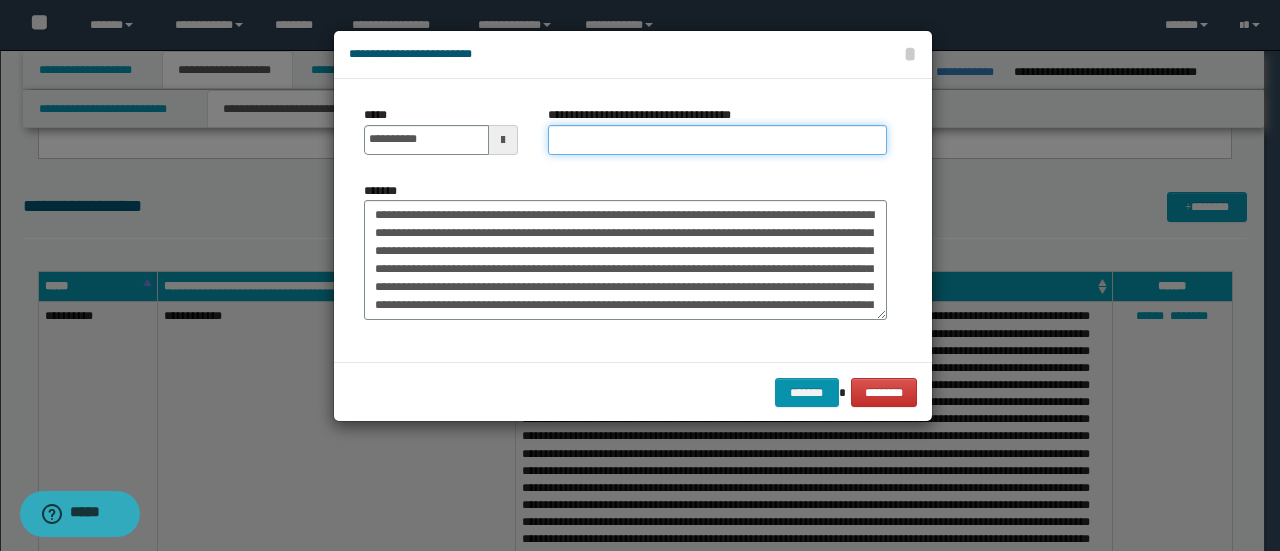 click on "**********" at bounding box center (717, 140) 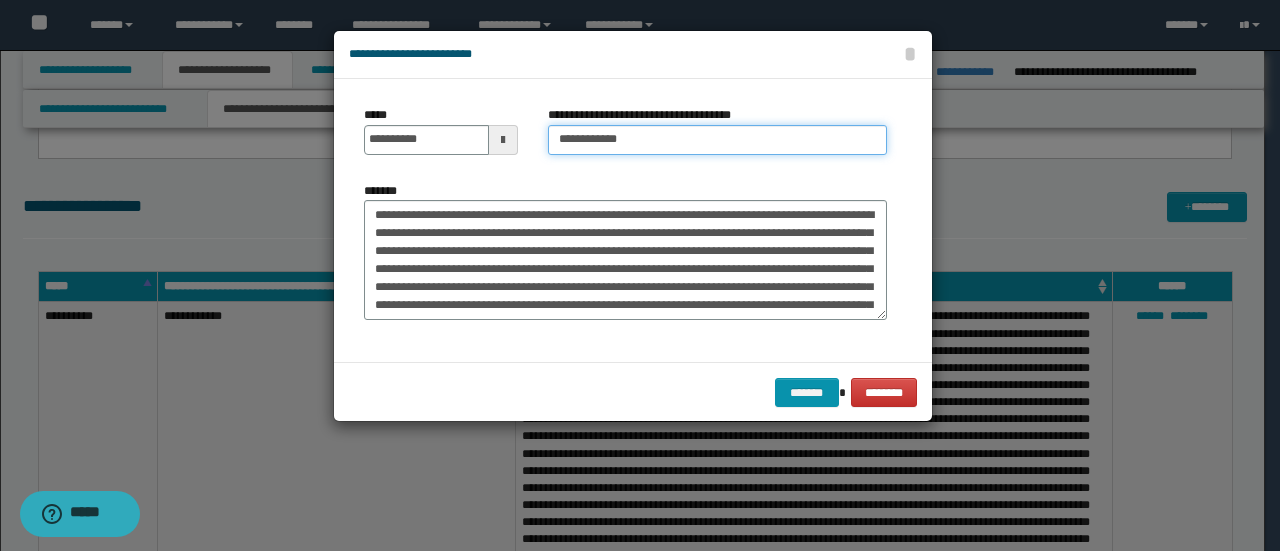 type on "**********" 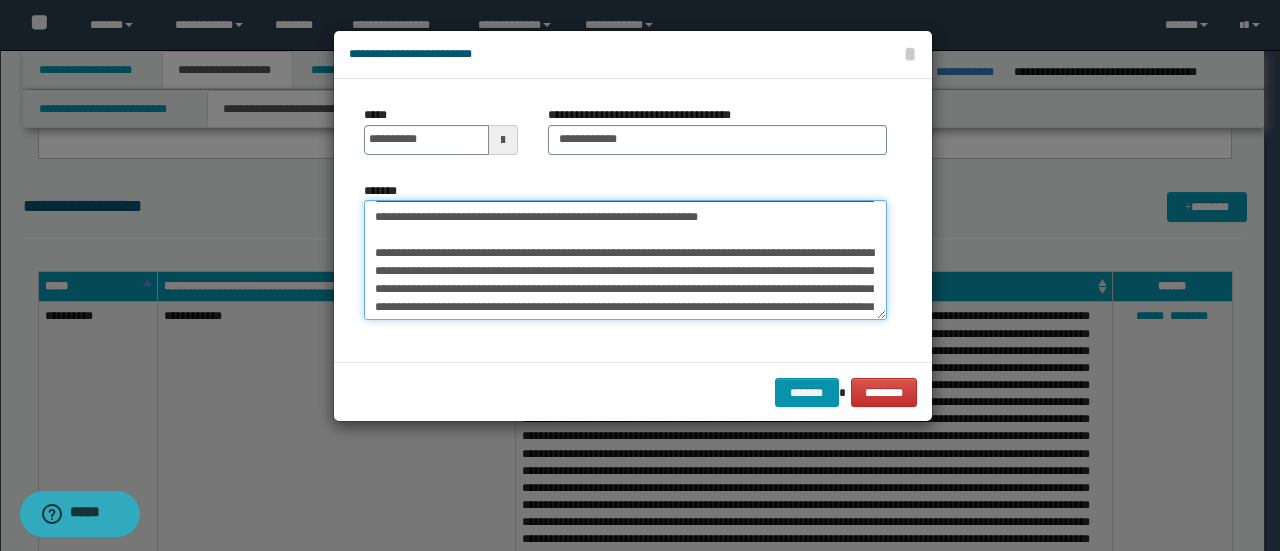 scroll, scrollTop: 173, scrollLeft: 0, axis: vertical 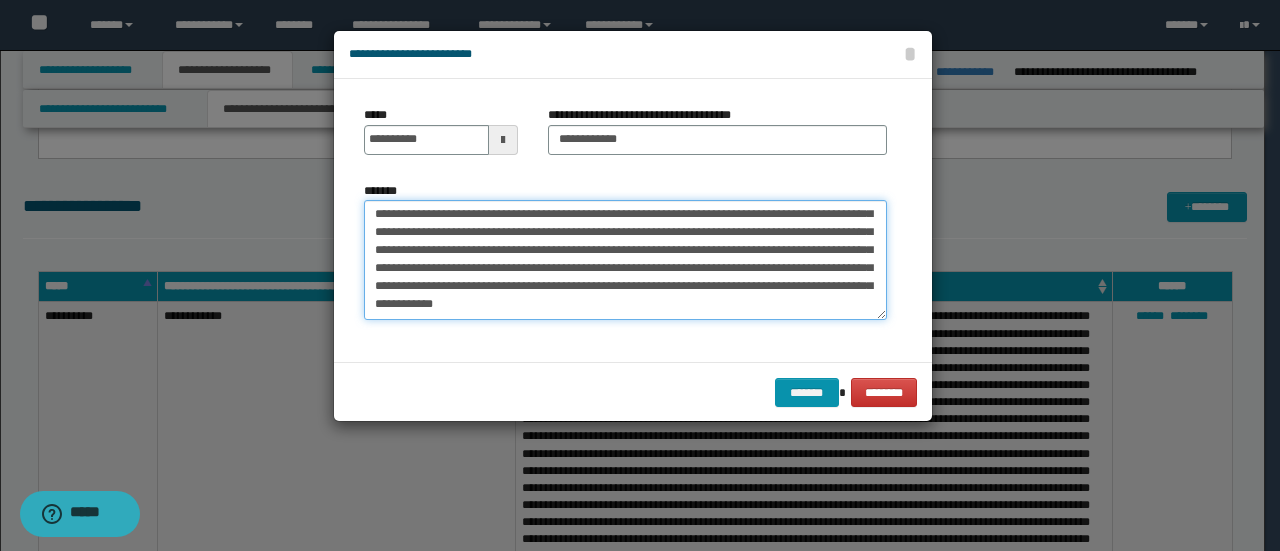 drag, startPoint x: 370, startPoint y: 252, endPoint x: 916, endPoint y: 339, distance: 552.8879 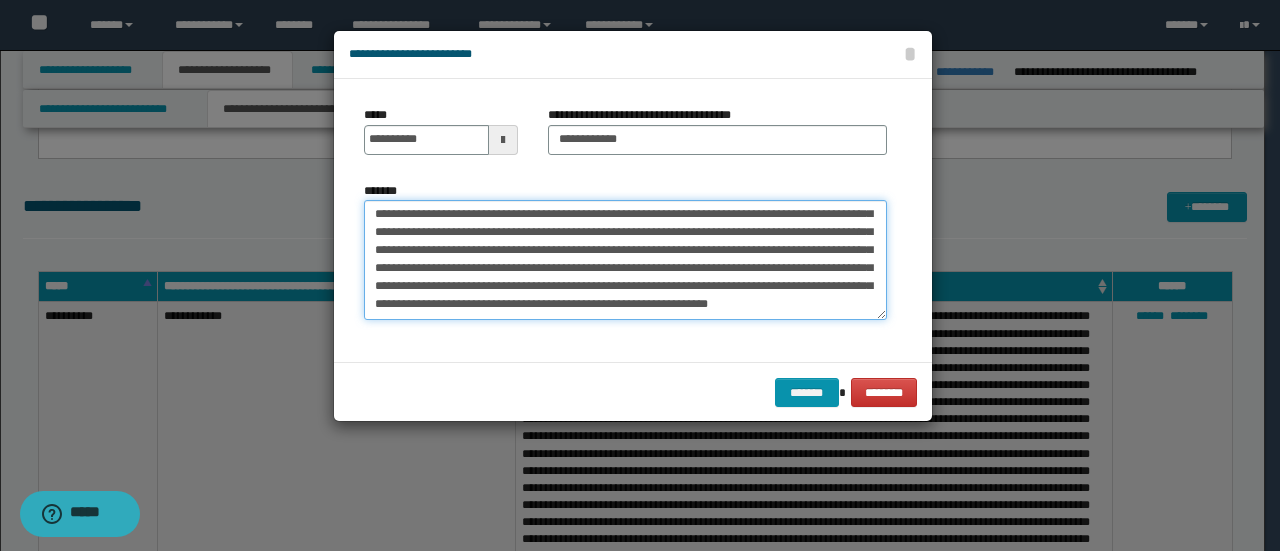 scroll, scrollTop: 126, scrollLeft: 0, axis: vertical 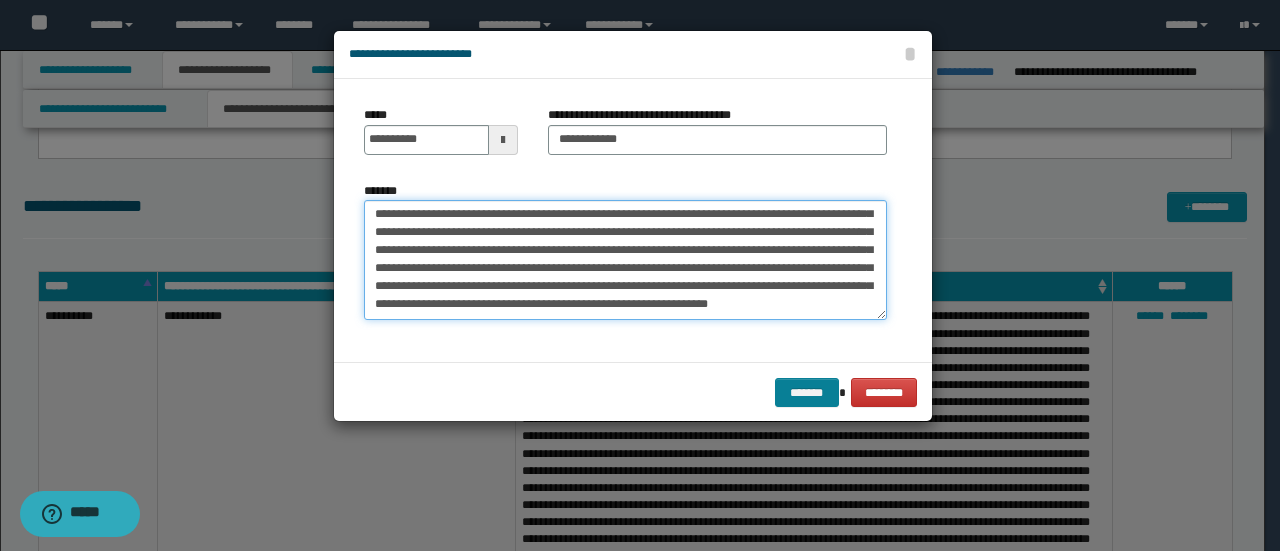 type on "**********" 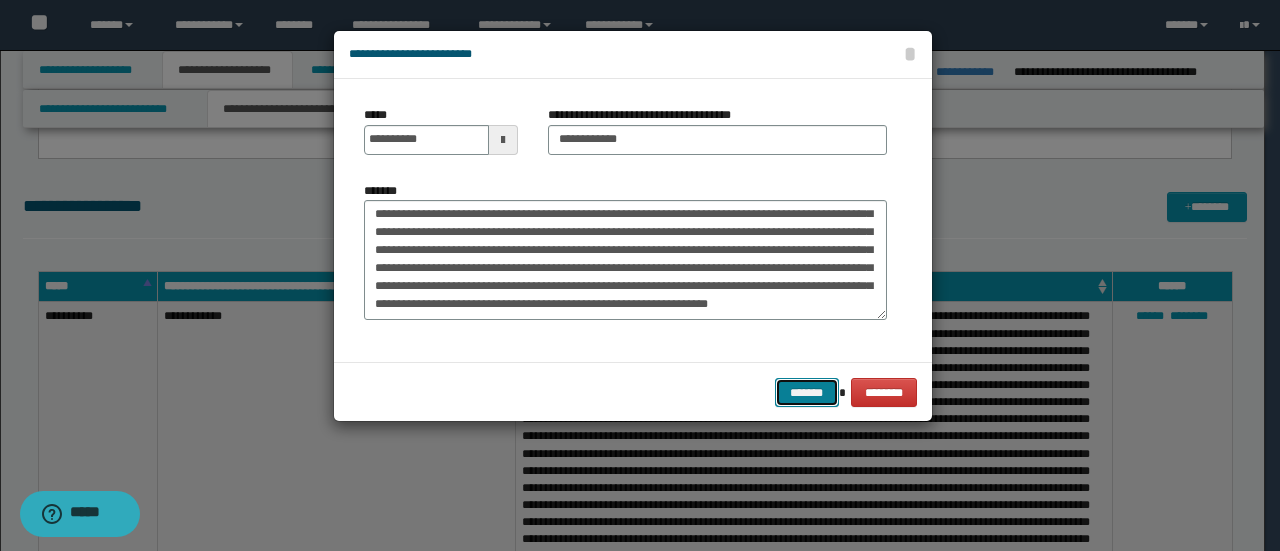click on "*******" at bounding box center (807, 392) 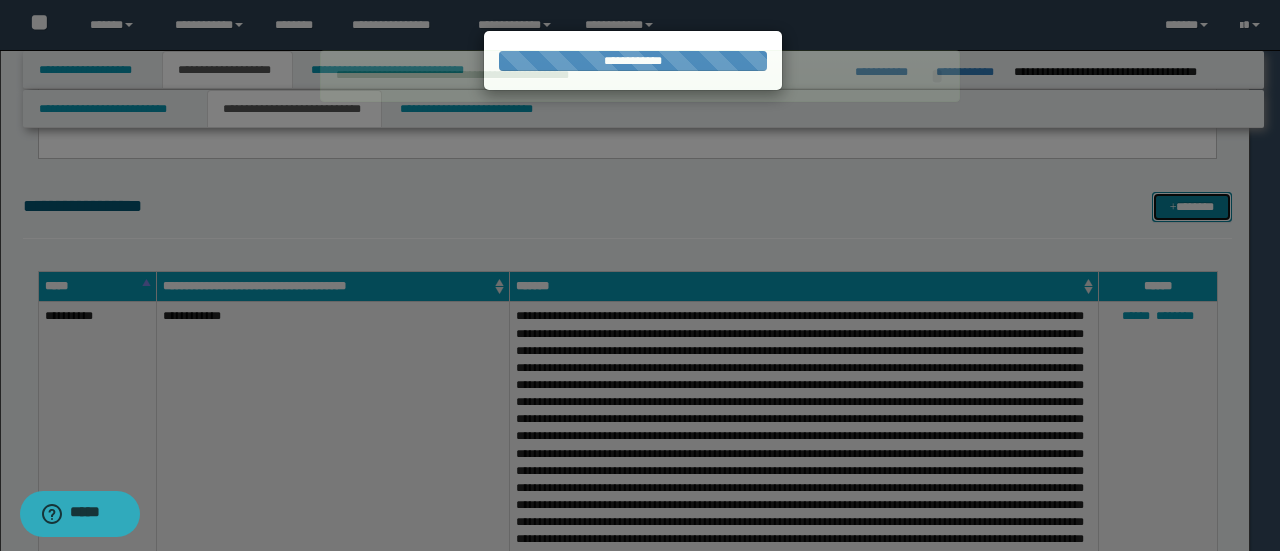 type 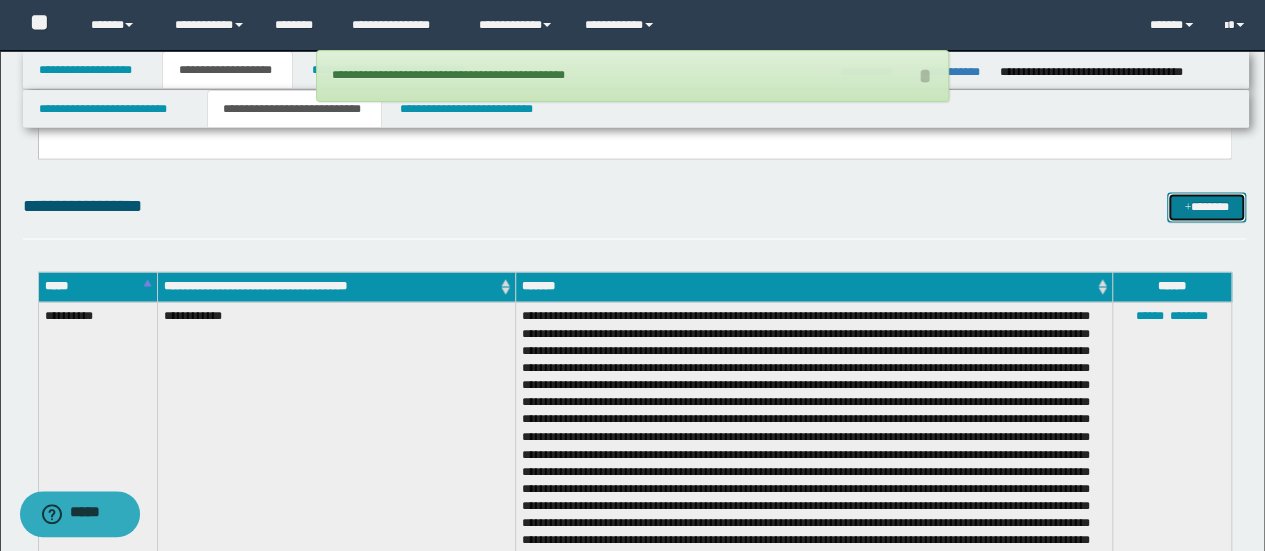 click at bounding box center [1187, 208] 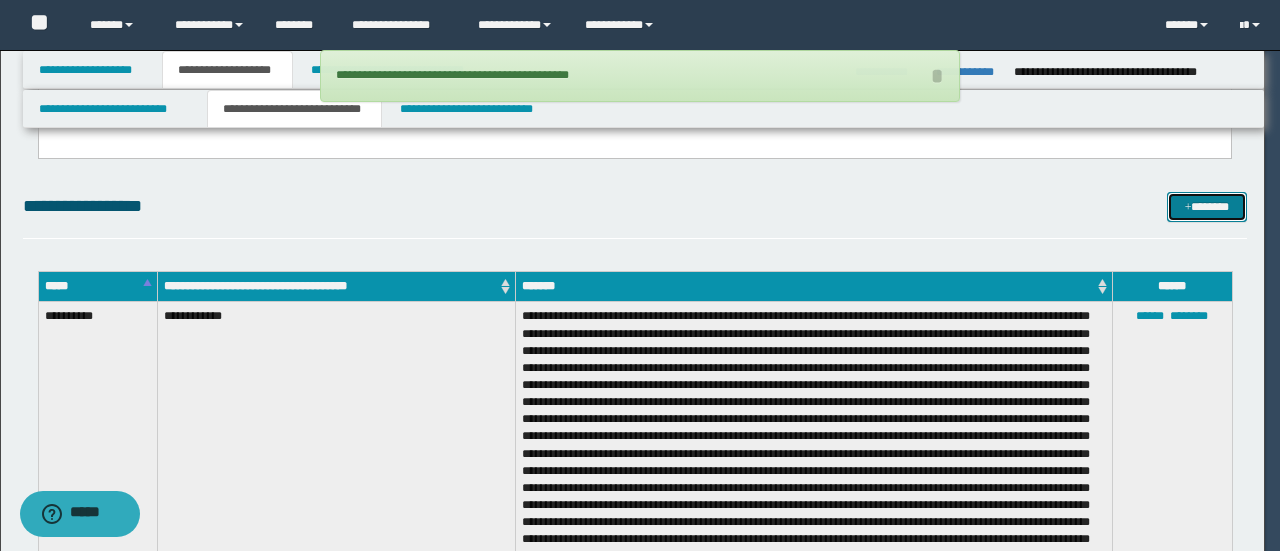 scroll, scrollTop: 0, scrollLeft: 0, axis: both 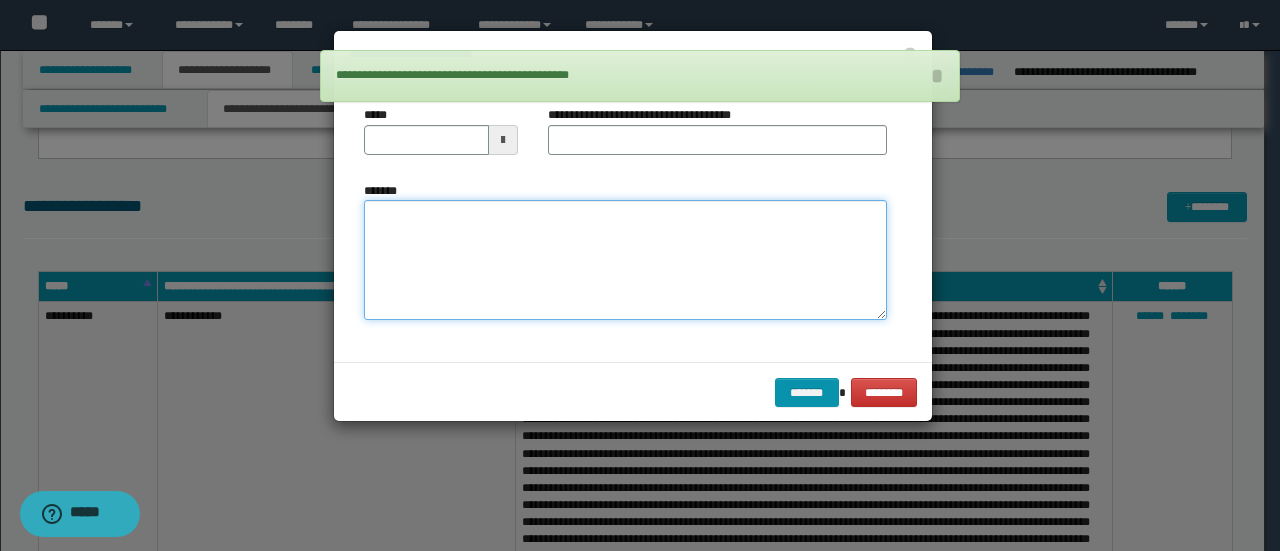 click on "*******" at bounding box center (625, 259) 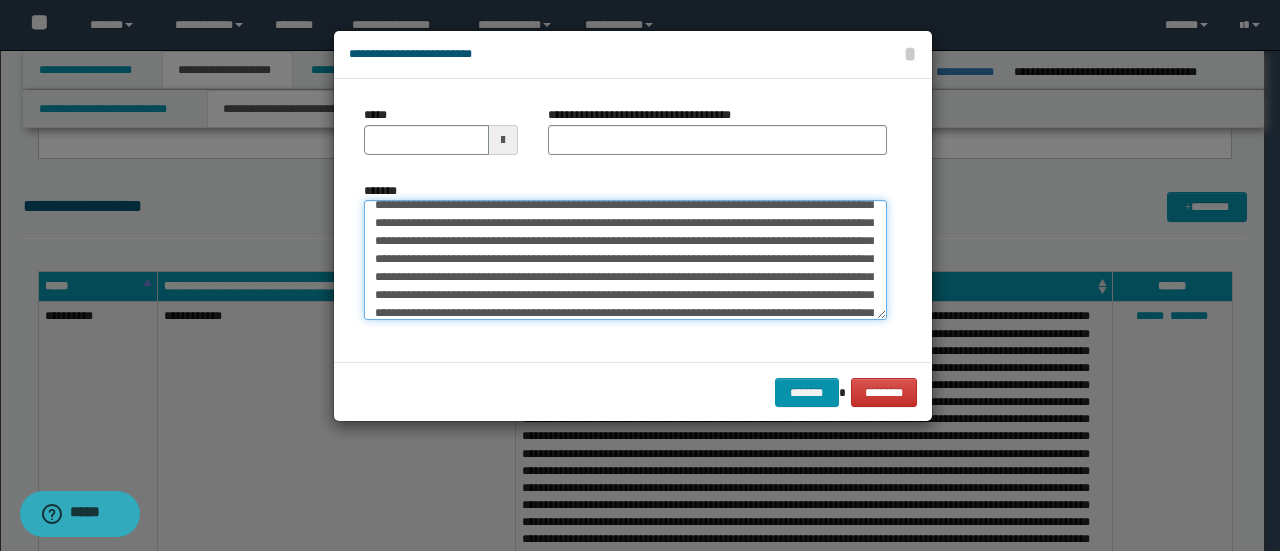 scroll, scrollTop: 0, scrollLeft: 0, axis: both 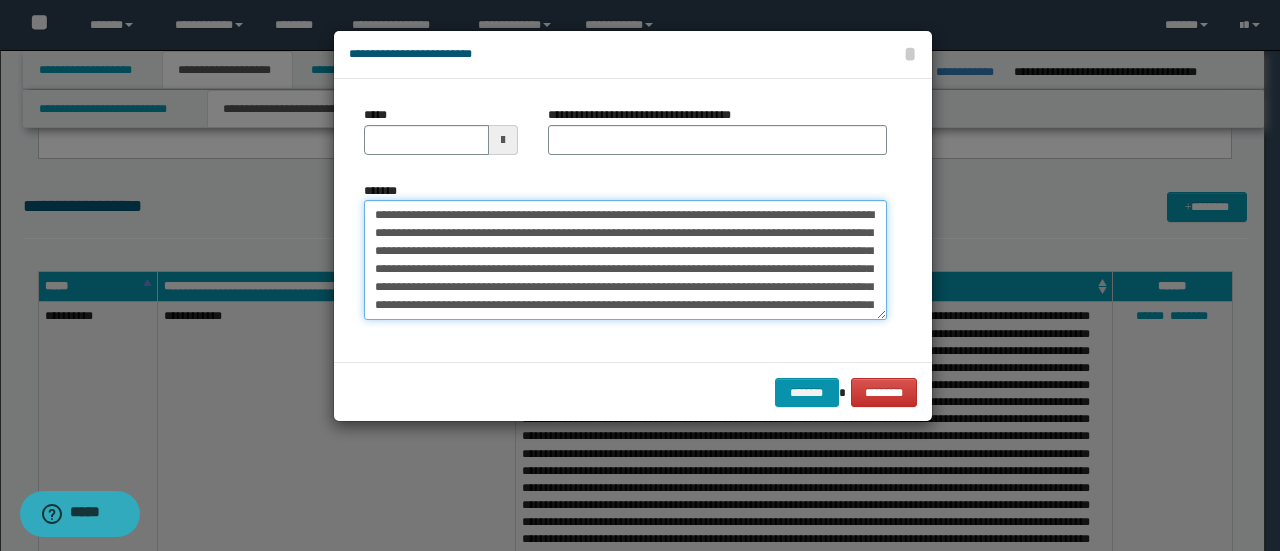 drag, startPoint x: 438, startPoint y: 212, endPoint x: 34, endPoint y: 133, distance: 411.65155 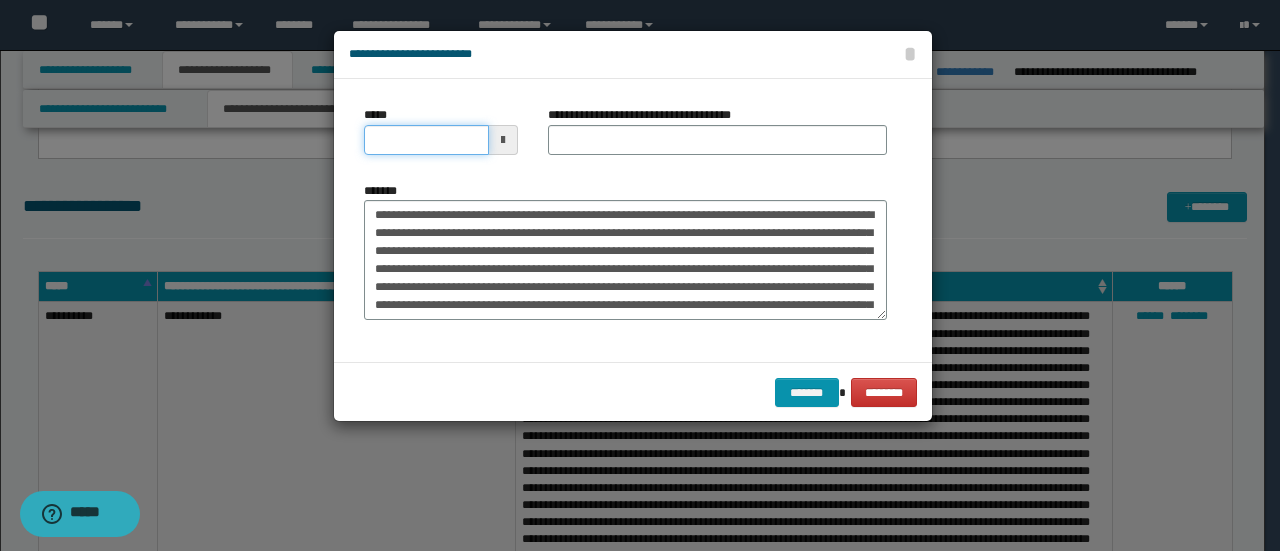 click on "*****" at bounding box center (426, 140) 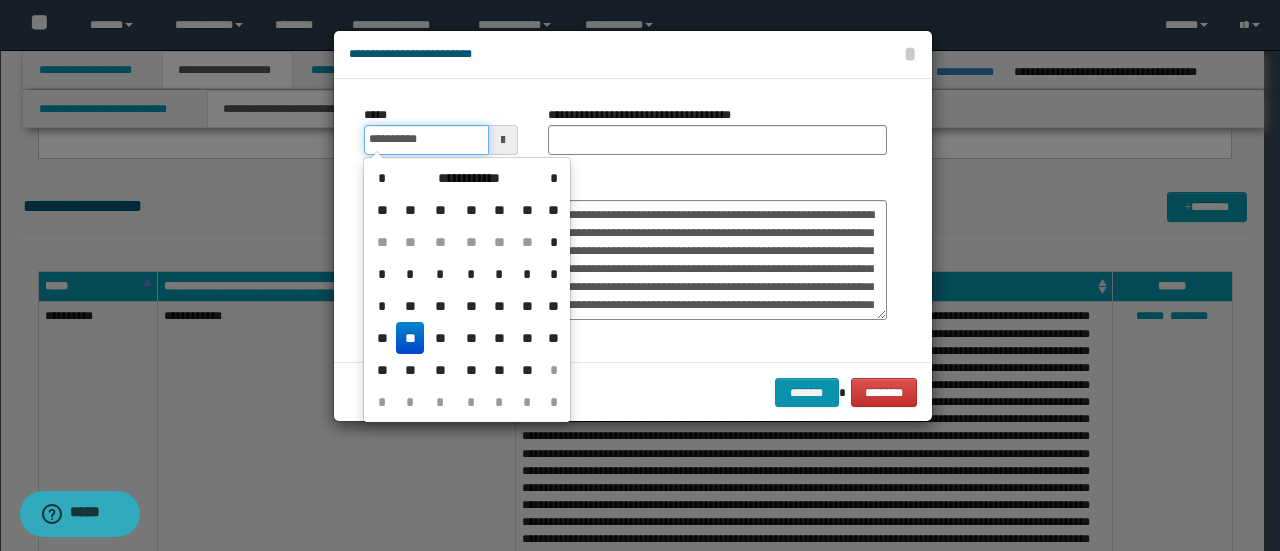 type on "**********" 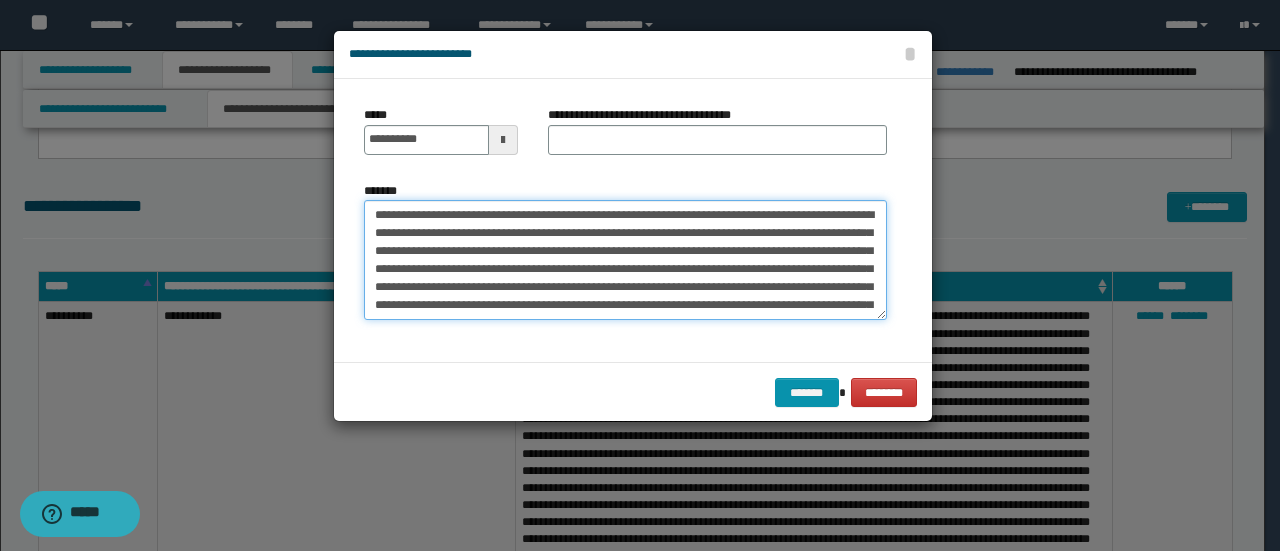 drag, startPoint x: 468, startPoint y: 218, endPoint x: 250, endPoint y: 183, distance: 220.79176 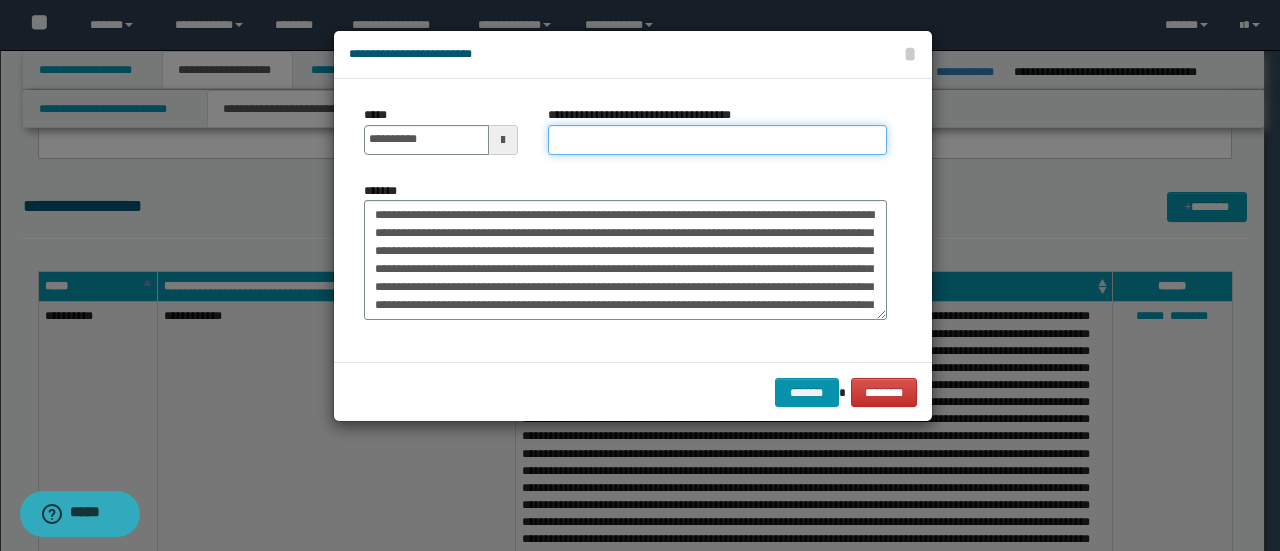 click on "**********" at bounding box center (717, 140) 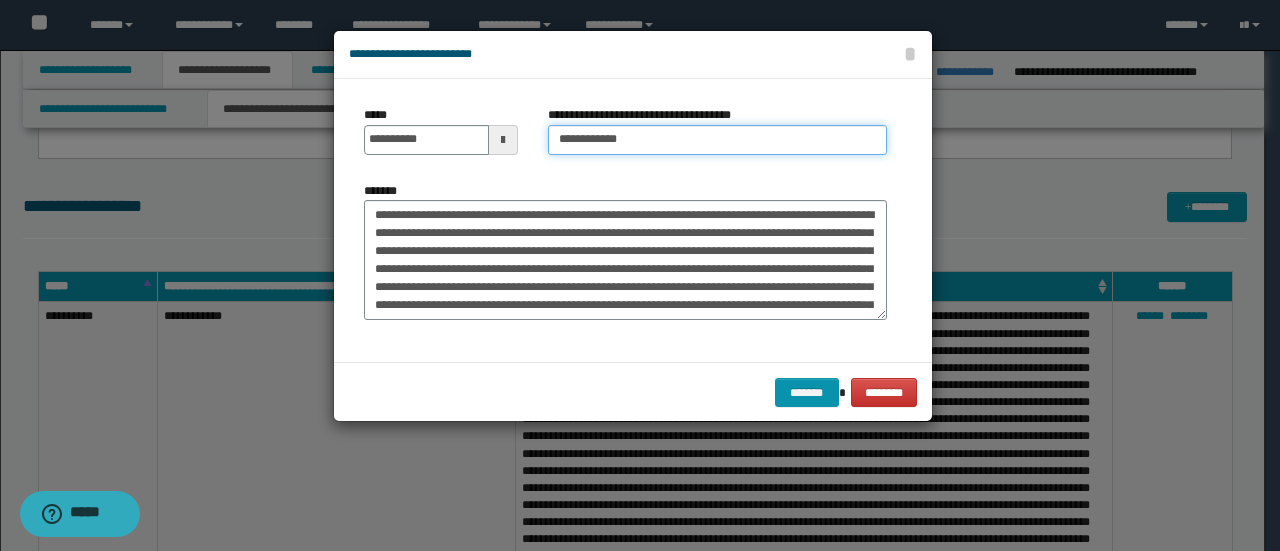 type on "**********" 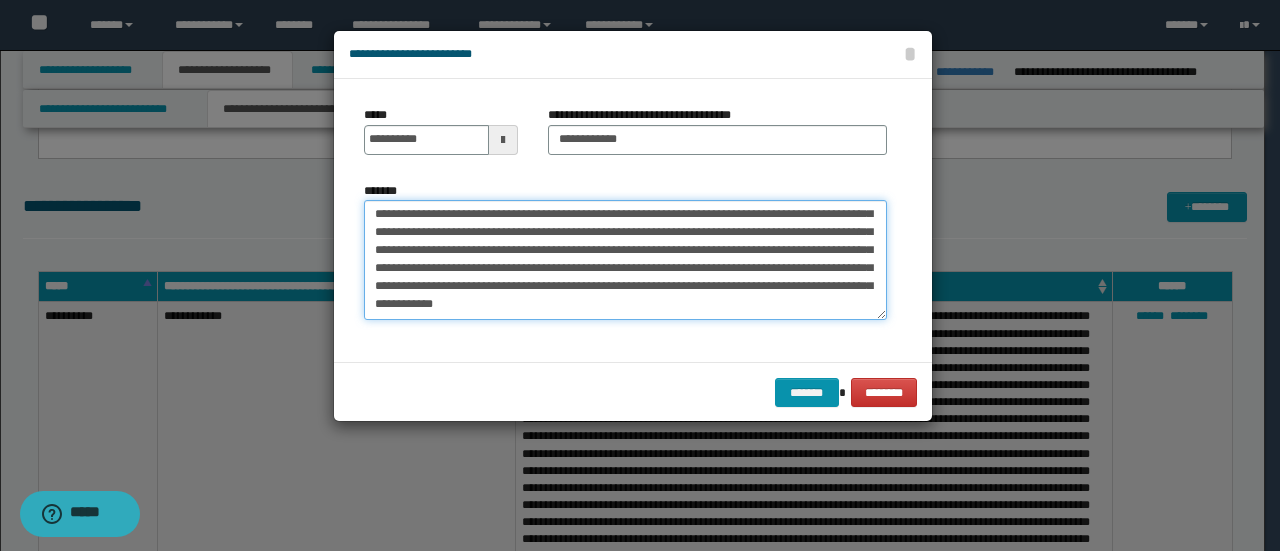 scroll, scrollTop: 1152, scrollLeft: 0, axis: vertical 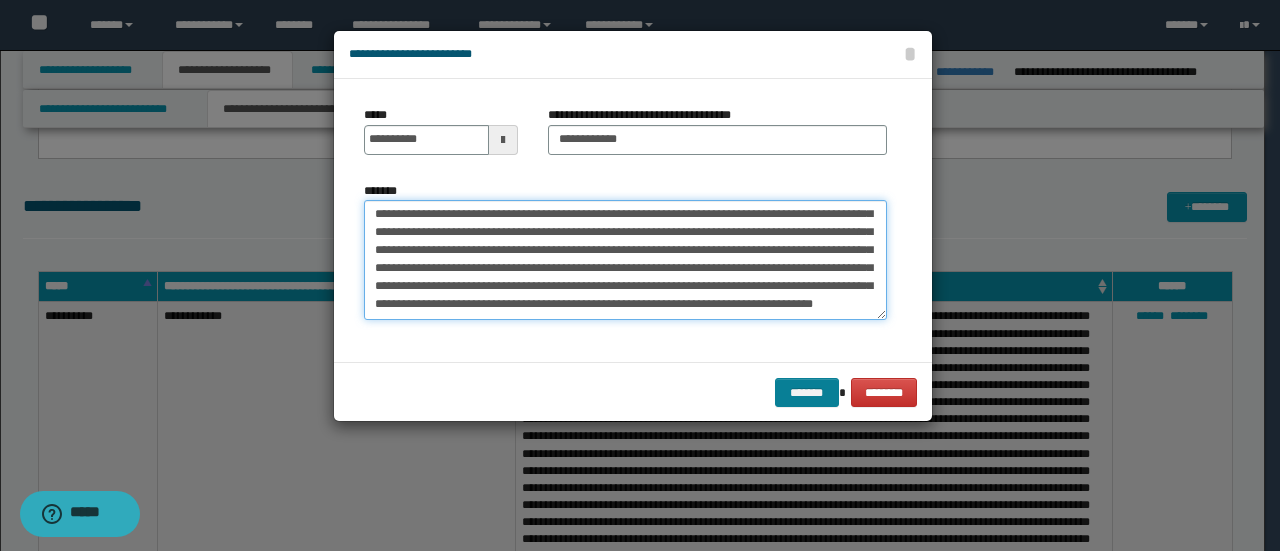 type on "**********" 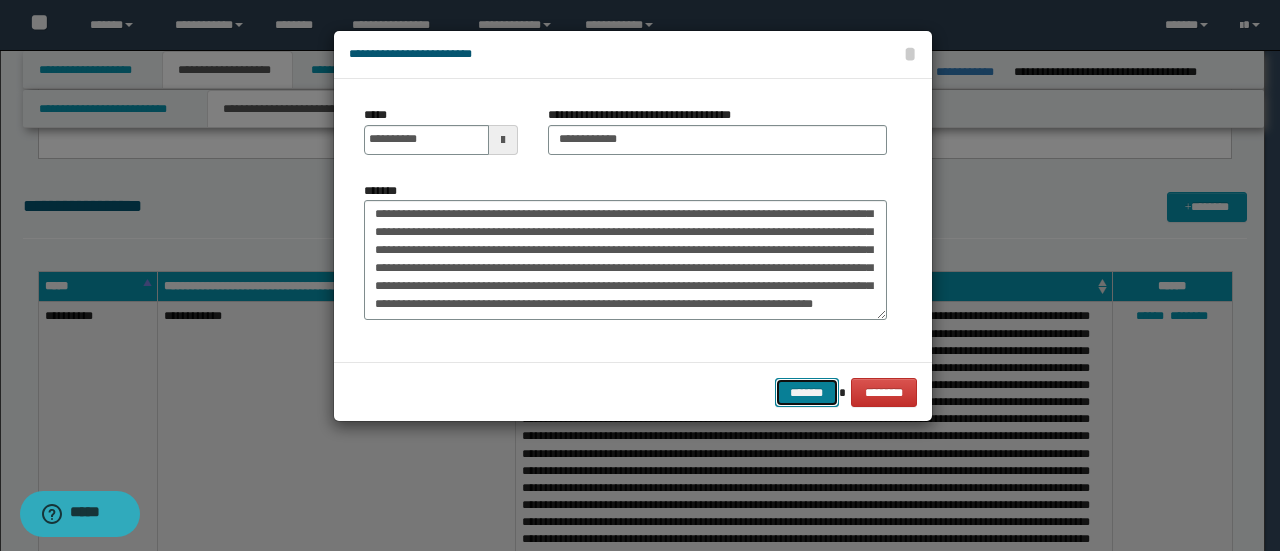 drag, startPoint x: 808, startPoint y: 389, endPoint x: 832, endPoint y: 388, distance: 24.020824 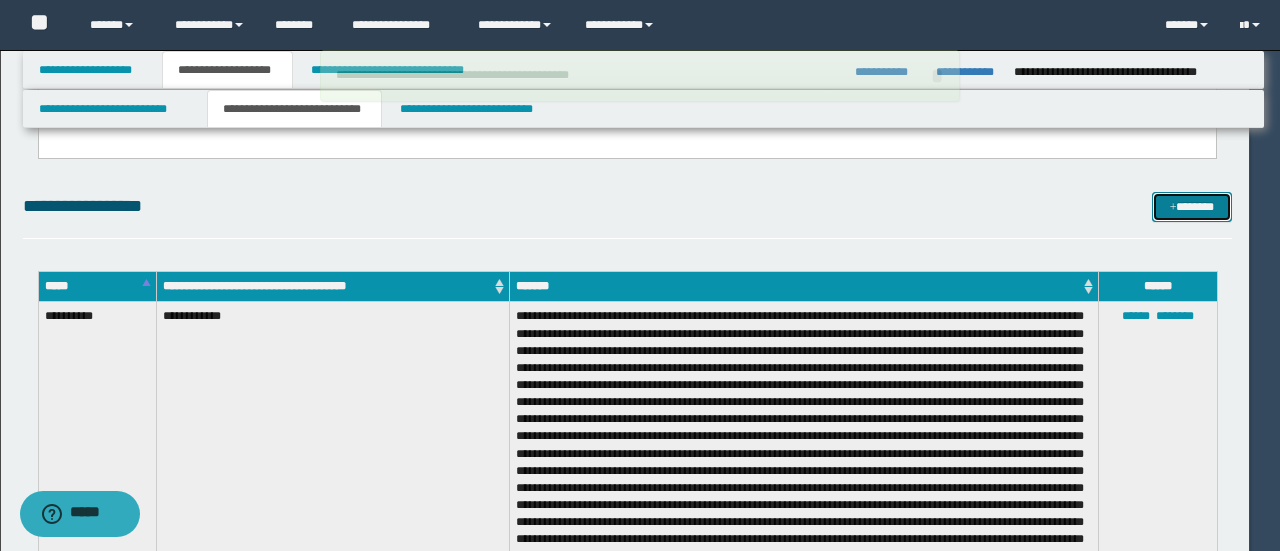 type 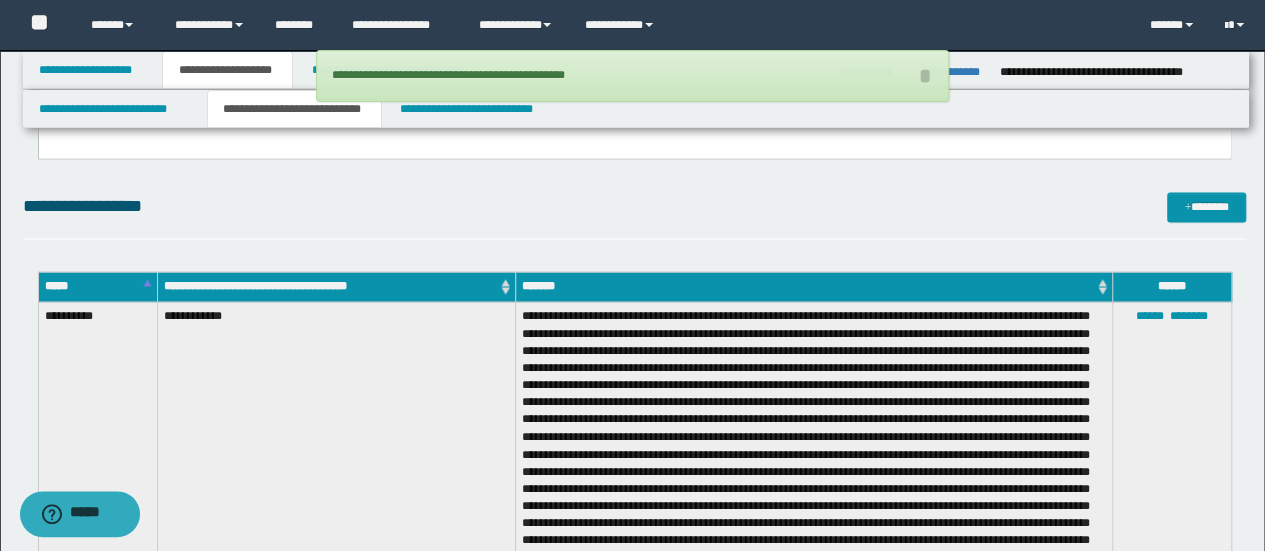 click on "**********" at bounding box center [635, 215] 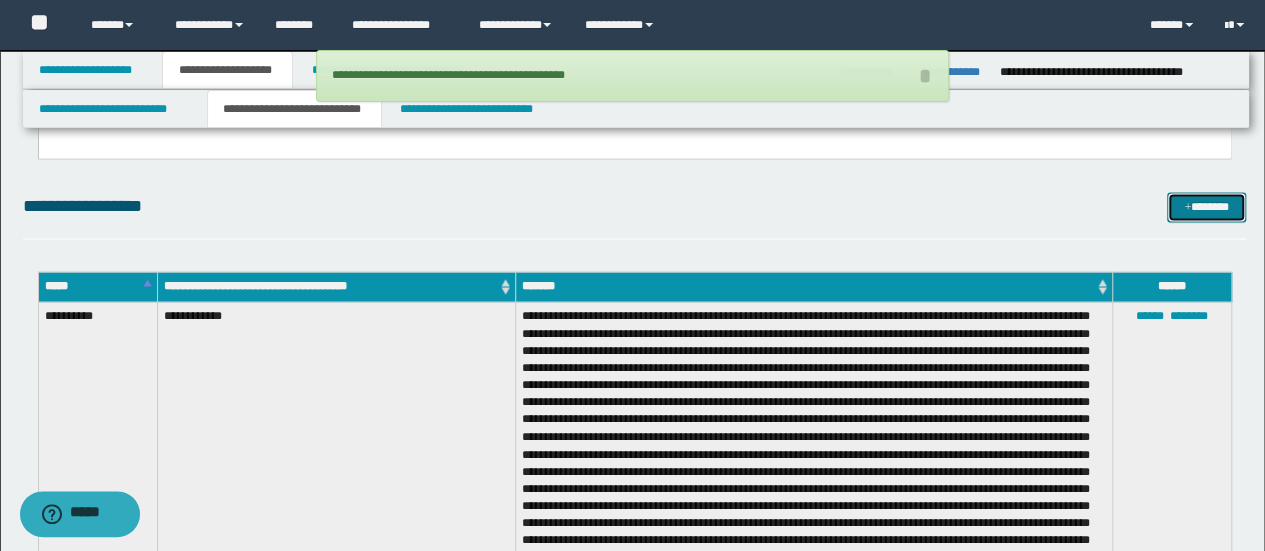 drag, startPoint x: 1182, startPoint y: 211, endPoint x: 1172, endPoint y: 201, distance: 14.142136 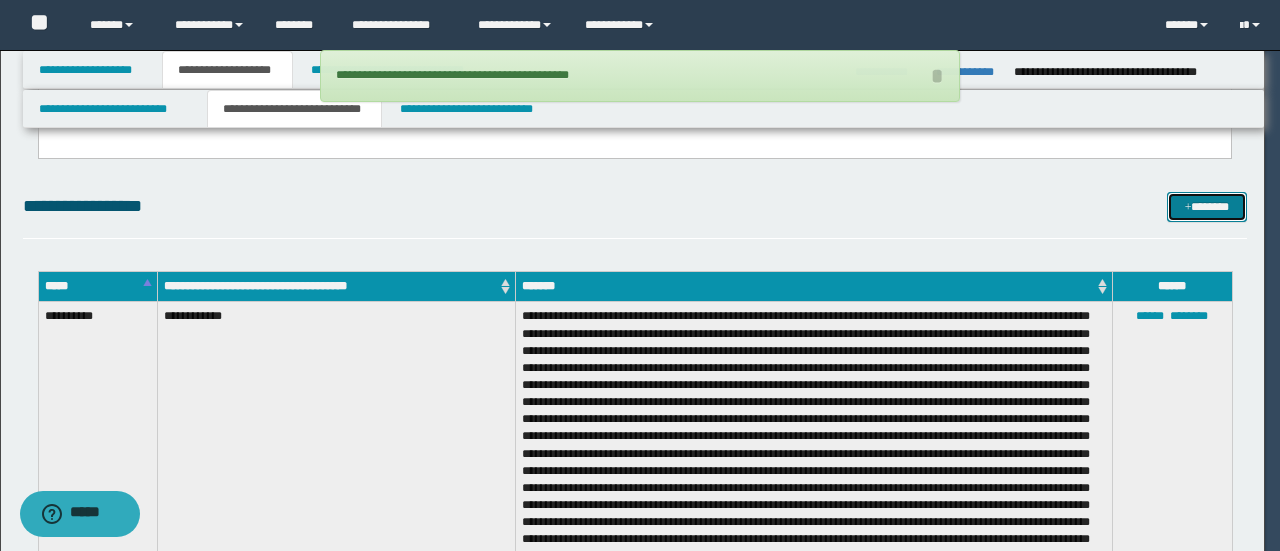 scroll, scrollTop: 0, scrollLeft: 0, axis: both 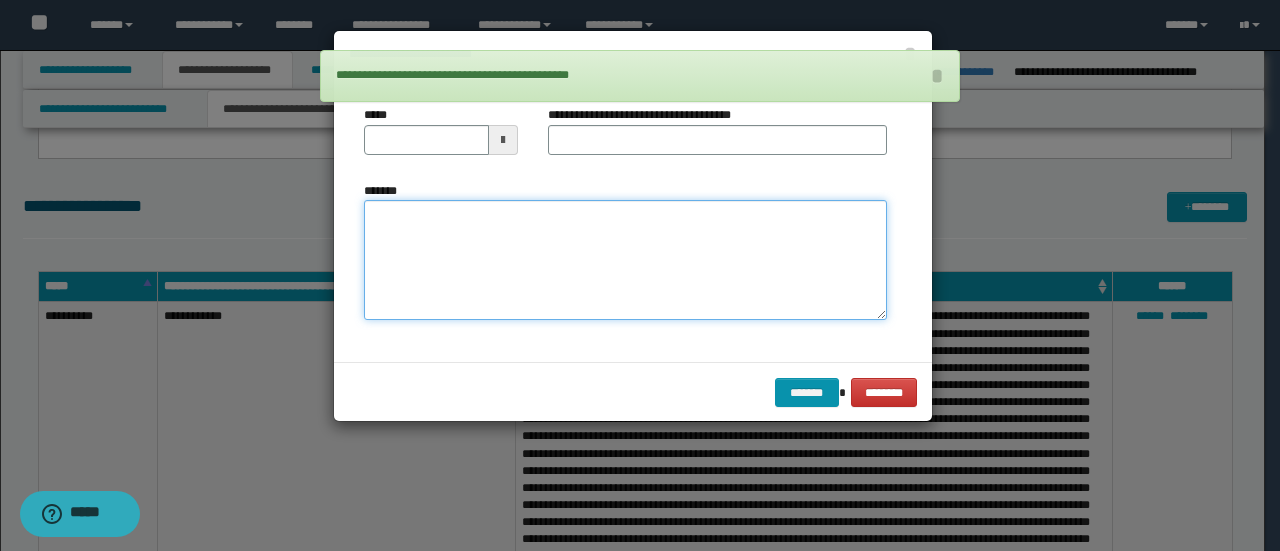 click on "*******" at bounding box center [625, 259] 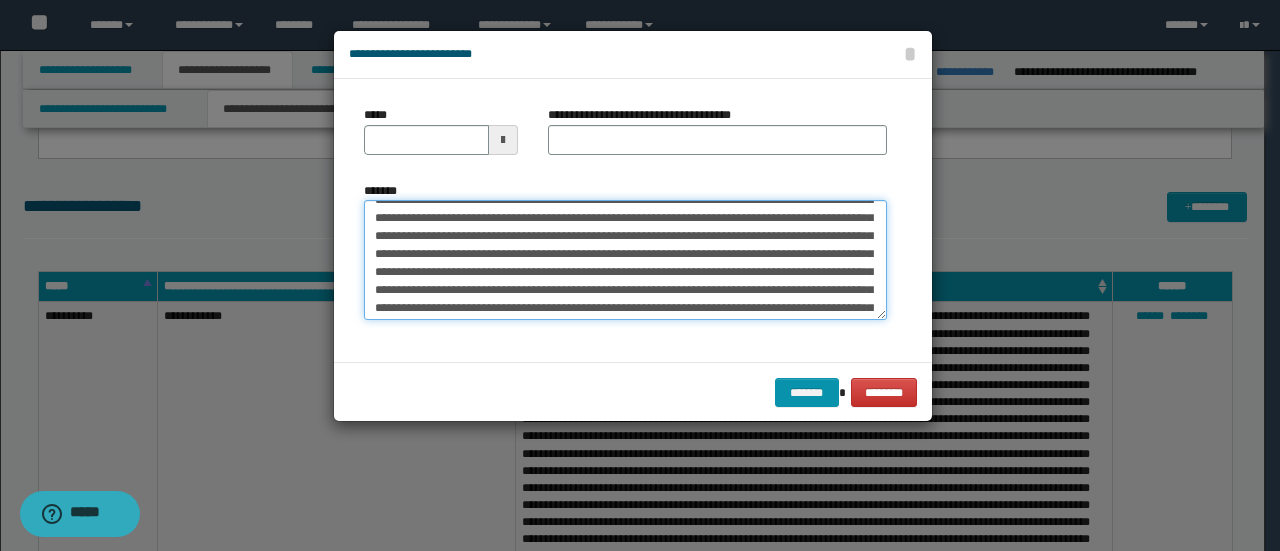 scroll, scrollTop: 0, scrollLeft: 0, axis: both 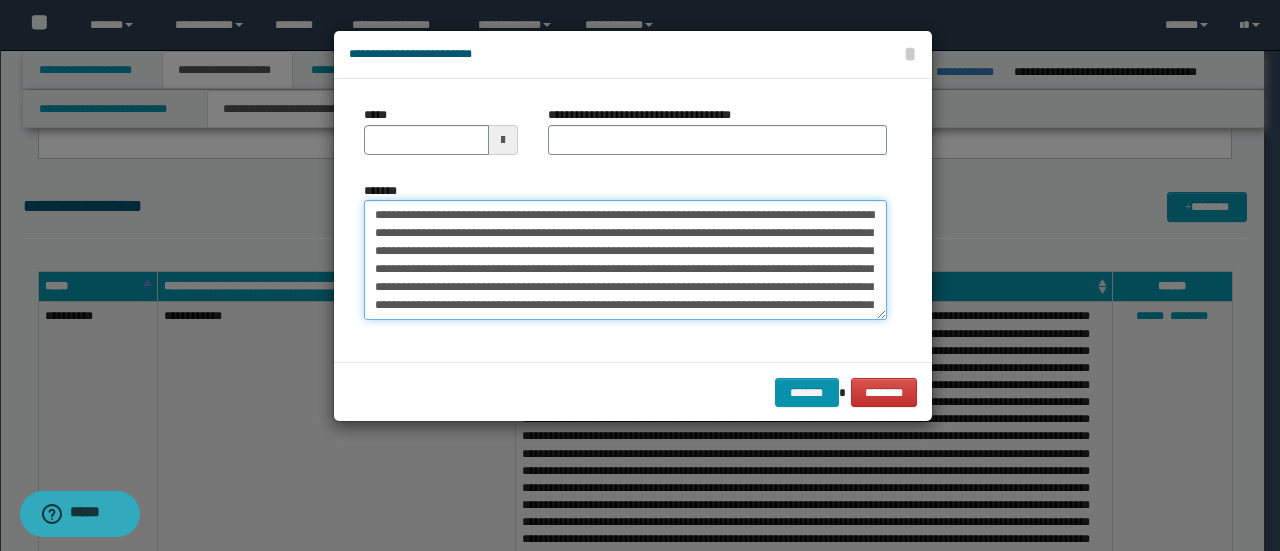 click on "*******" at bounding box center [625, 259] 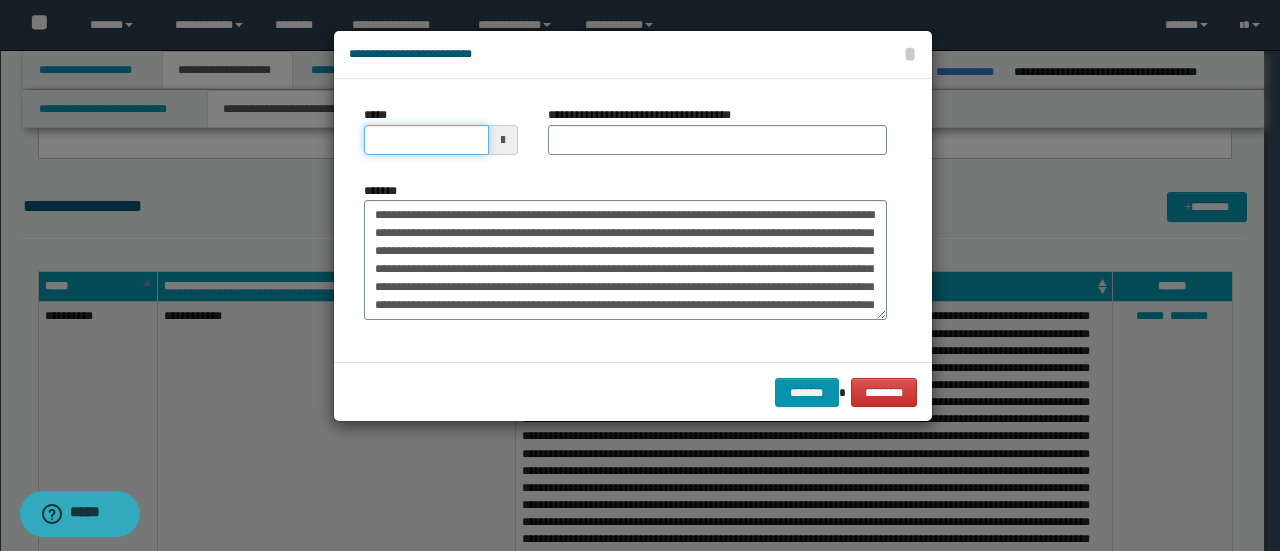 click on "*****" at bounding box center [426, 140] 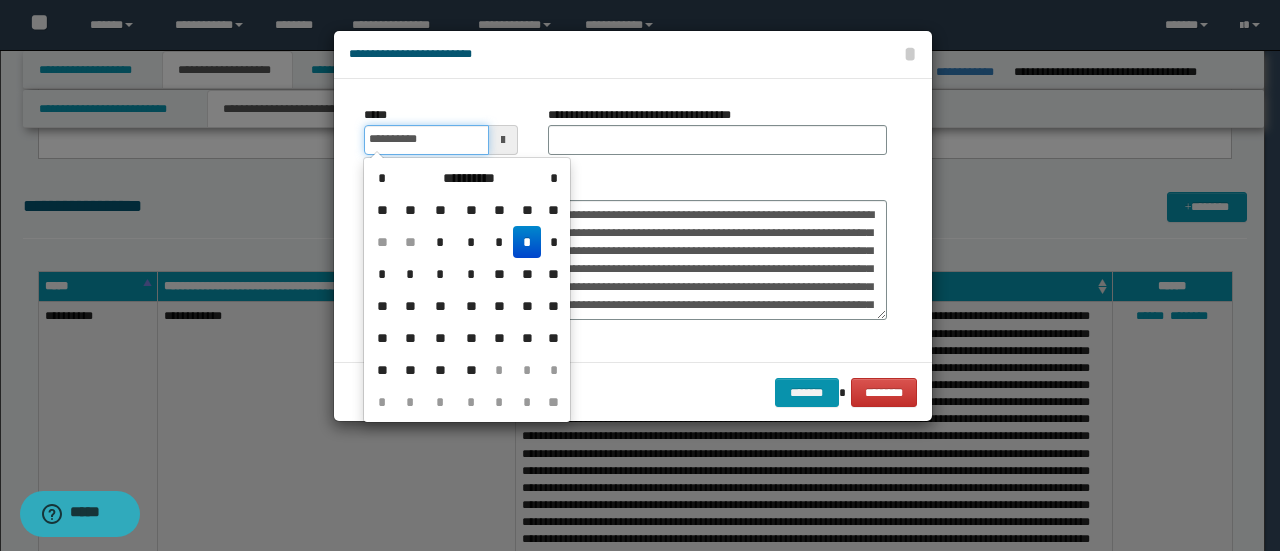 type on "**********" 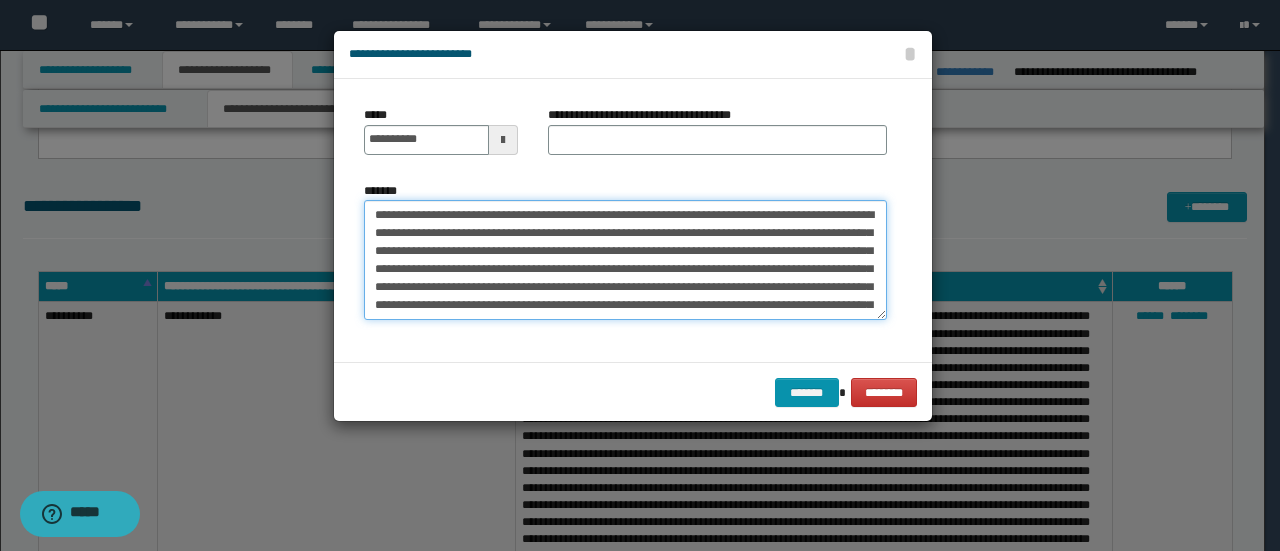 drag, startPoint x: 447, startPoint y: 209, endPoint x: 18, endPoint y: 192, distance: 429.3367 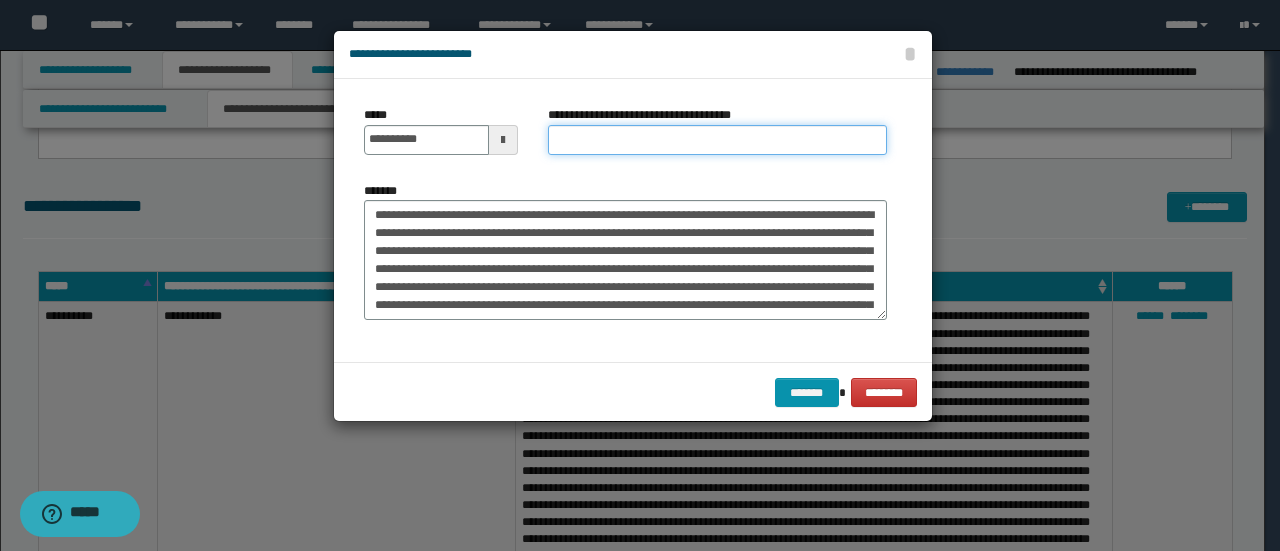 click on "**********" at bounding box center (717, 140) 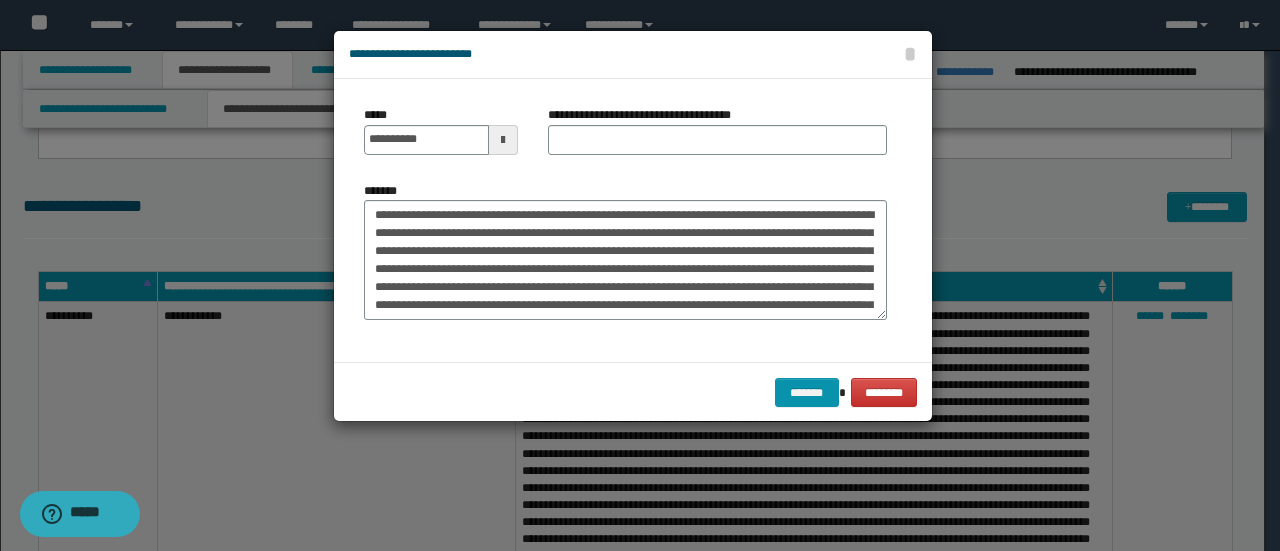 drag, startPoint x: 659, startPoint y: 188, endPoint x: 739, endPoint y: 250, distance: 101.21265 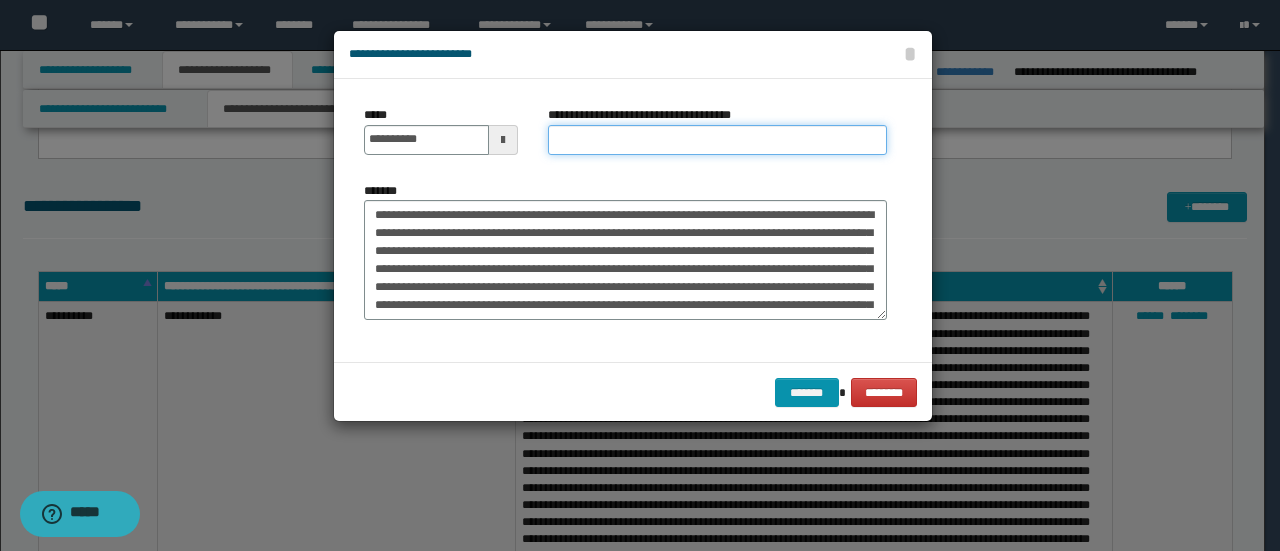 click on "**********" at bounding box center (717, 140) 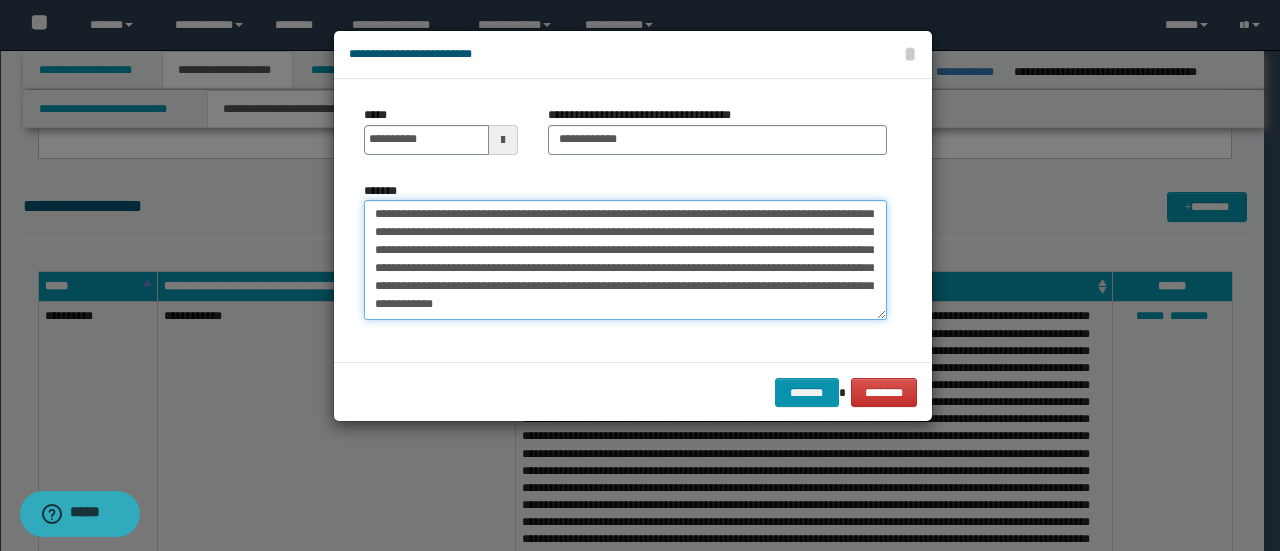 scroll, scrollTop: 792, scrollLeft: 0, axis: vertical 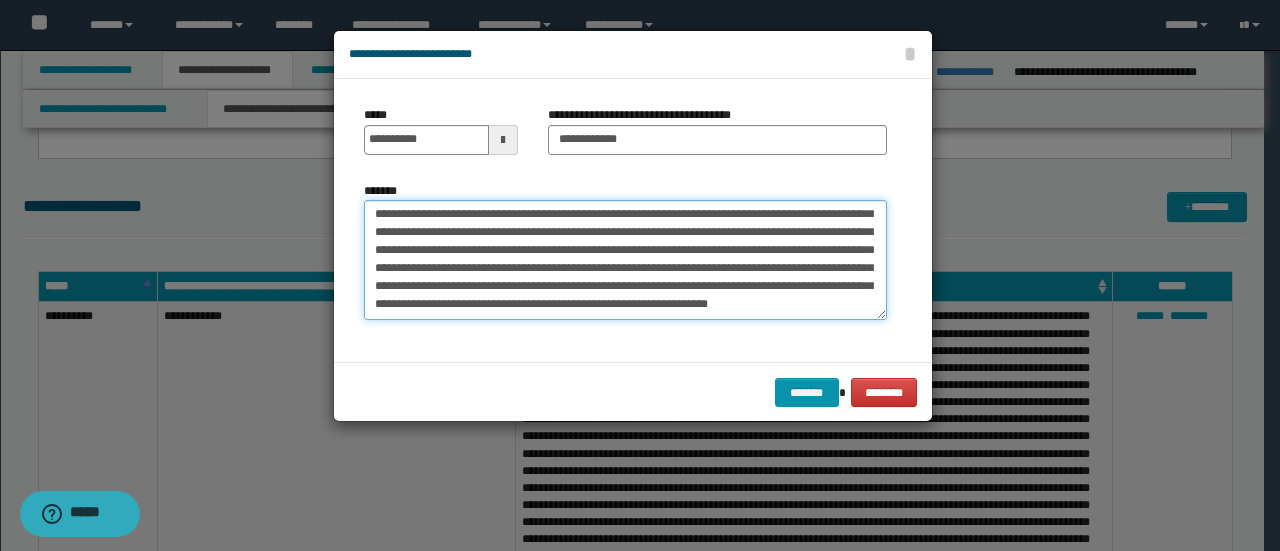 type on "**********" 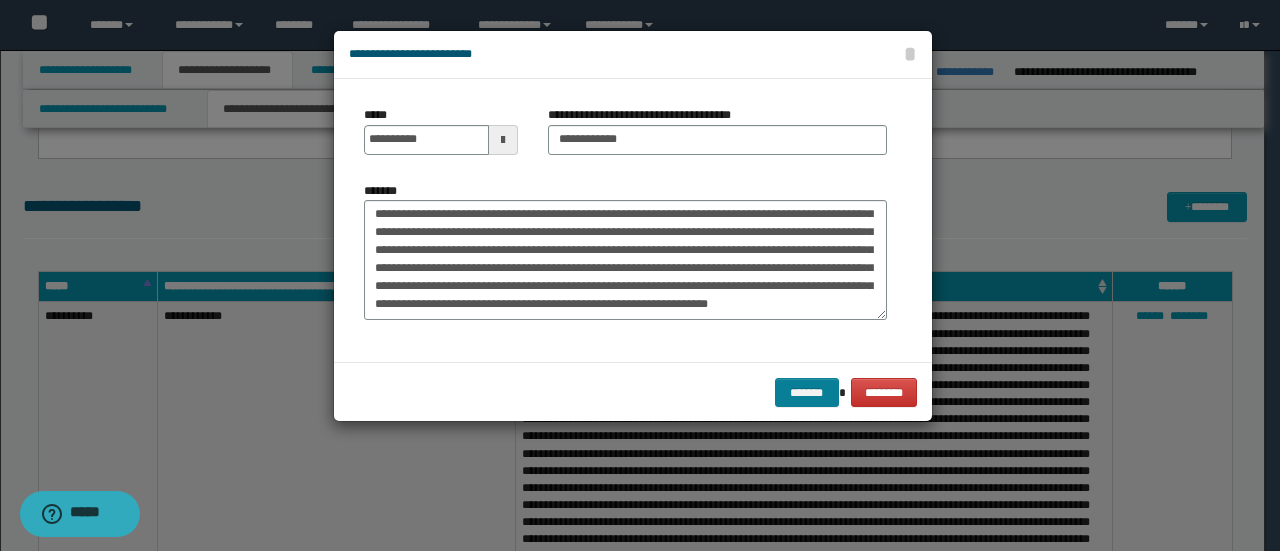 drag, startPoint x: 772, startPoint y: 385, endPoint x: 798, endPoint y: 395, distance: 27.856777 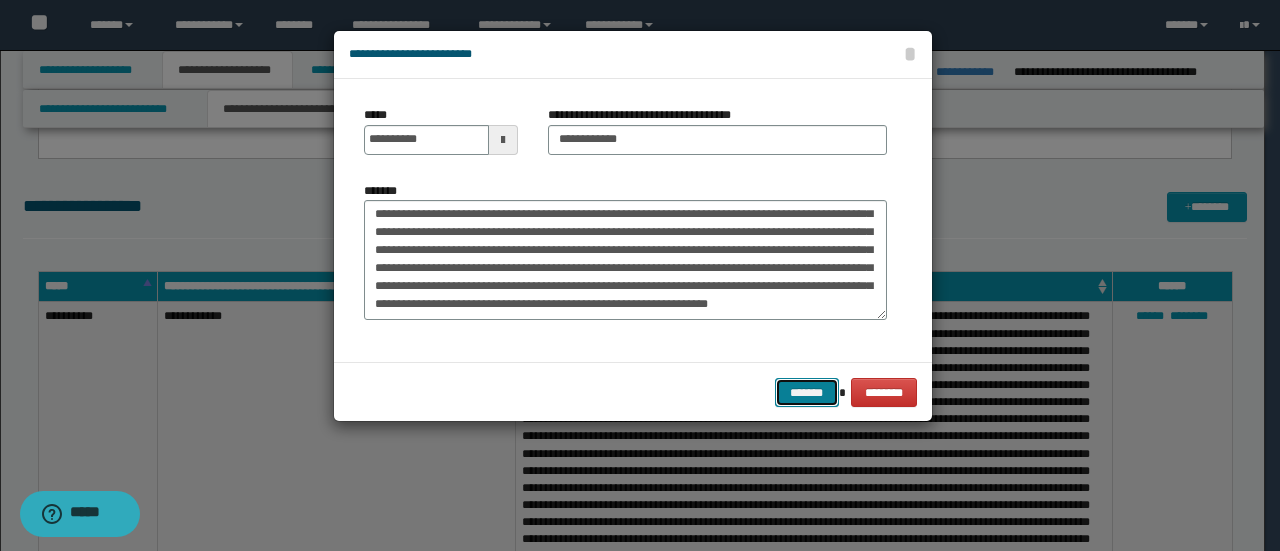 click on "*******" at bounding box center (807, 392) 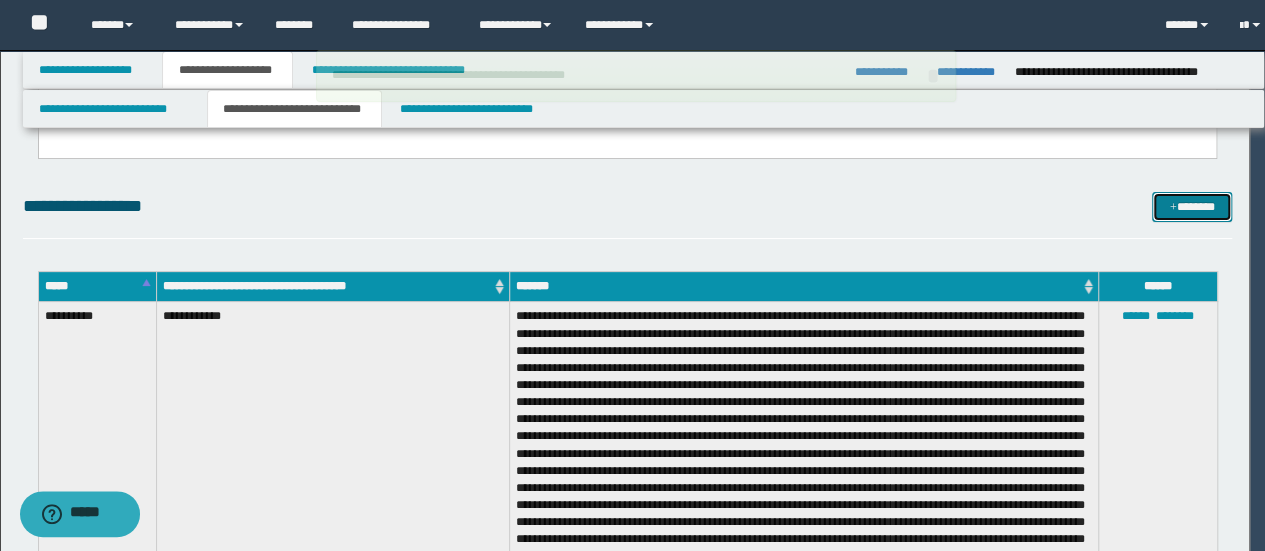 type 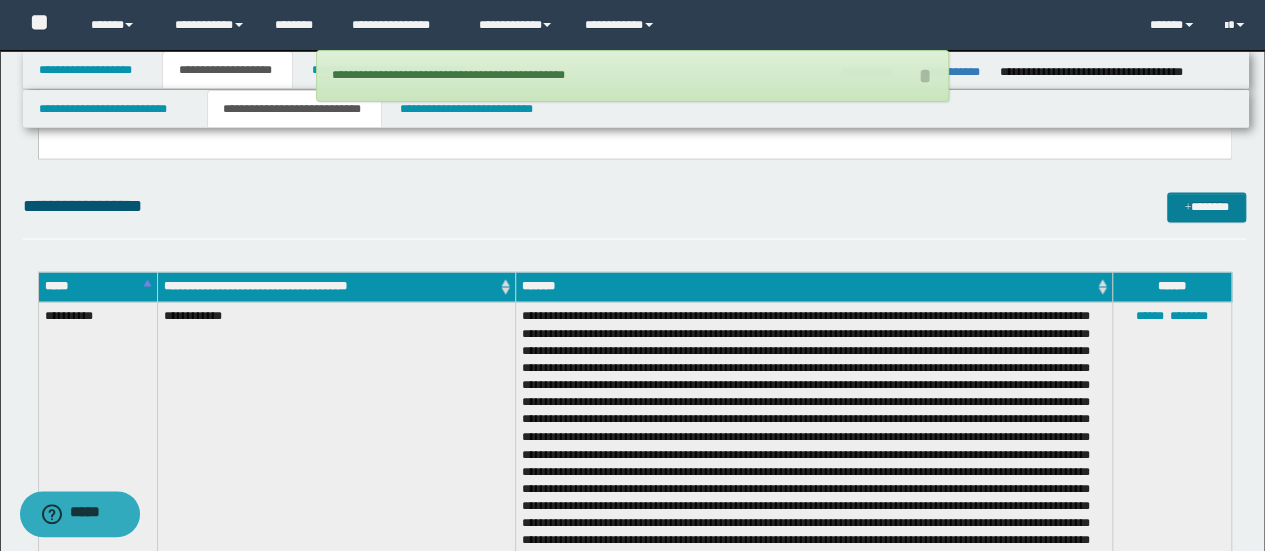 drag, startPoint x: 1201, startPoint y: 229, endPoint x: 1205, endPoint y: 218, distance: 11.7046995 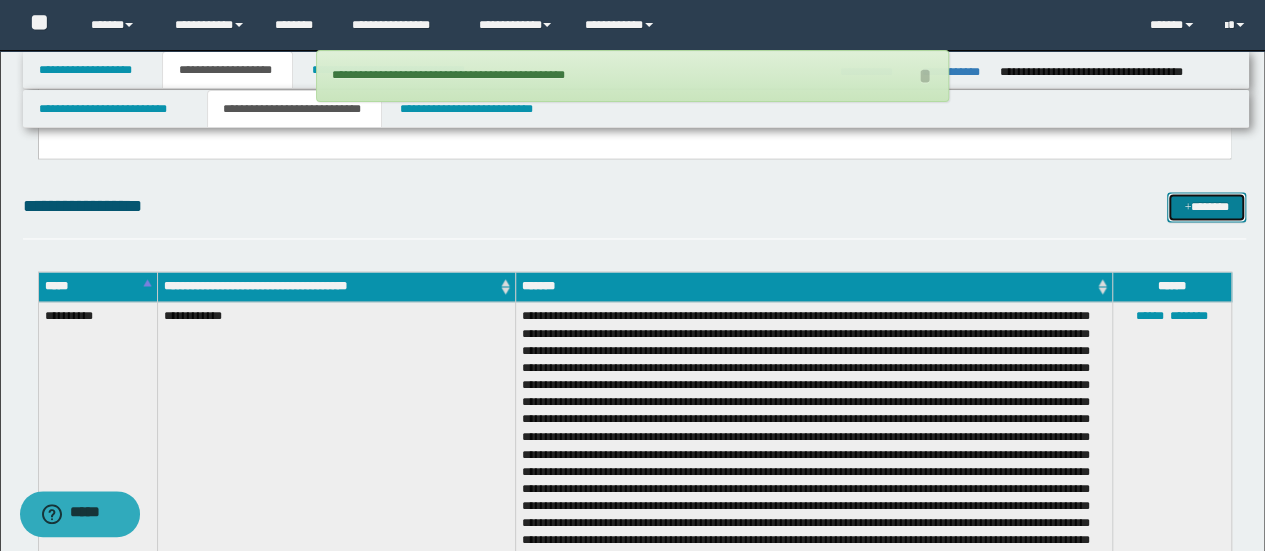 drag, startPoint x: 1205, startPoint y: 218, endPoint x: 1134, endPoint y: 199, distance: 73.4983 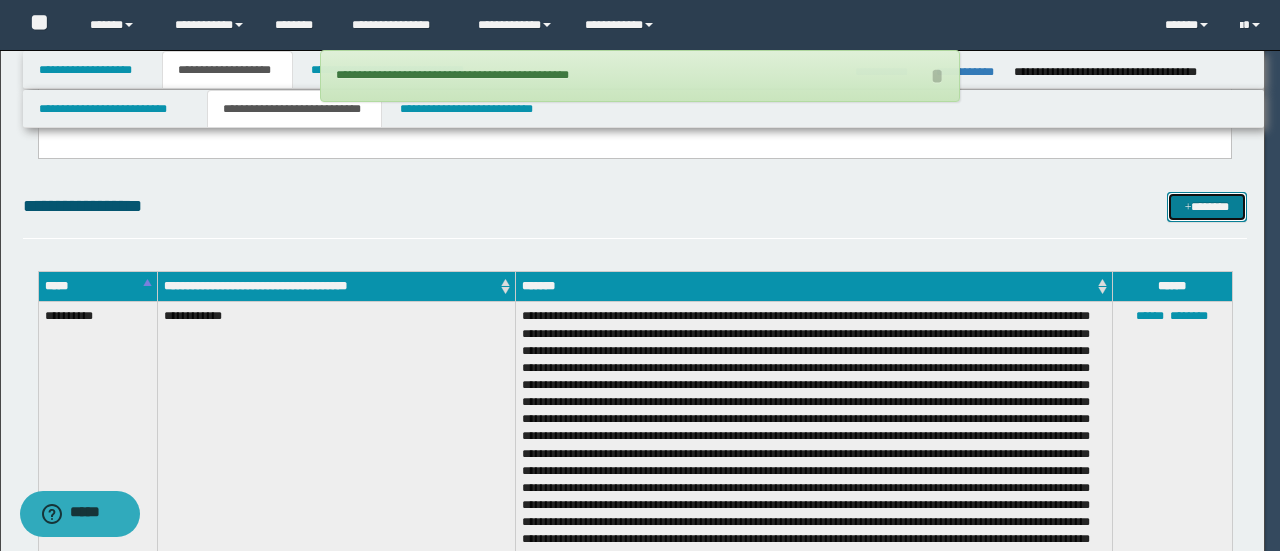 scroll, scrollTop: 0, scrollLeft: 0, axis: both 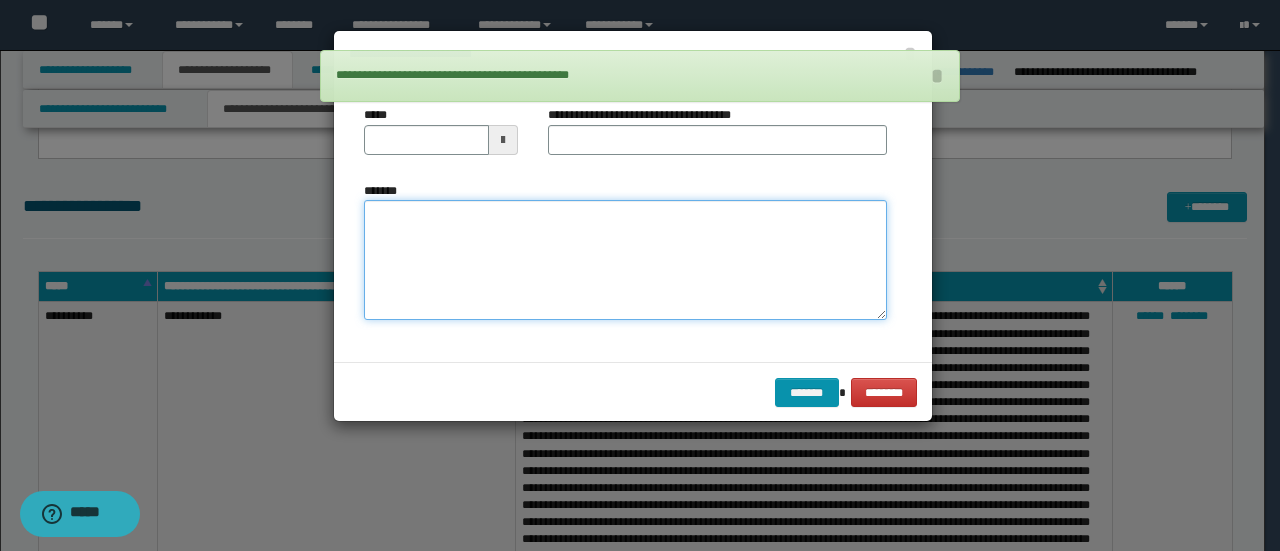 click on "*******" at bounding box center [625, 259] 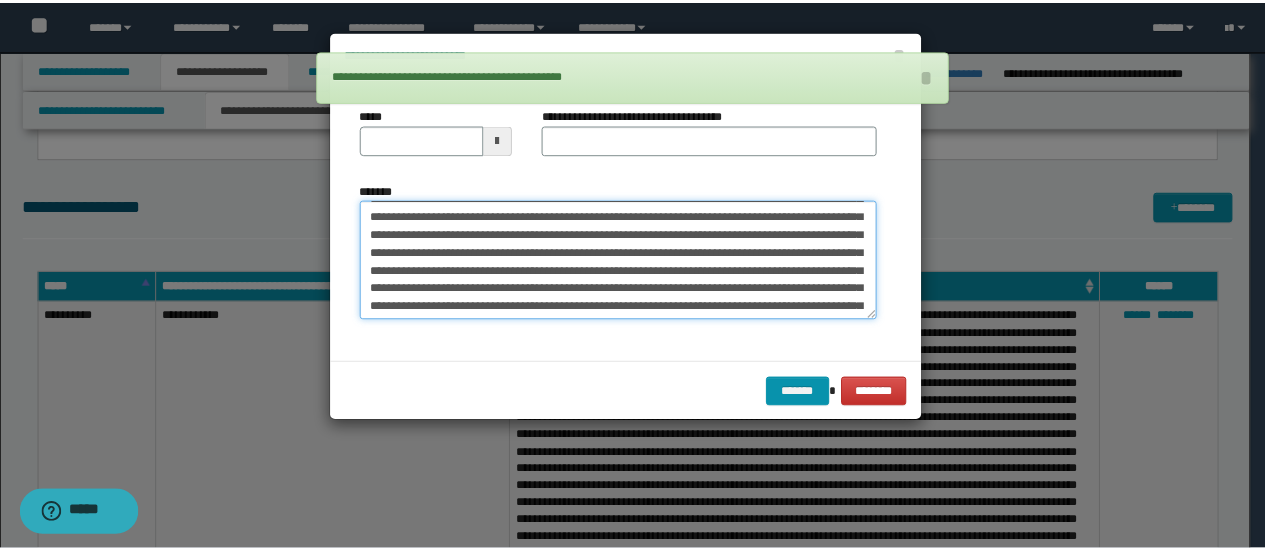 scroll, scrollTop: 0, scrollLeft: 0, axis: both 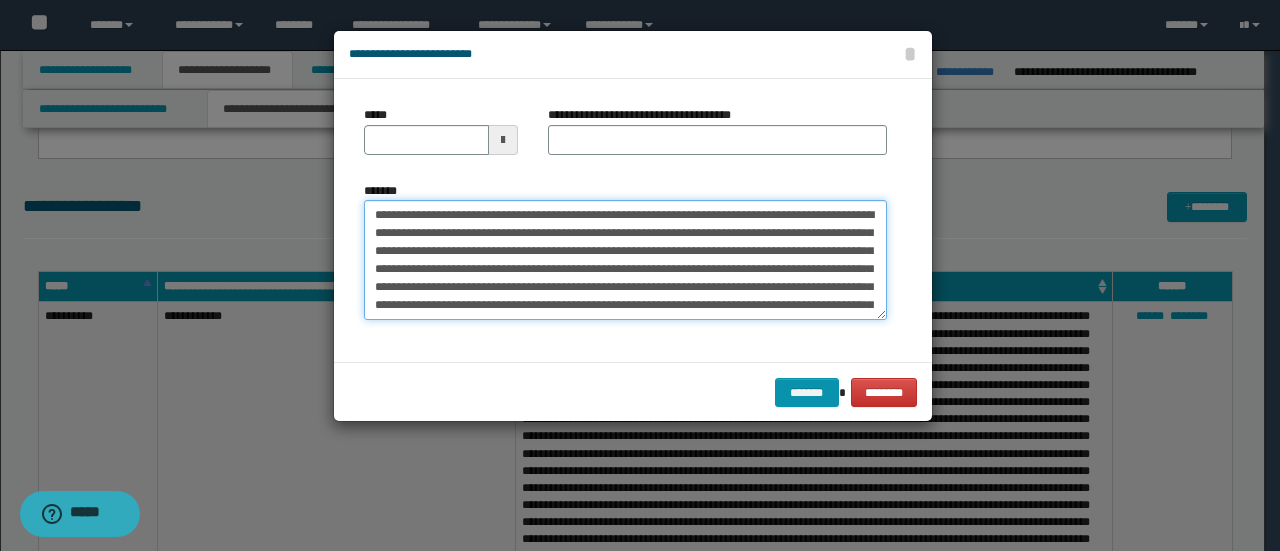 drag, startPoint x: 439, startPoint y: 211, endPoint x: 56, endPoint y: 187, distance: 383.75122 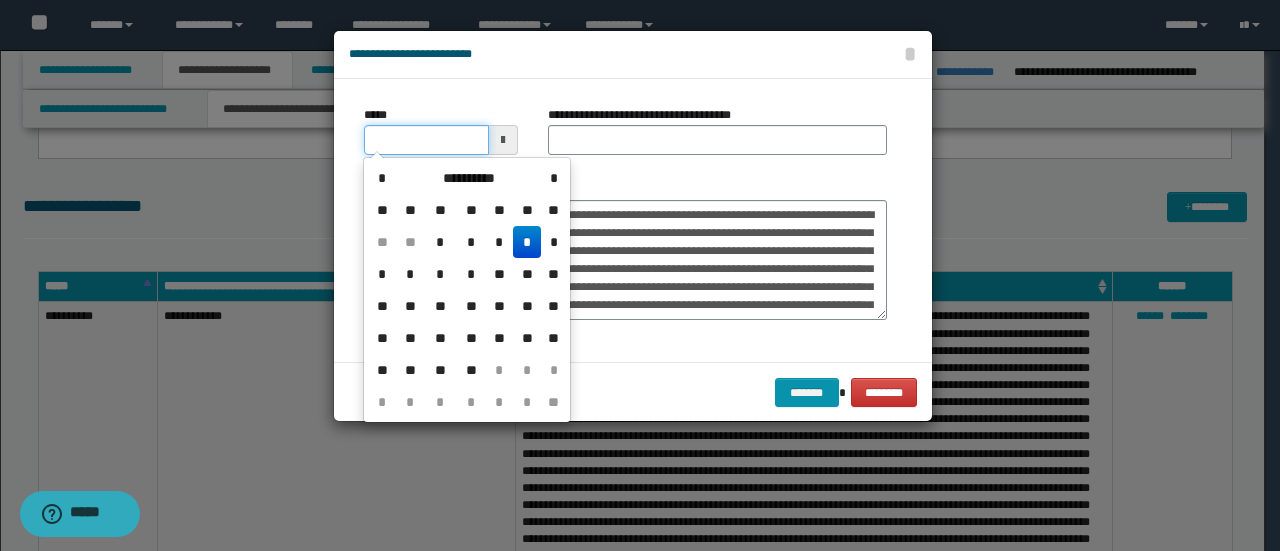 click on "*****" at bounding box center (426, 140) 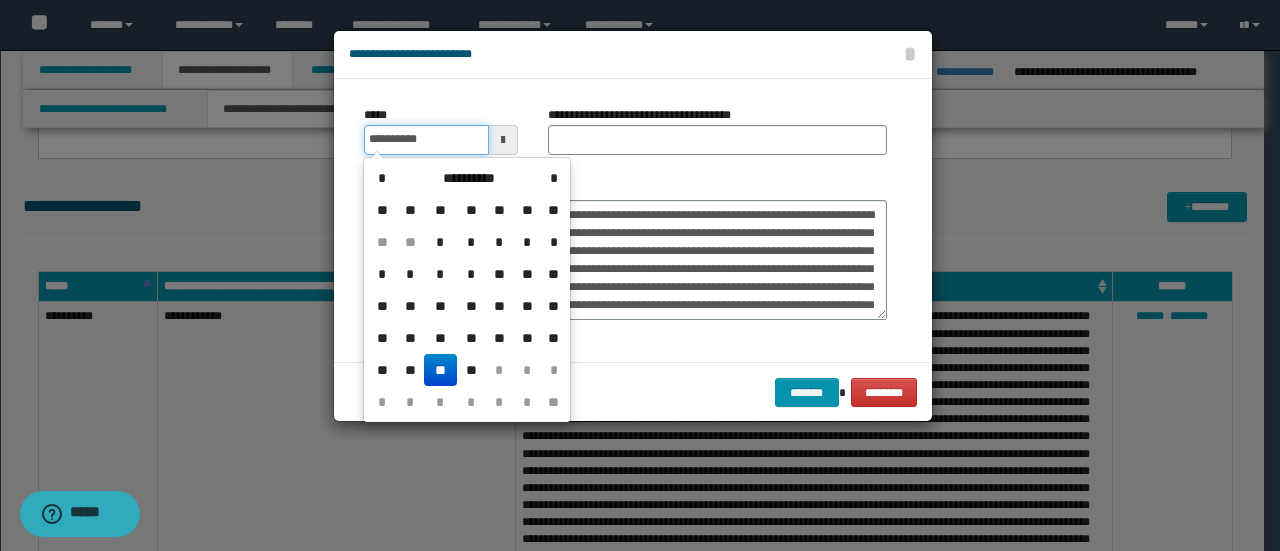type on "**********" 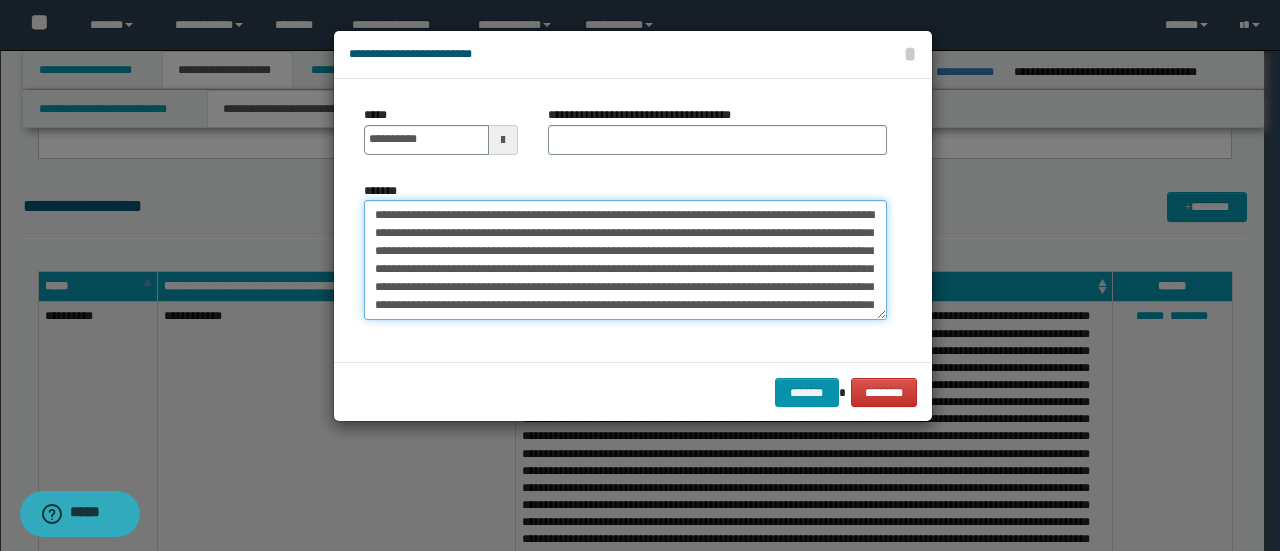 drag, startPoint x: 488, startPoint y: 214, endPoint x: 205, endPoint y: 191, distance: 283.9331 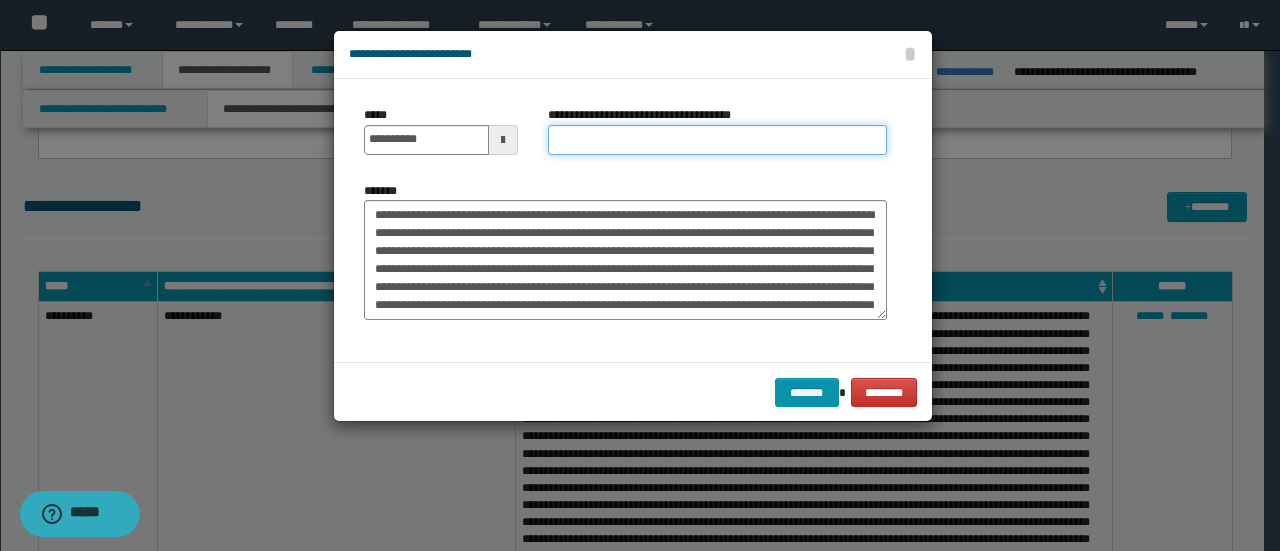 click on "**********" at bounding box center (717, 140) 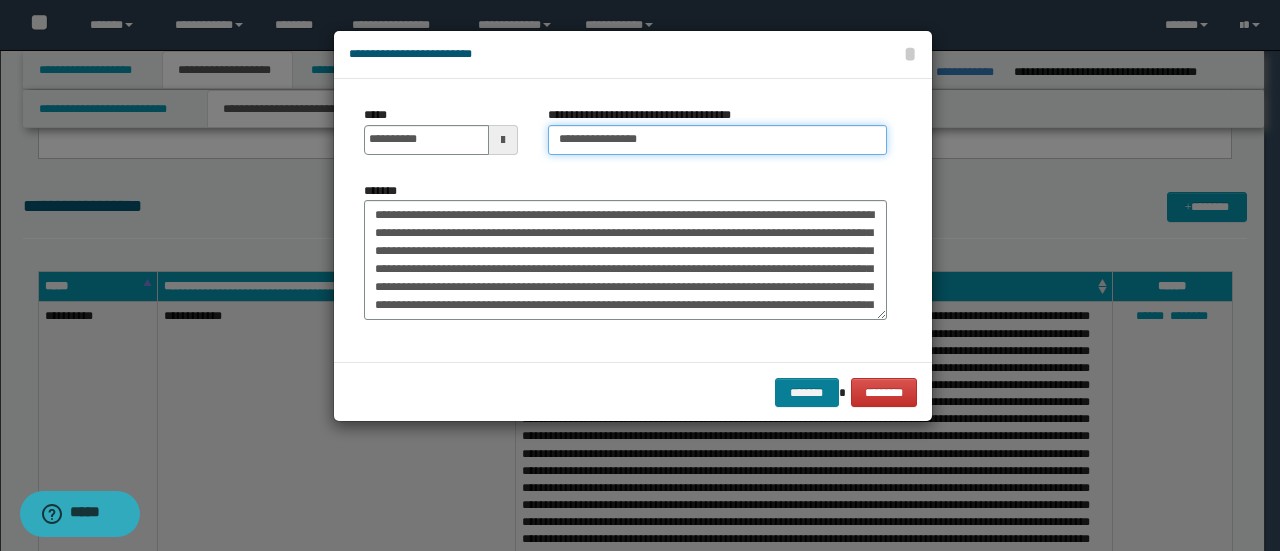 type on "**********" 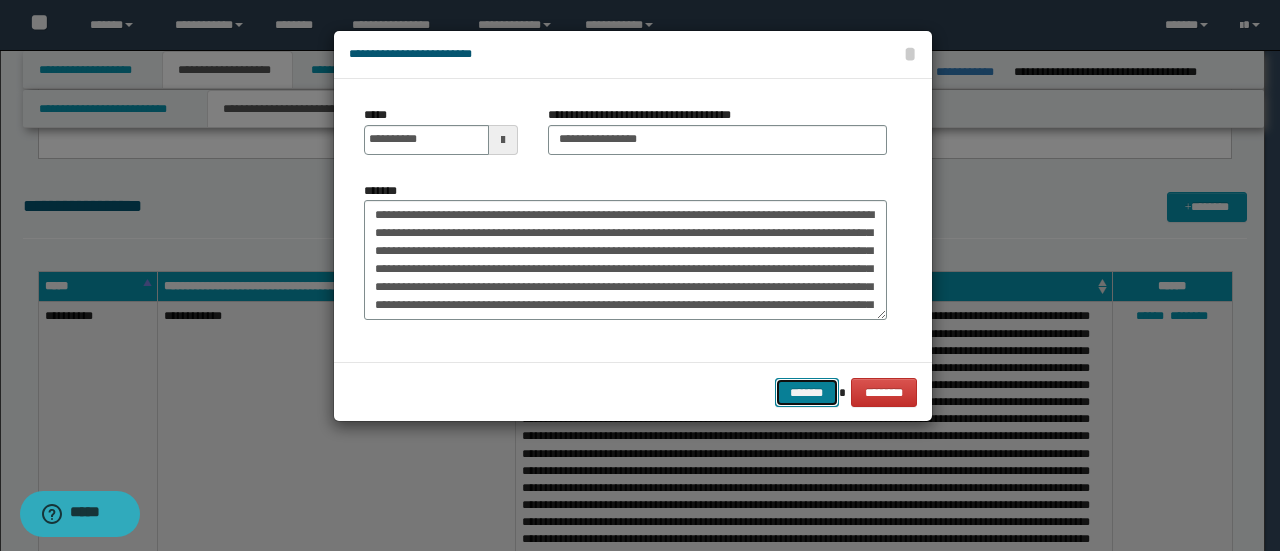 click on "*******" at bounding box center (807, 392) 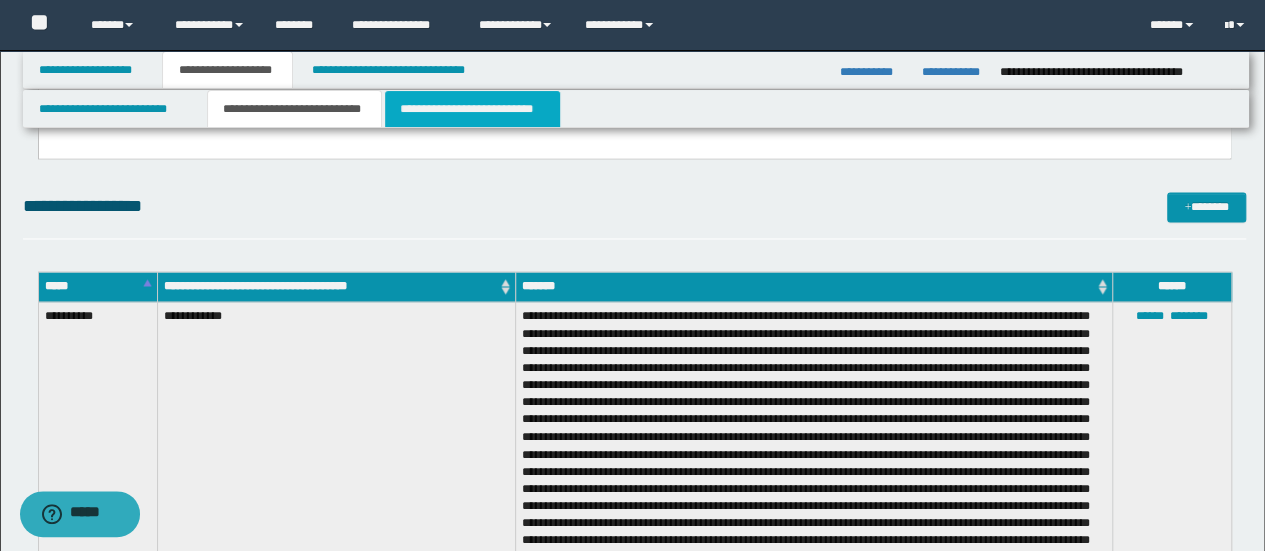 click on "**********" at bounding box center (472, 109) 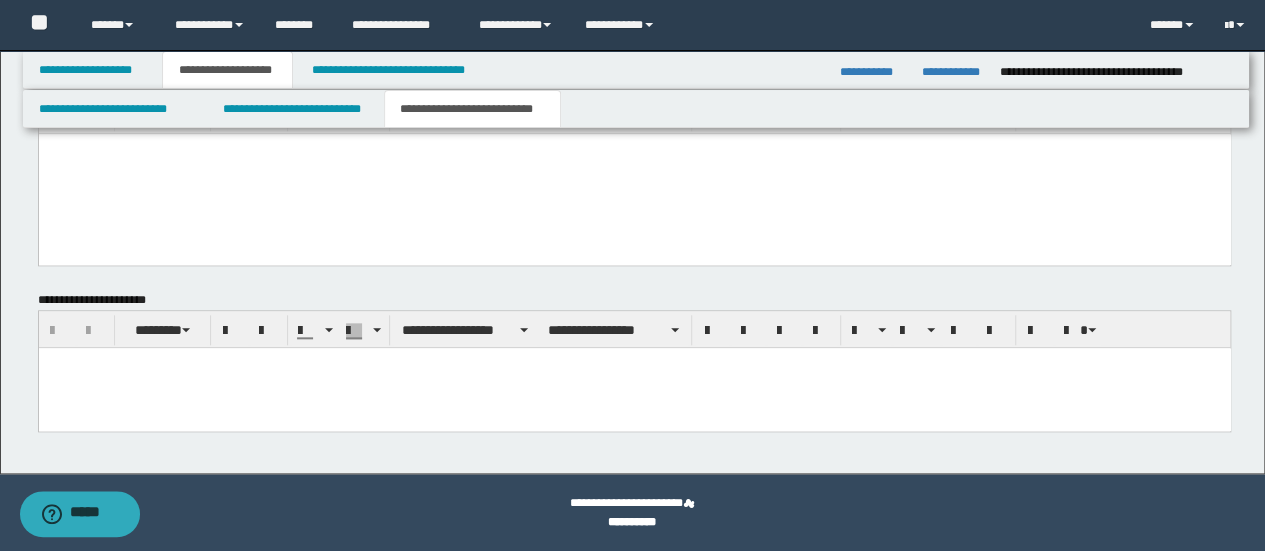 click at bounding box center [634, 388] 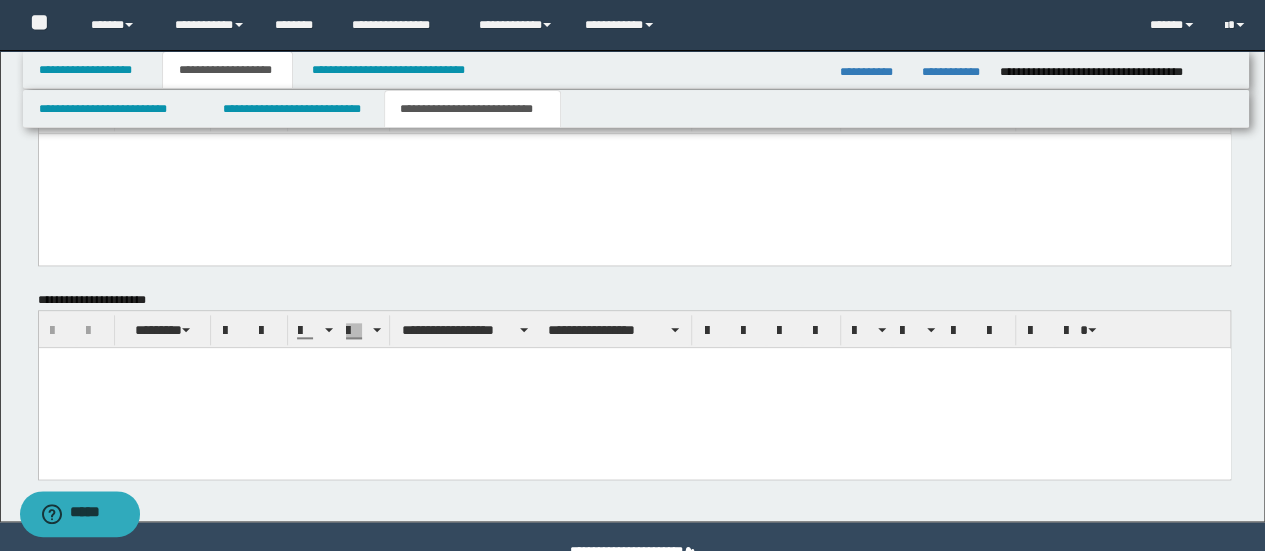 paste 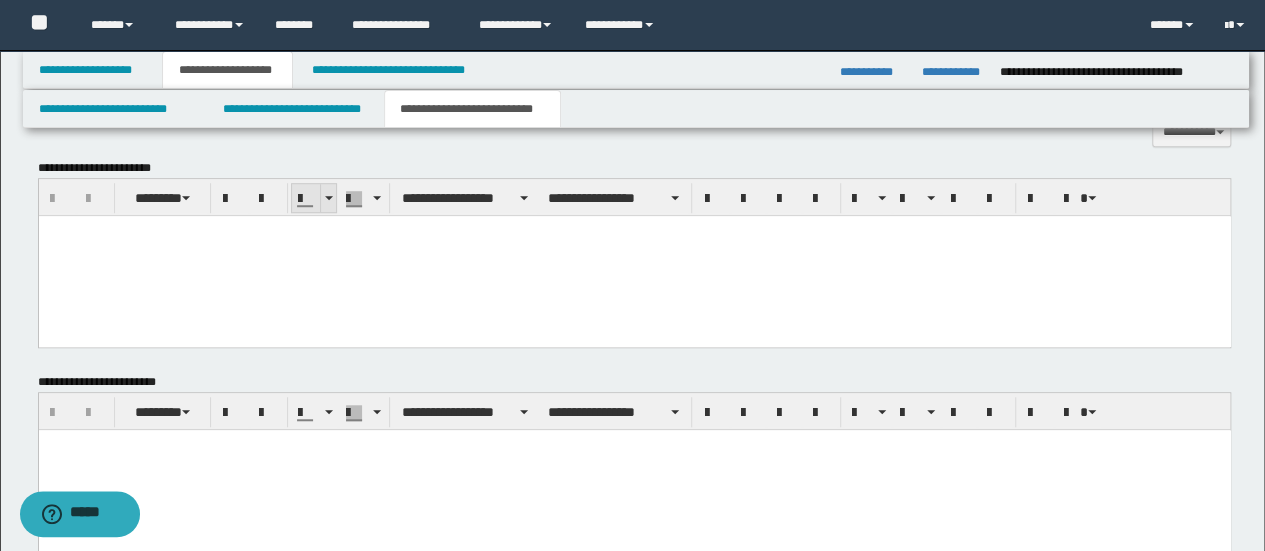 scroll, scrollTop: 564, scrollLeft: 0, axis: vertical 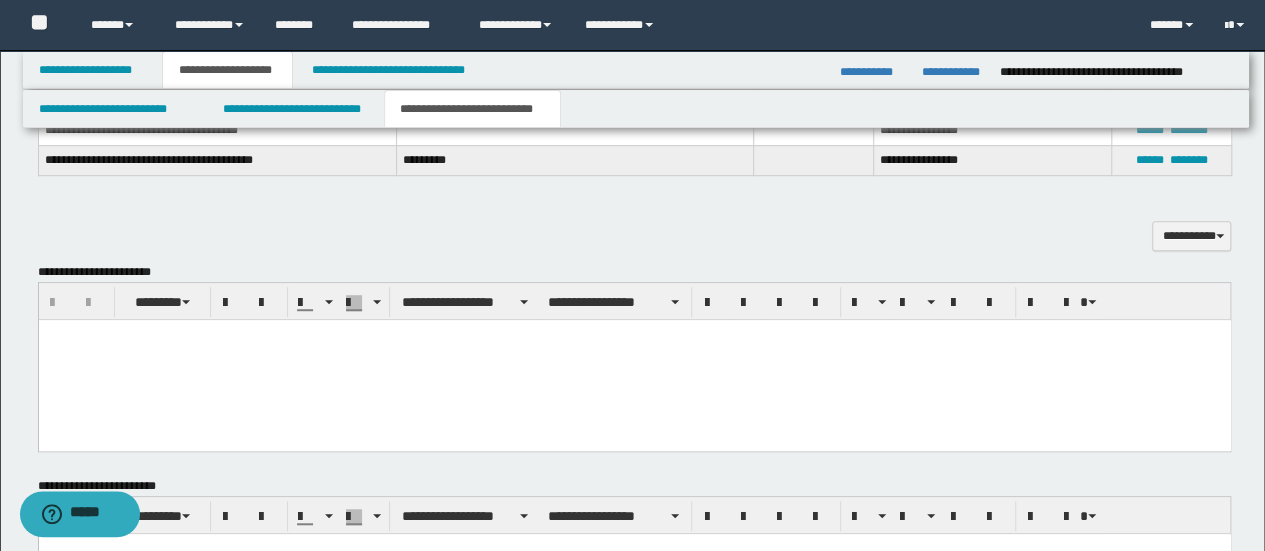 click at bounding box center [634, 359] 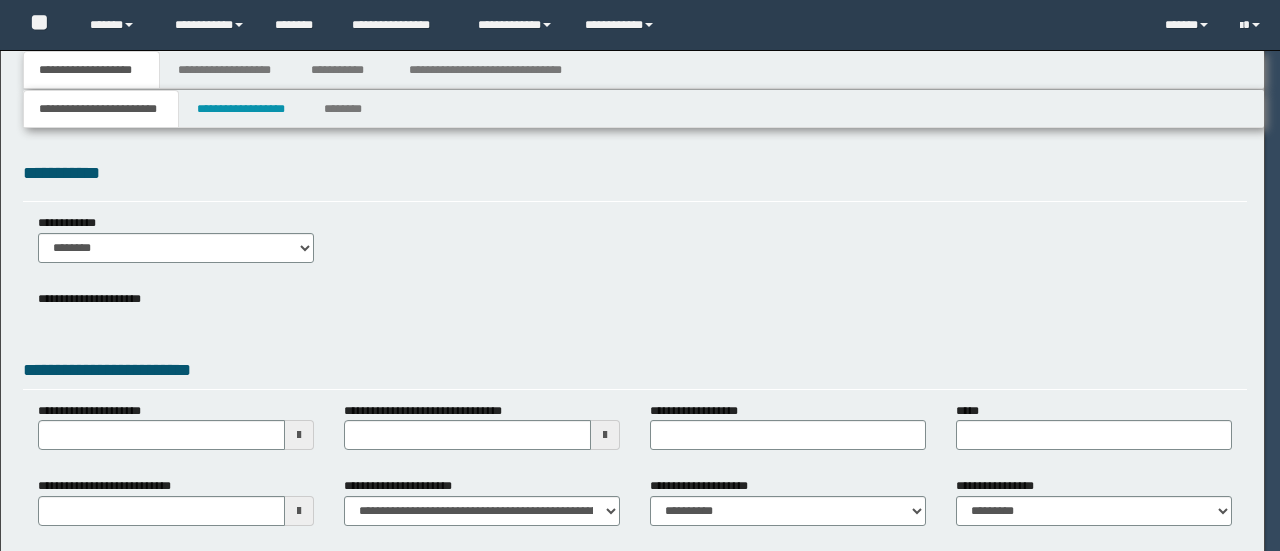 scroll, scrollTop: 0, scrollLeft: 0, axis: both 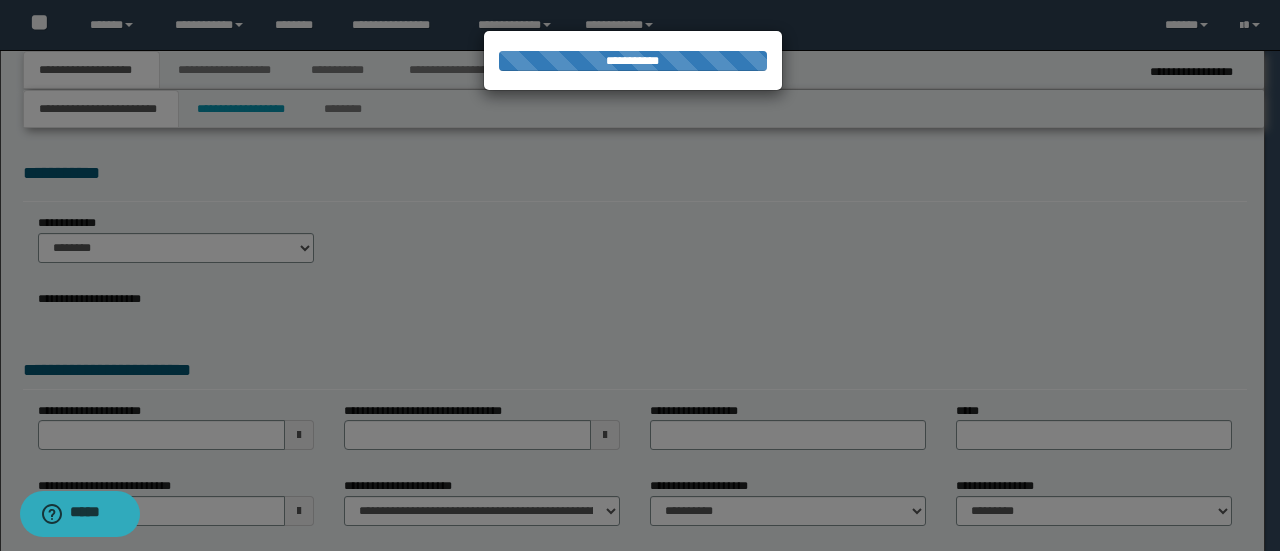 select on "*" 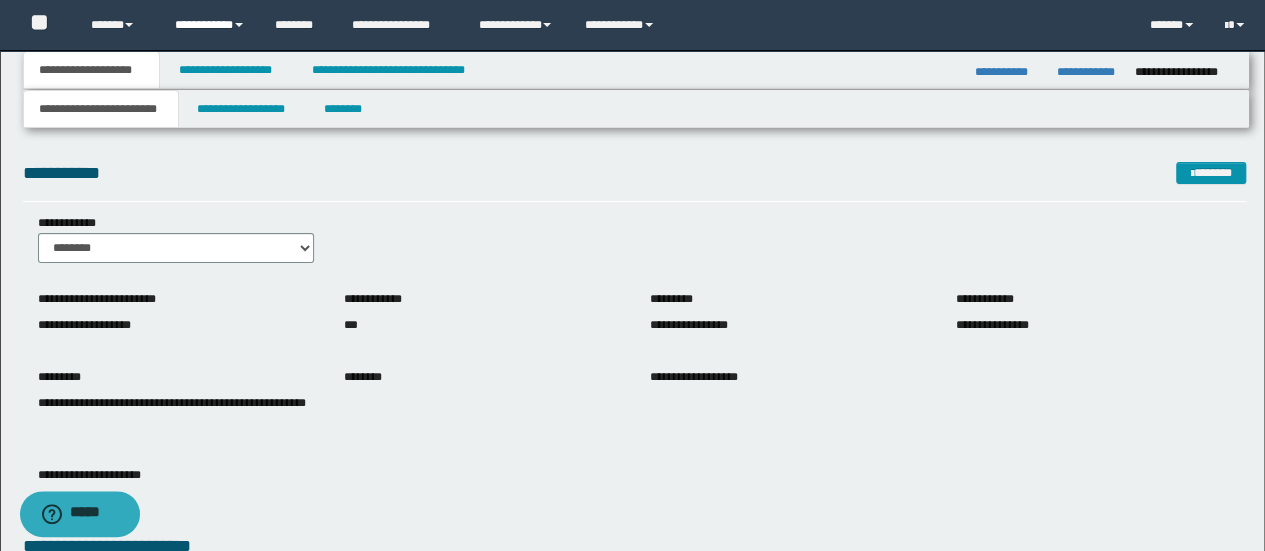 click on "**********" at bounding box center [210, 25] 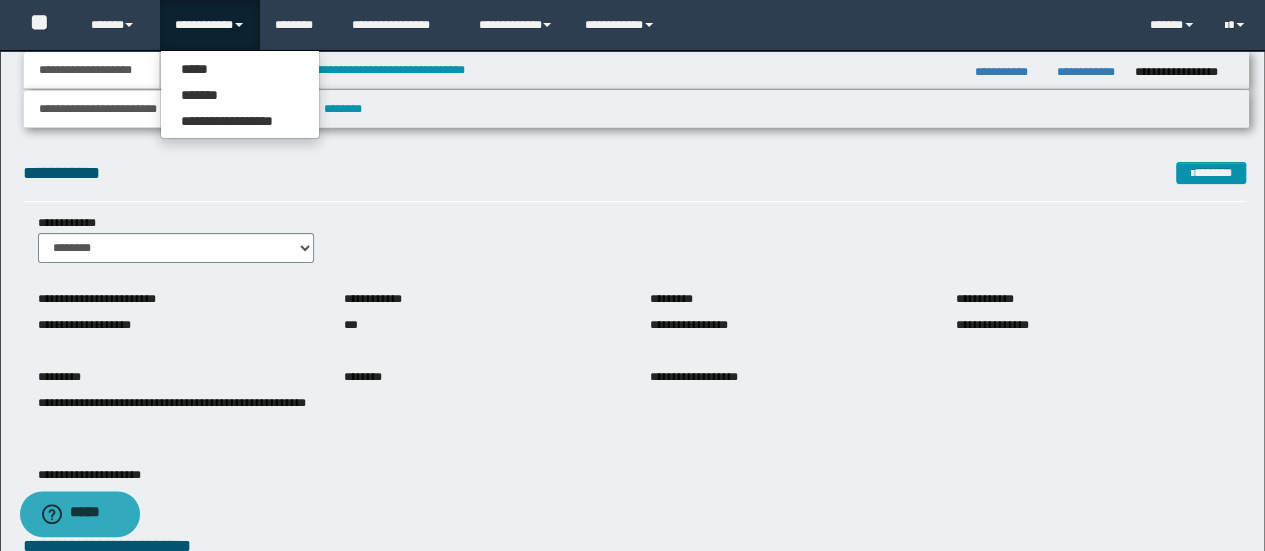 drag, startPoint x: 391, startPoint y: 154, endPoint x: 332, endPoint y: 130, distance: 63.694584 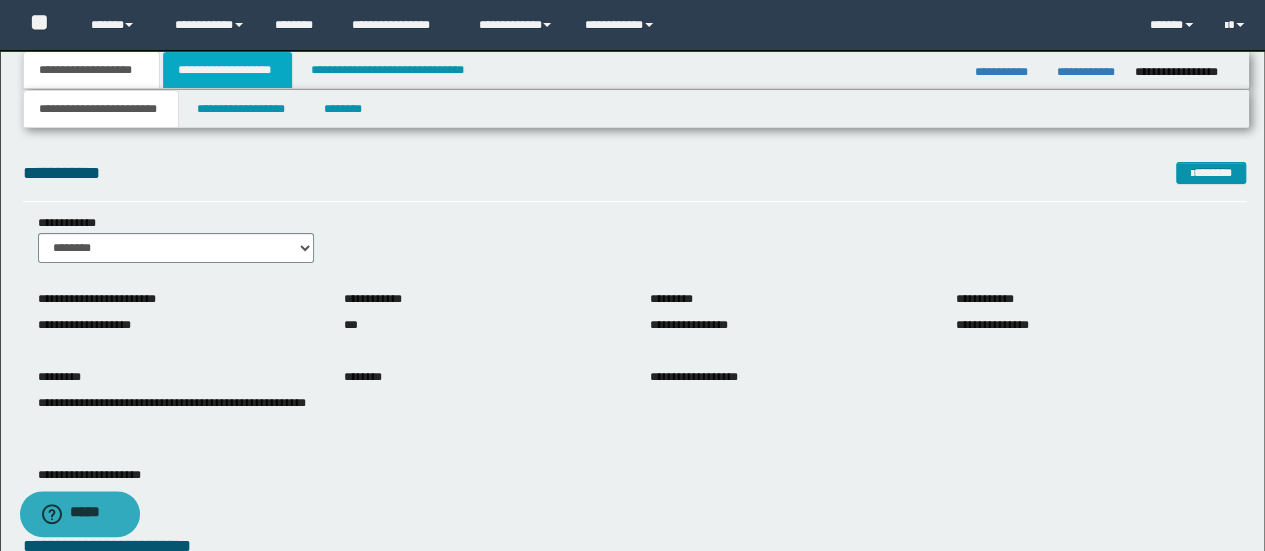 click on "**********" at bounding box center (227, 70) 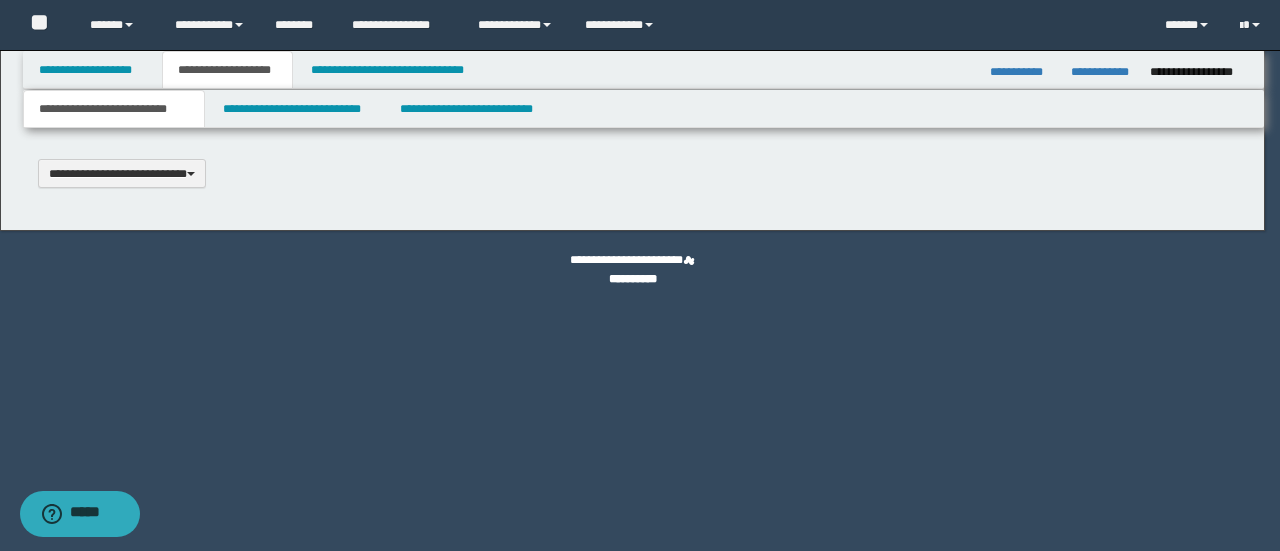 scroll, scrollTop: 0, scrollLeft: 0, axis: both 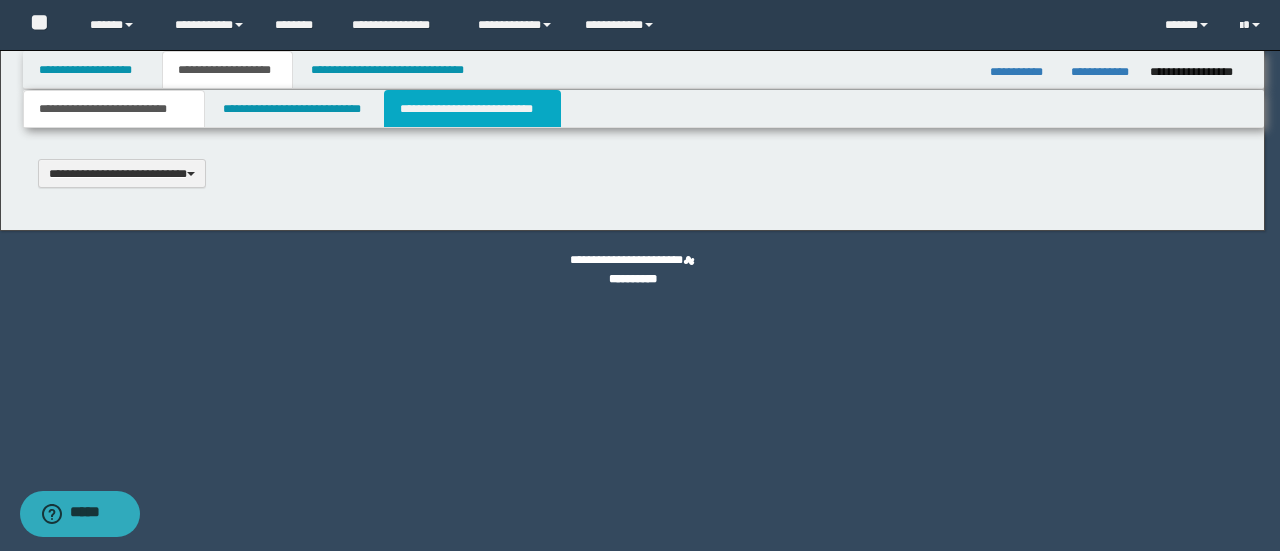 click on "**********" at bounding box center [472, 109] 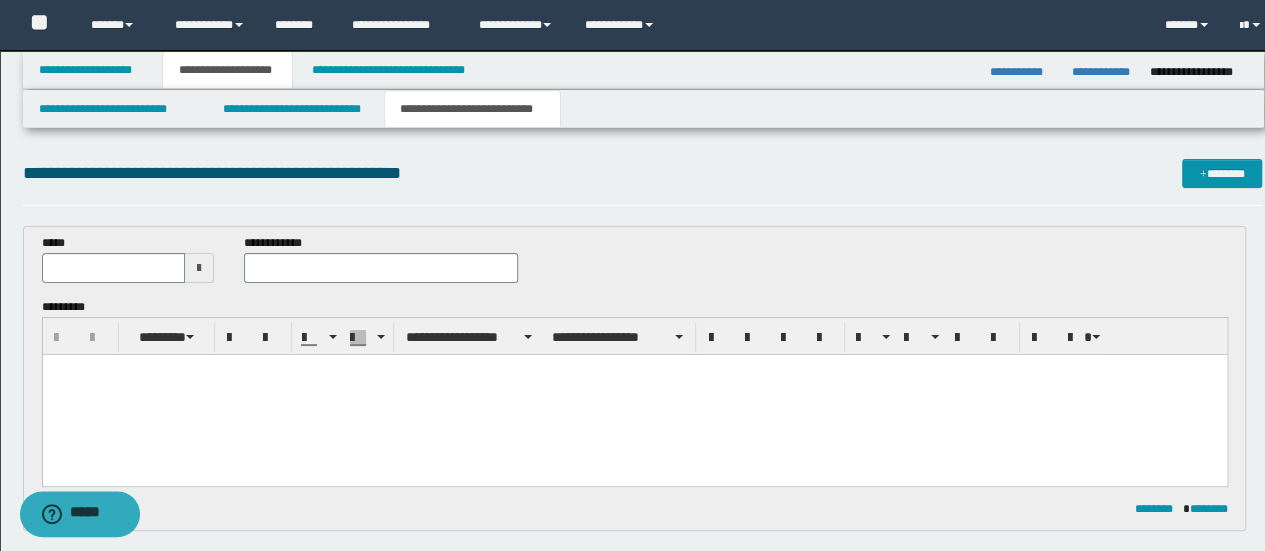 scroll, scrollTop: 0, scrollLeft: 0, axis: both 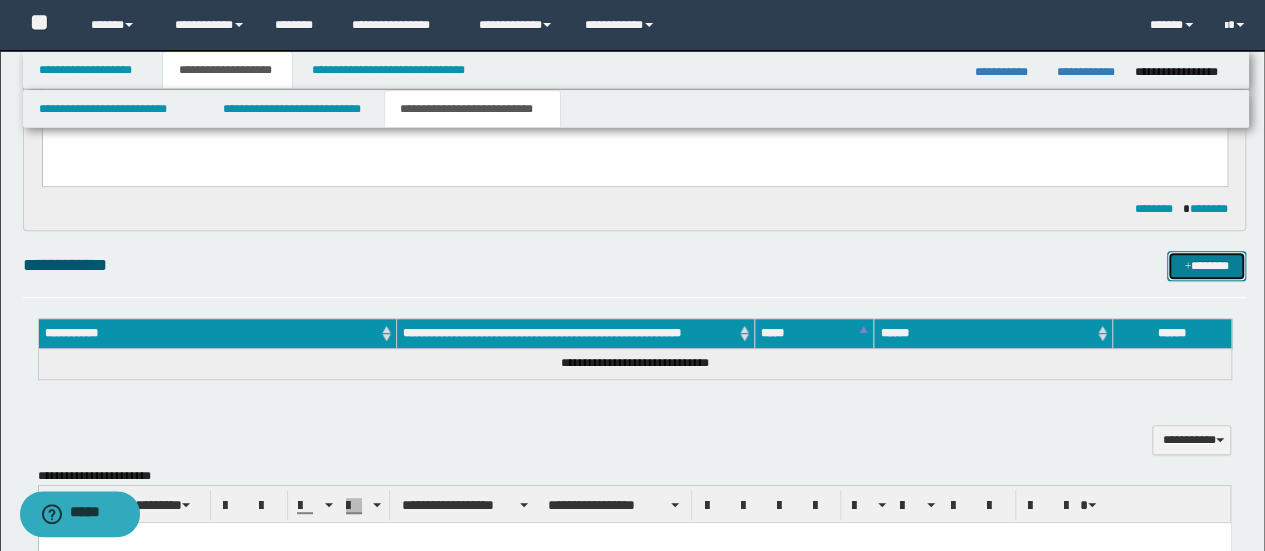 click at bounding box center [1187, 267] 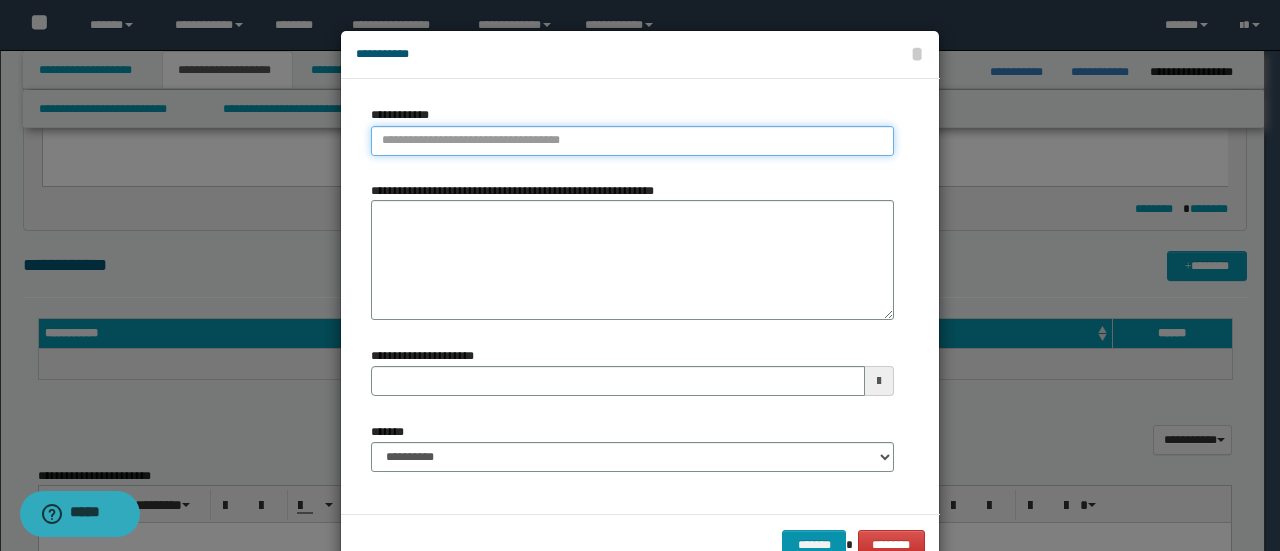 click on "**********" at bounding box center (632, 141) 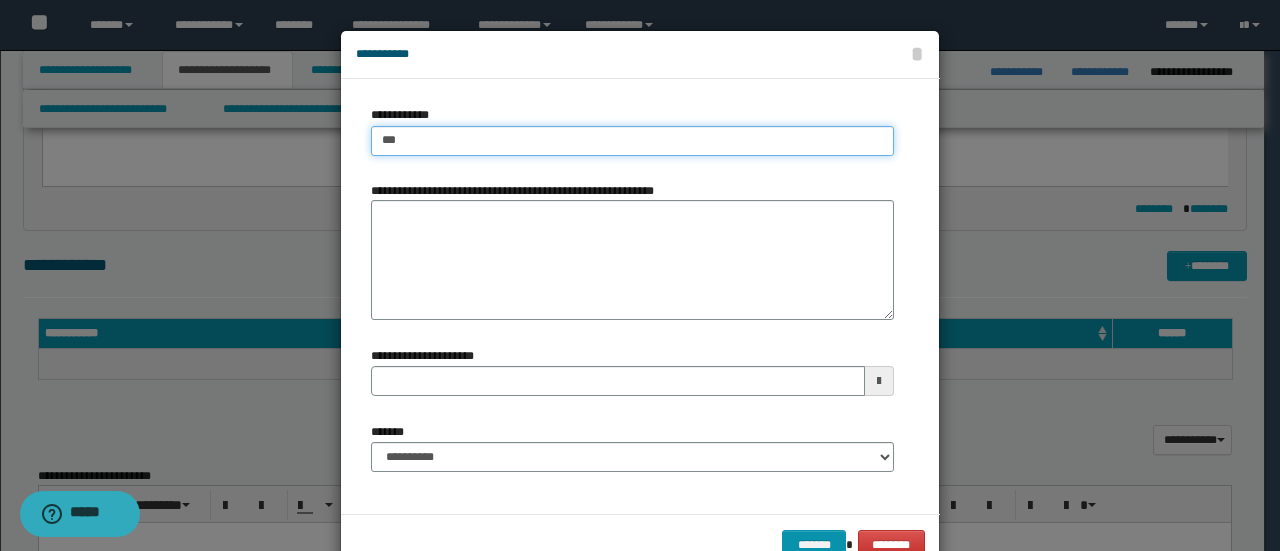 type on "****" 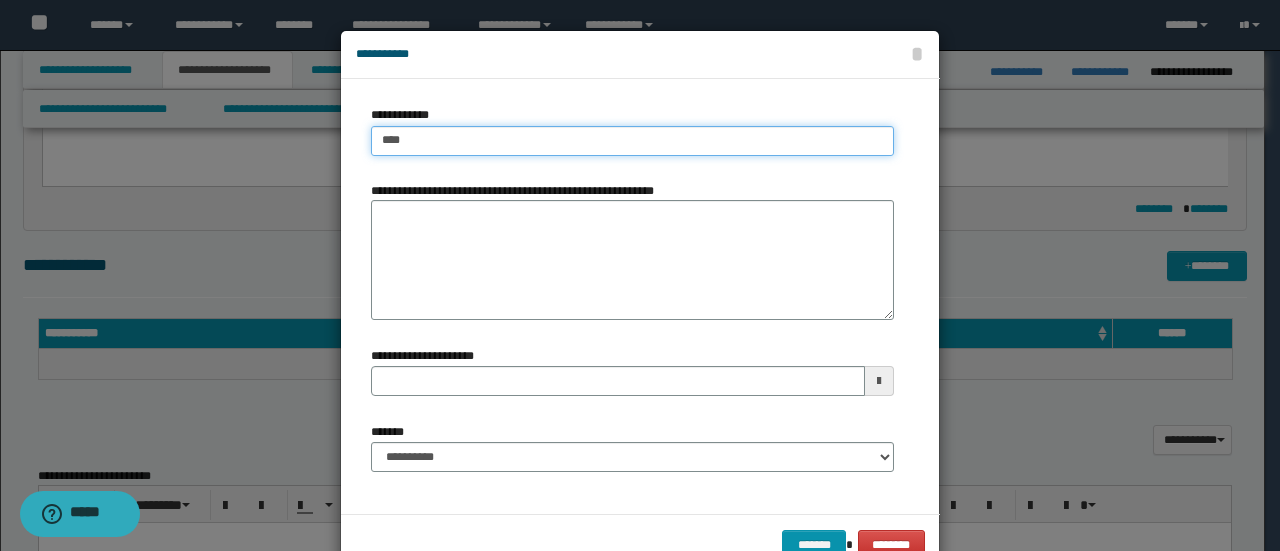 type on "****" 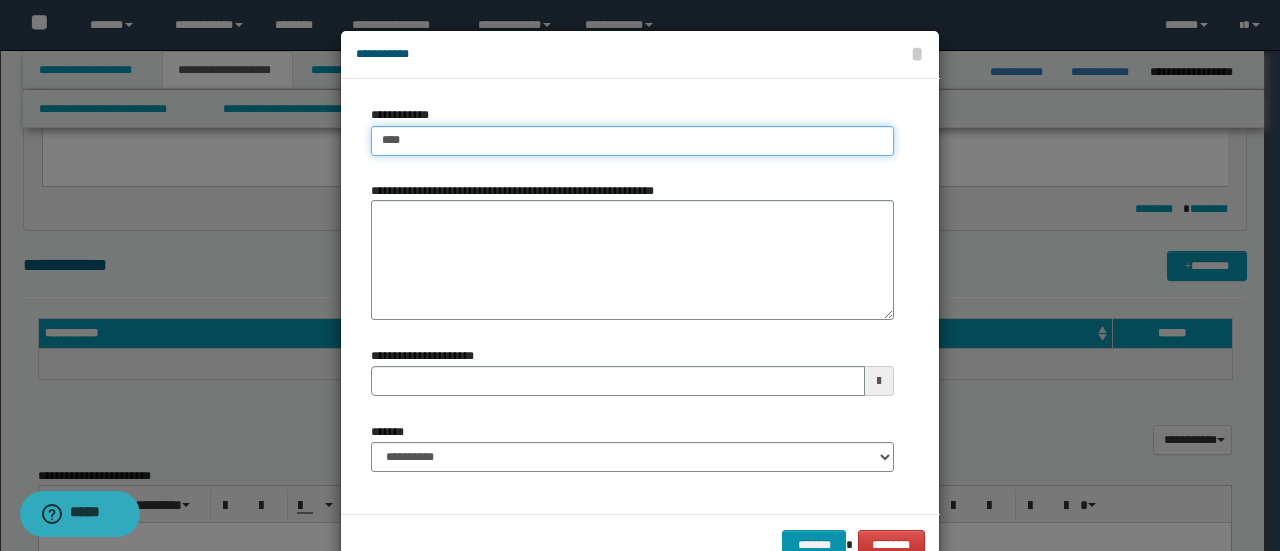 type on "****" 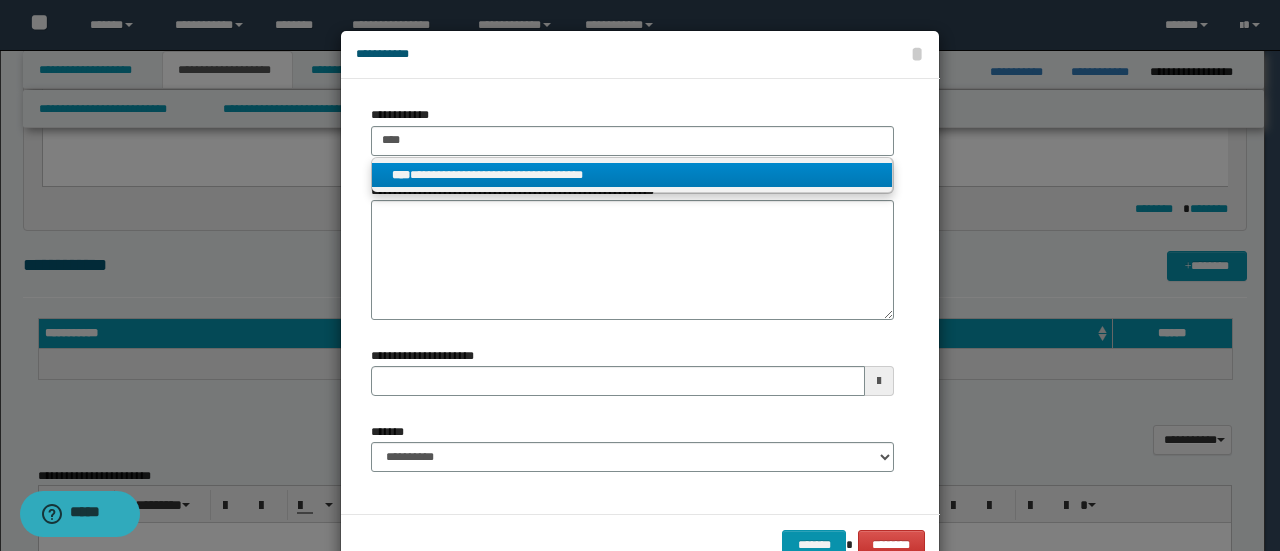 click on "**********" at bounding box center (632, 175) 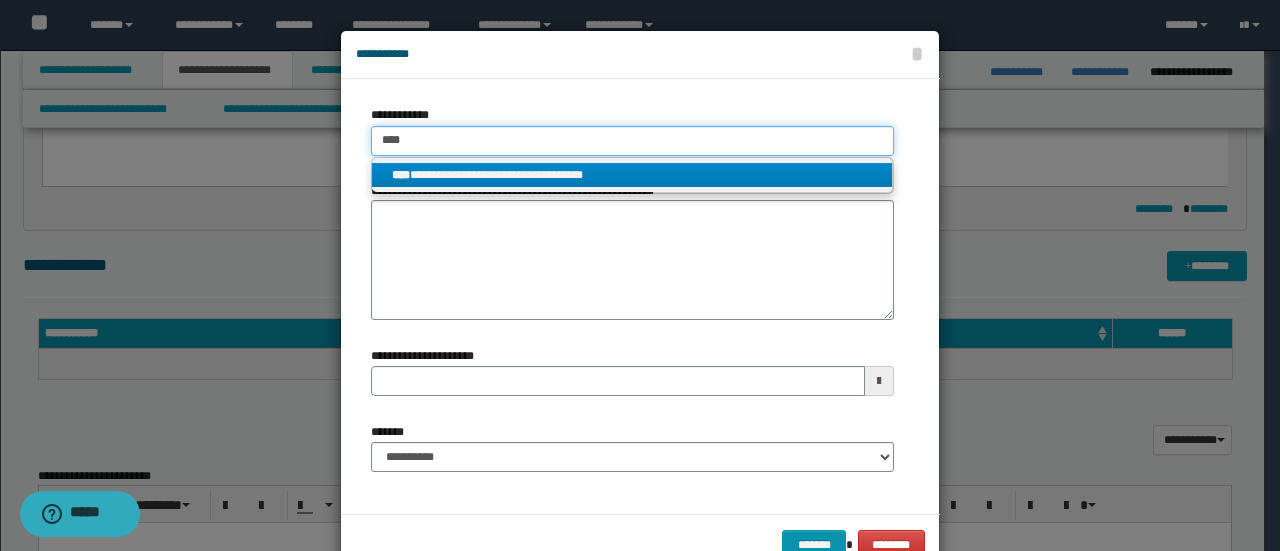 type 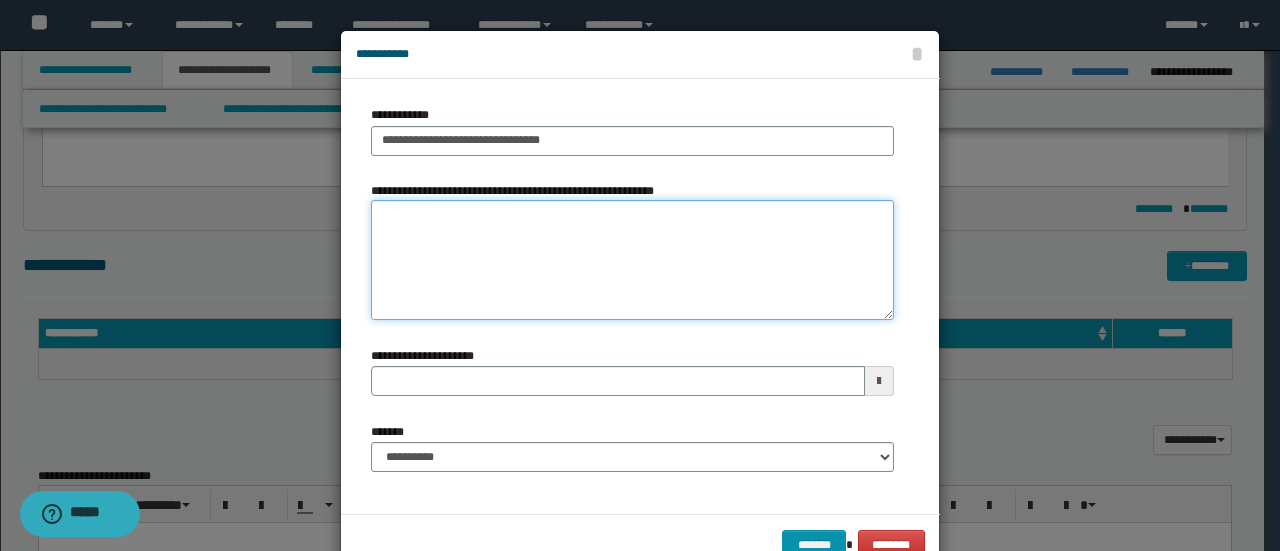 click on "**********" at bounding box center [632, 260] 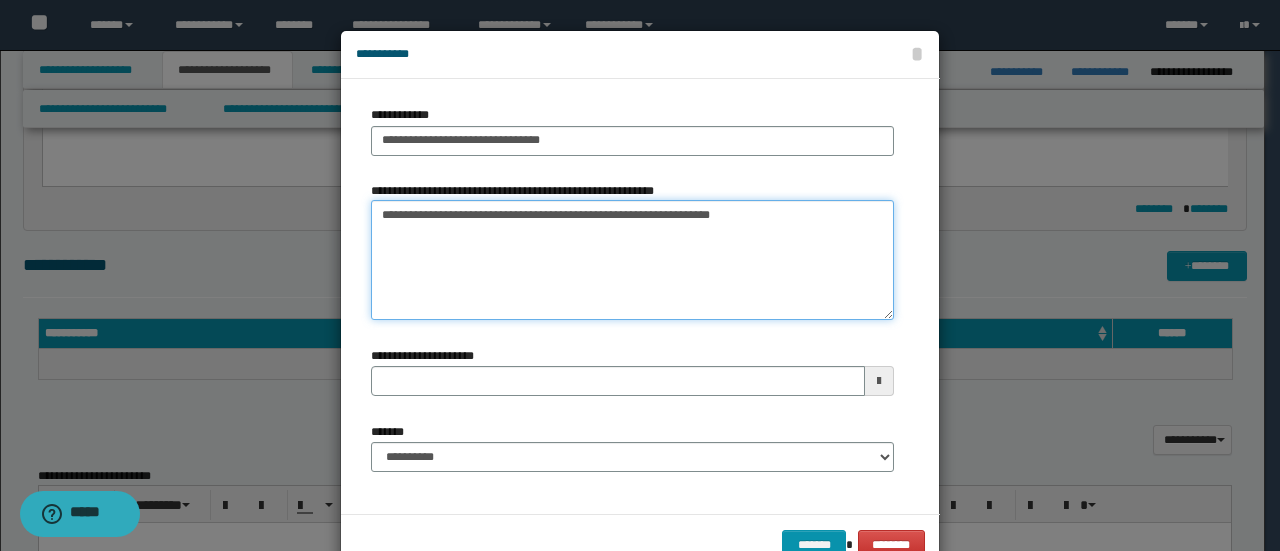 type 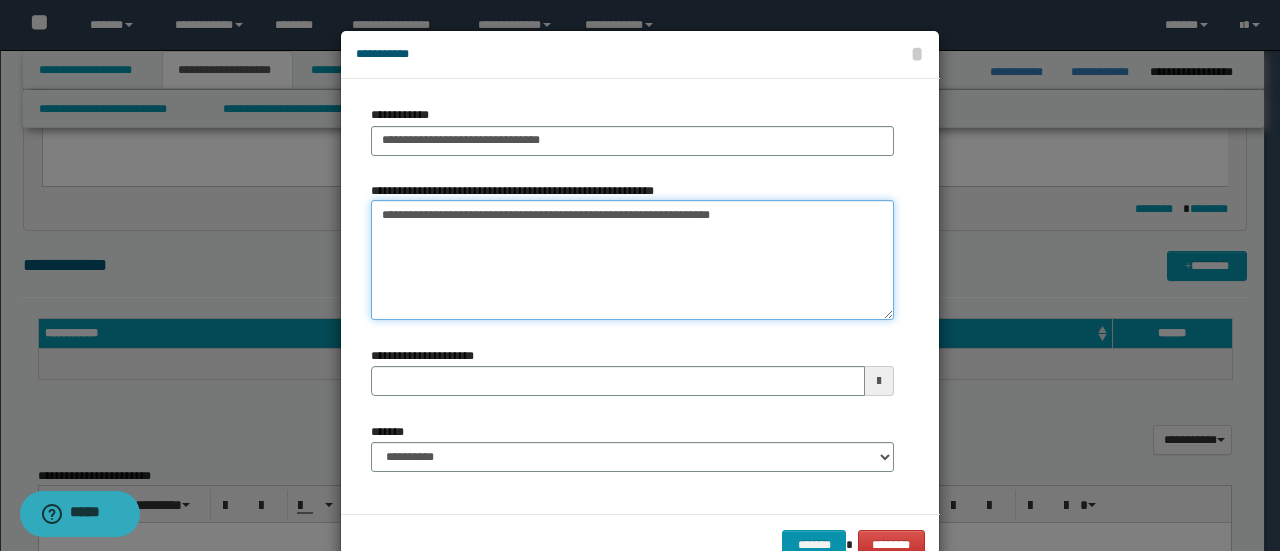type on "**********" 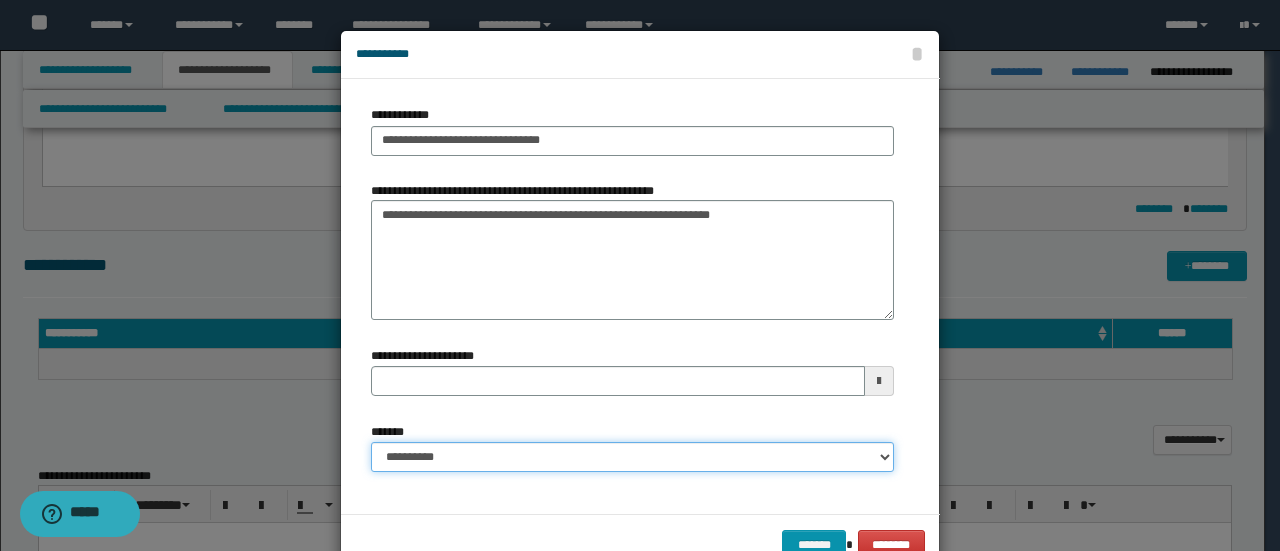 click on "**********" at bounding box center (632, 457) 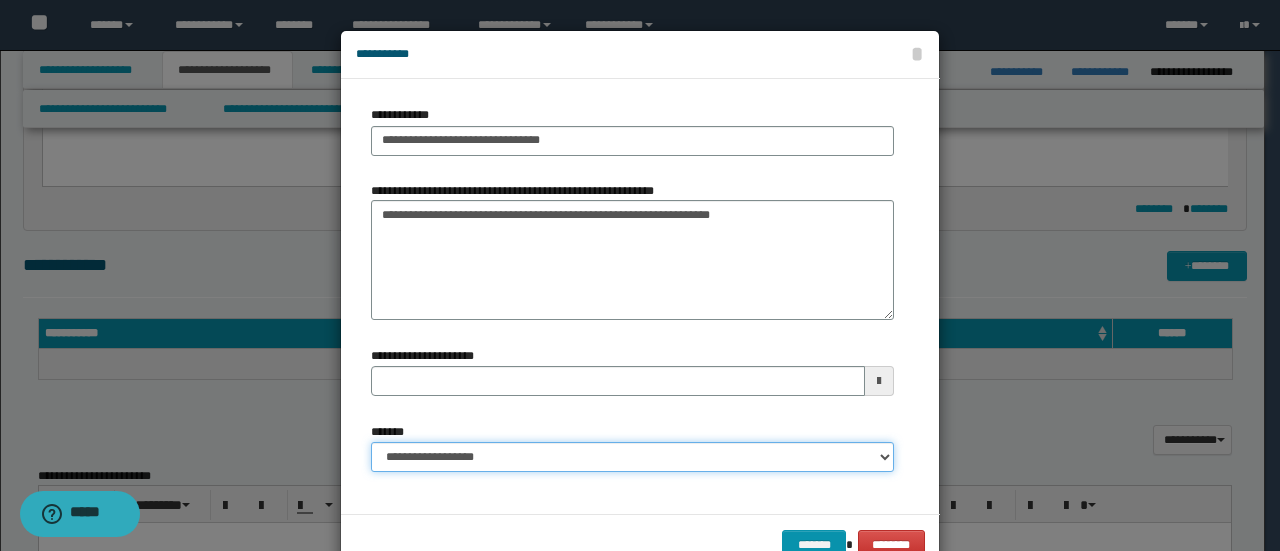 type 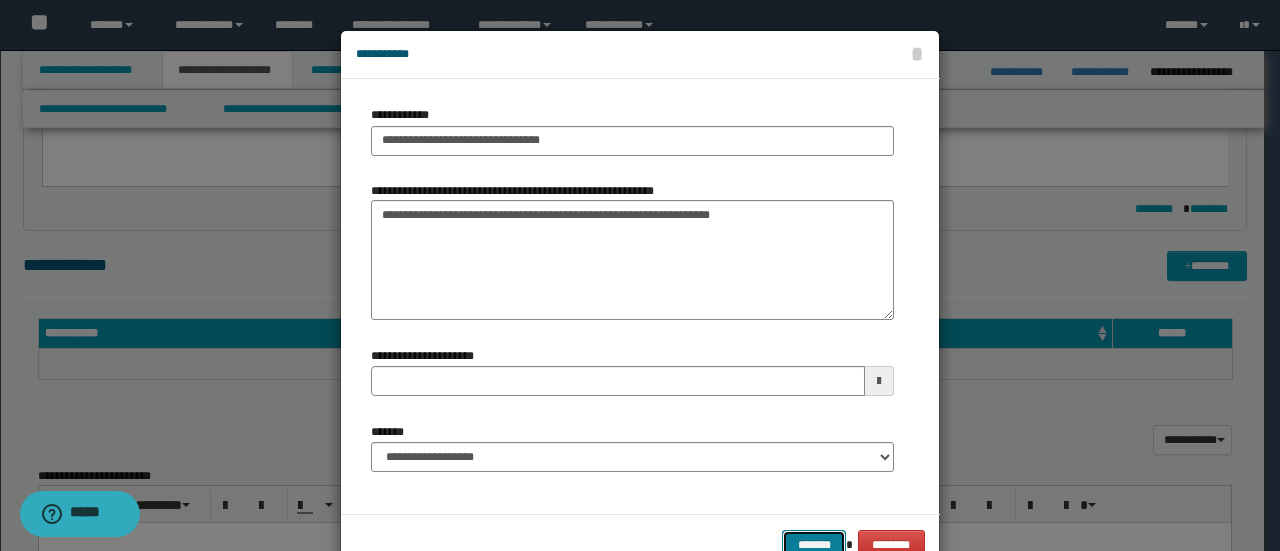 click on "*******" at bounding box center [814, 544] 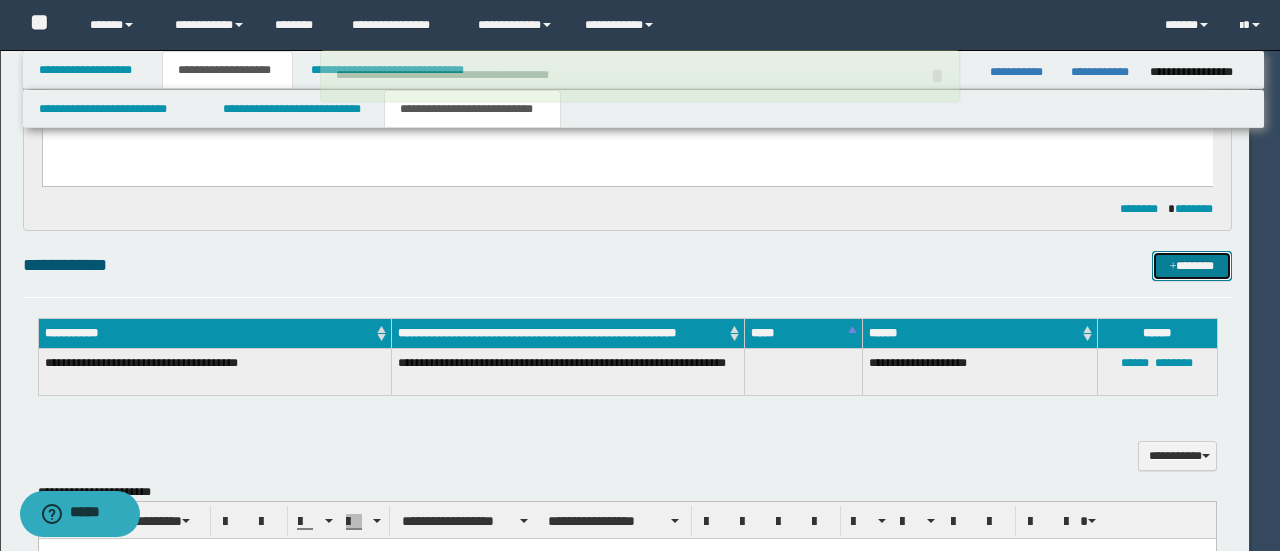 type 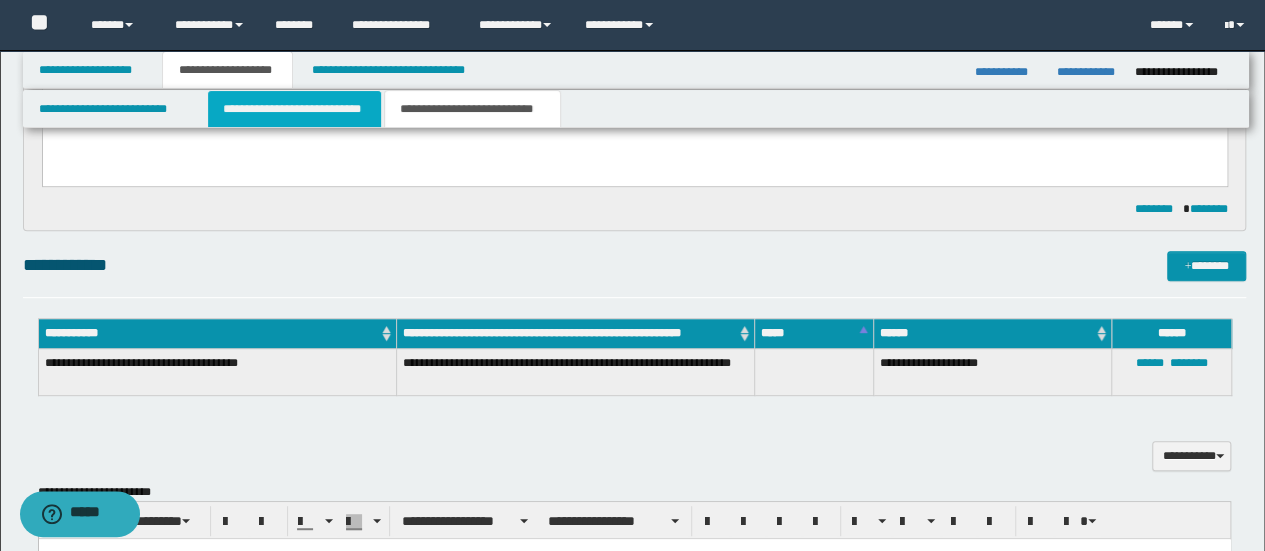 click on "**********" at bounding box center (294, 109) 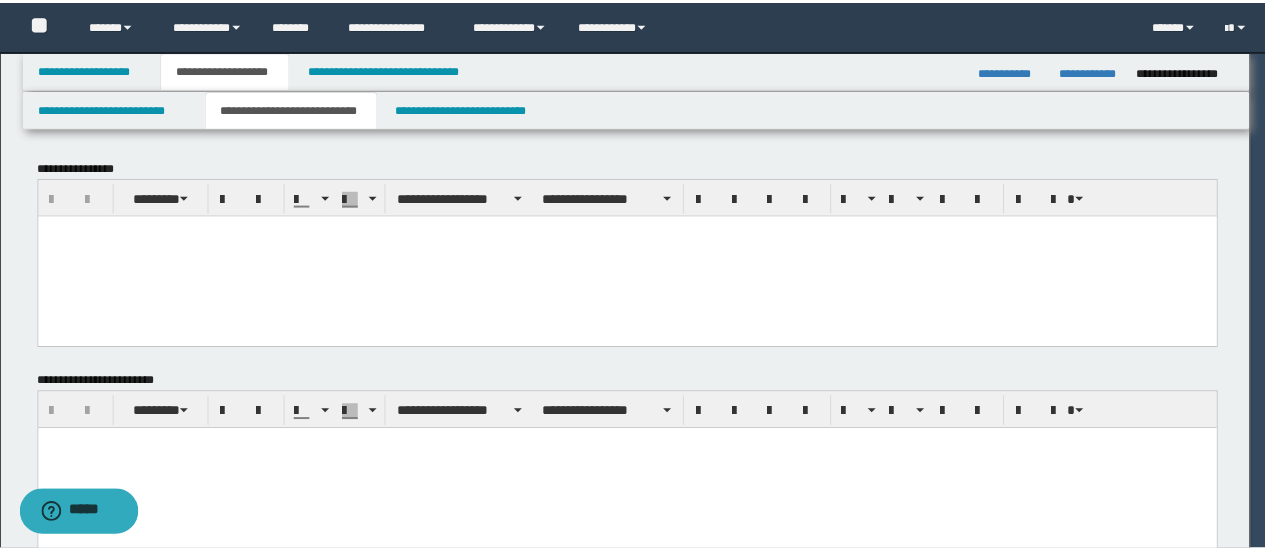 scroll, scrollTop: 0, scrollLeft: 0, axis: both 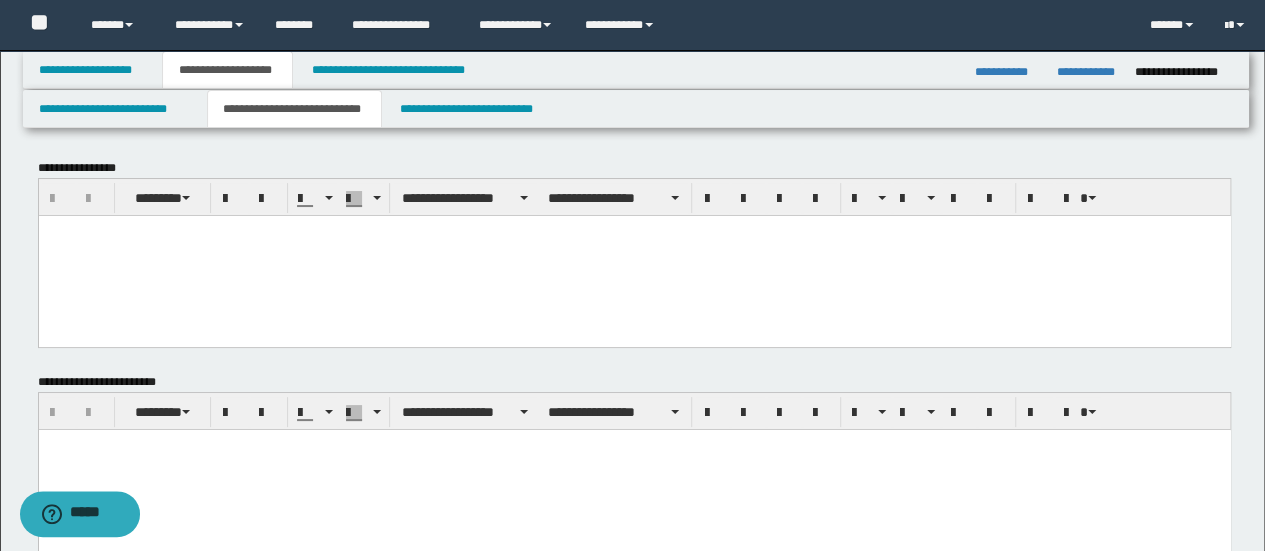 click at bounding box center (634, 255) 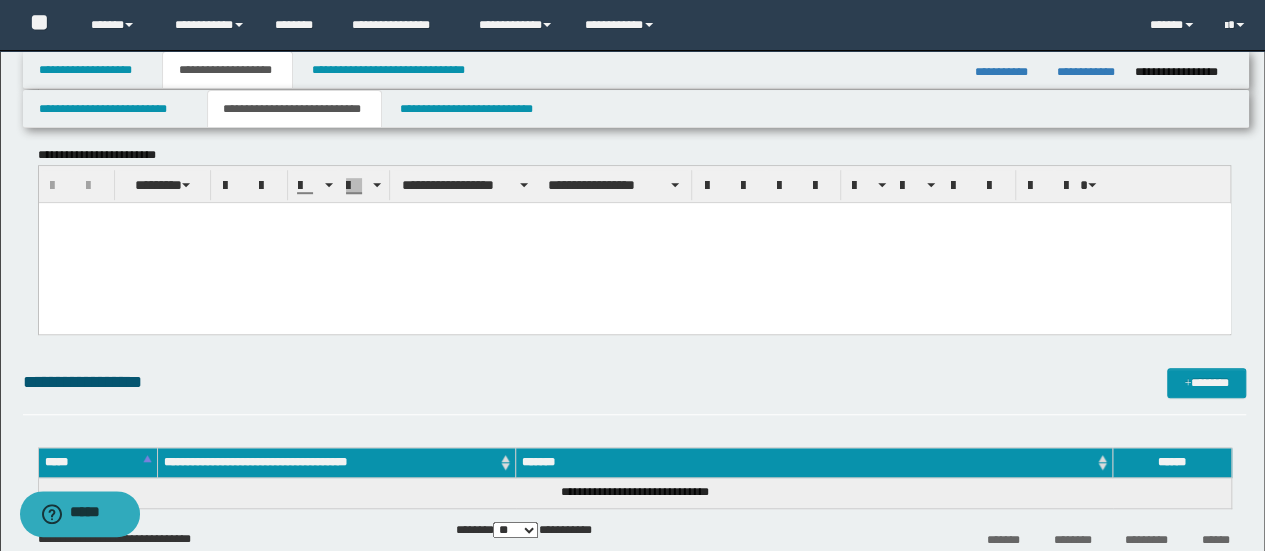 scroll, scrollTop: 500, scrollLeft: 0, axis: vertical 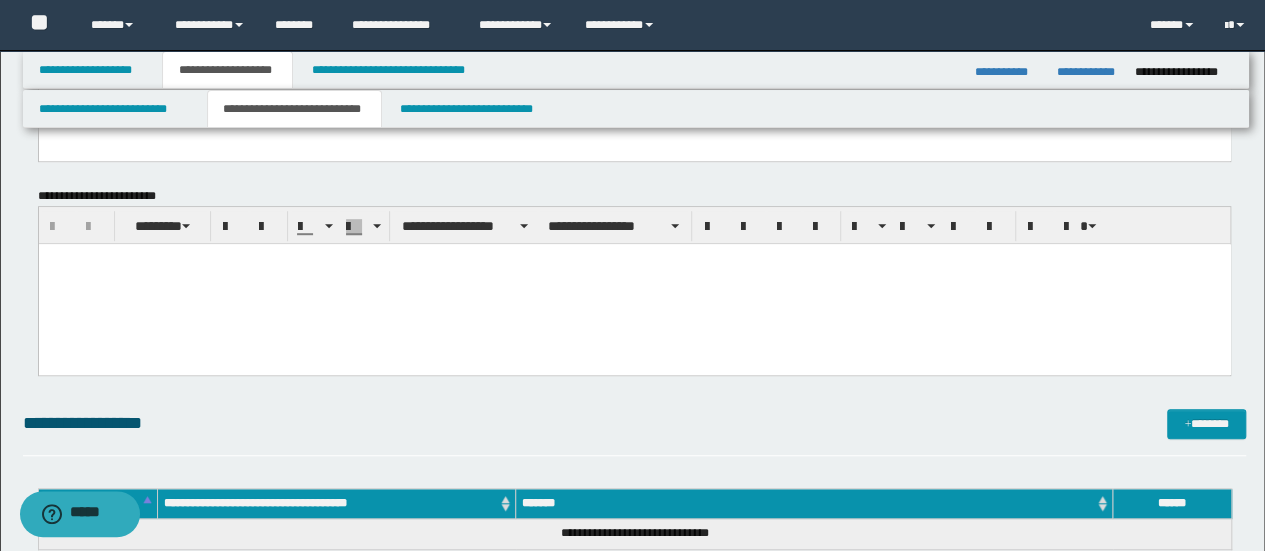 click at bounding box center (634, 284) 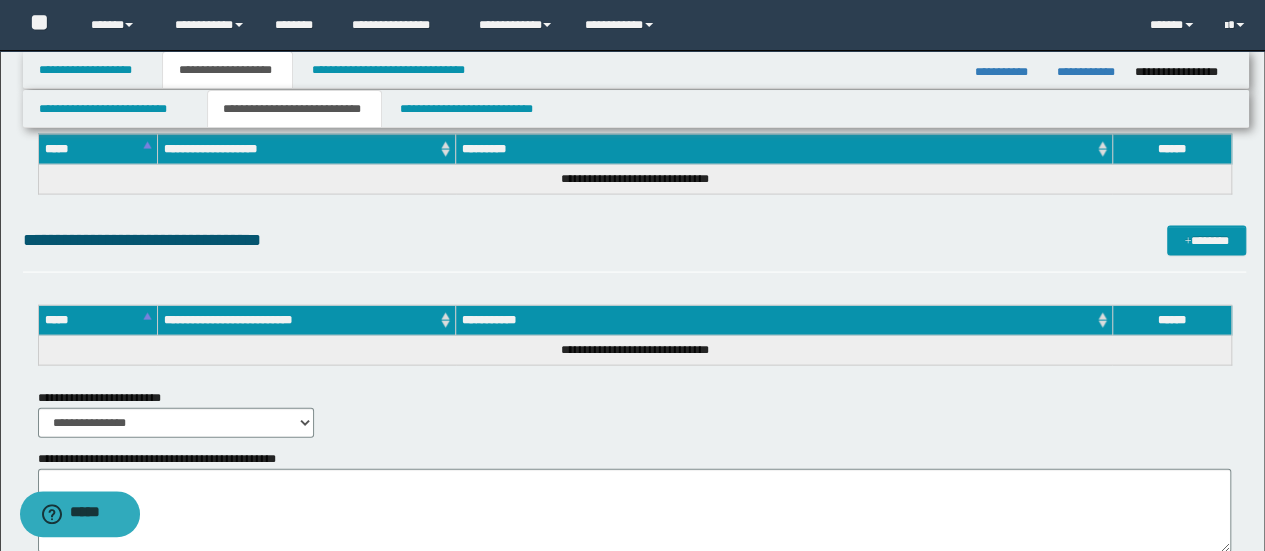 scroll, scrollTop: 2159, scrollLeft: 0, axis: vertical 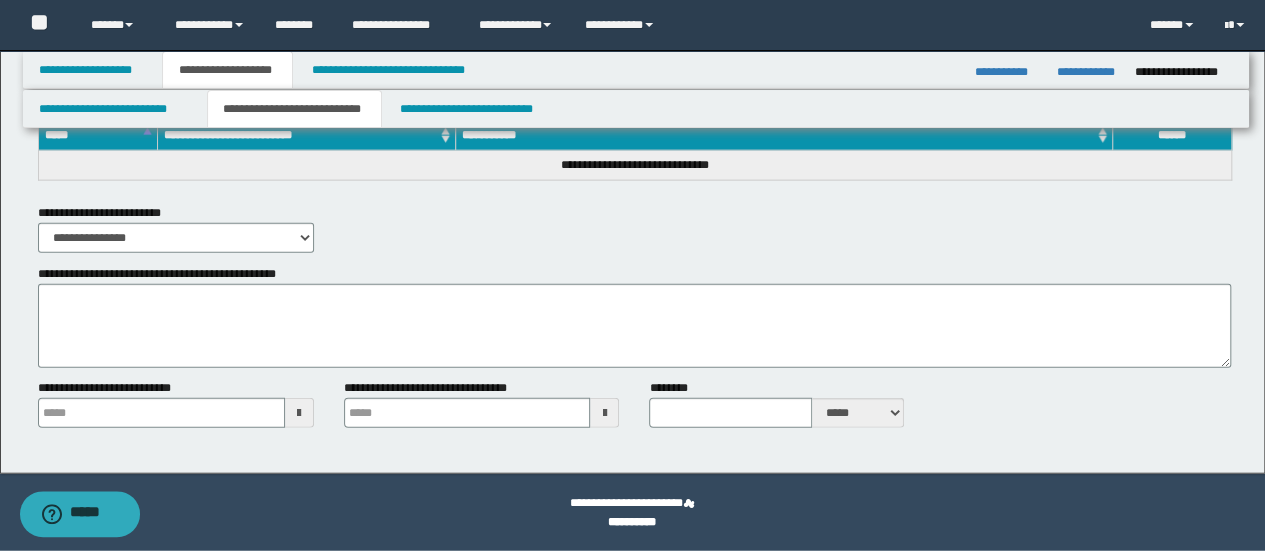 drag, startPoint x: 46, startPoint y: -1226, endPoint x: 1279, endPoint y: -874, distance: 1282.2609 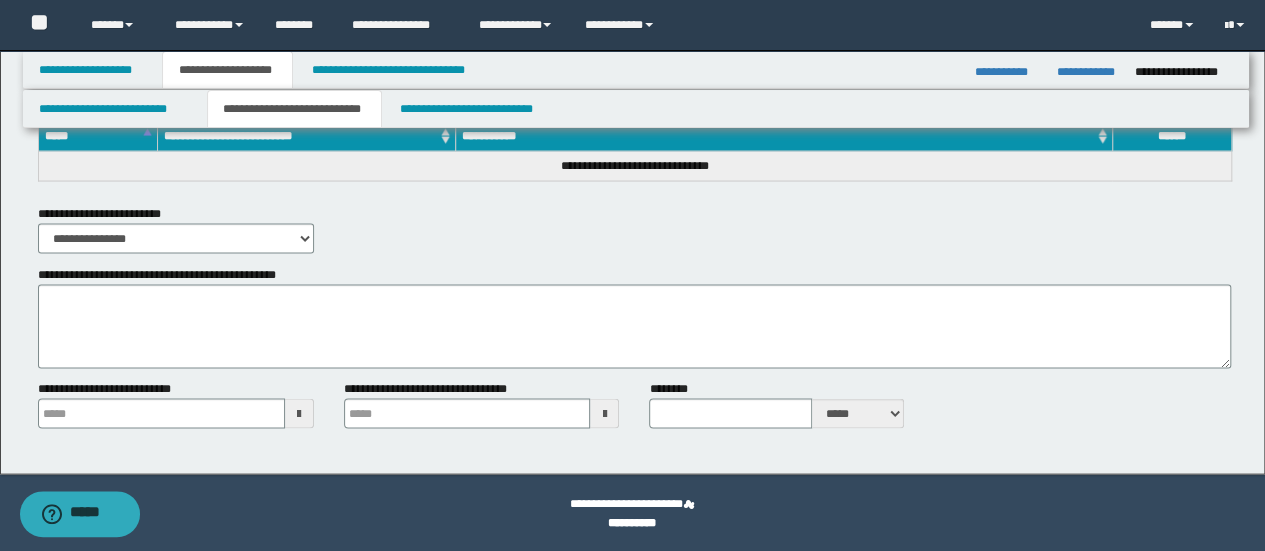 type 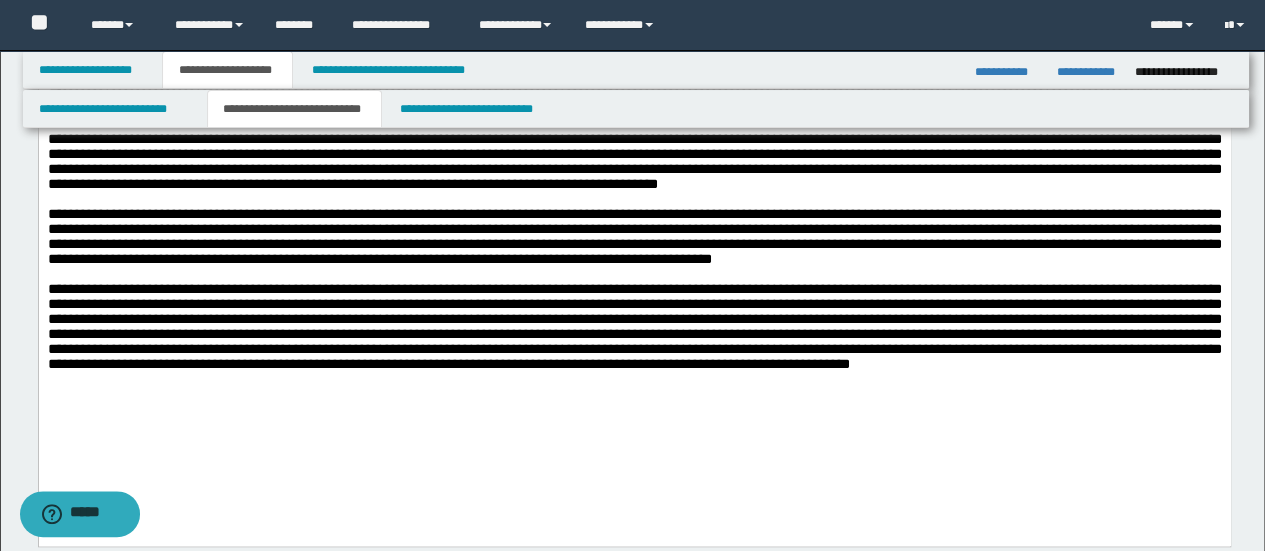 scroll, scrollTop: 595, scrollLeft: 0, axis: vertical 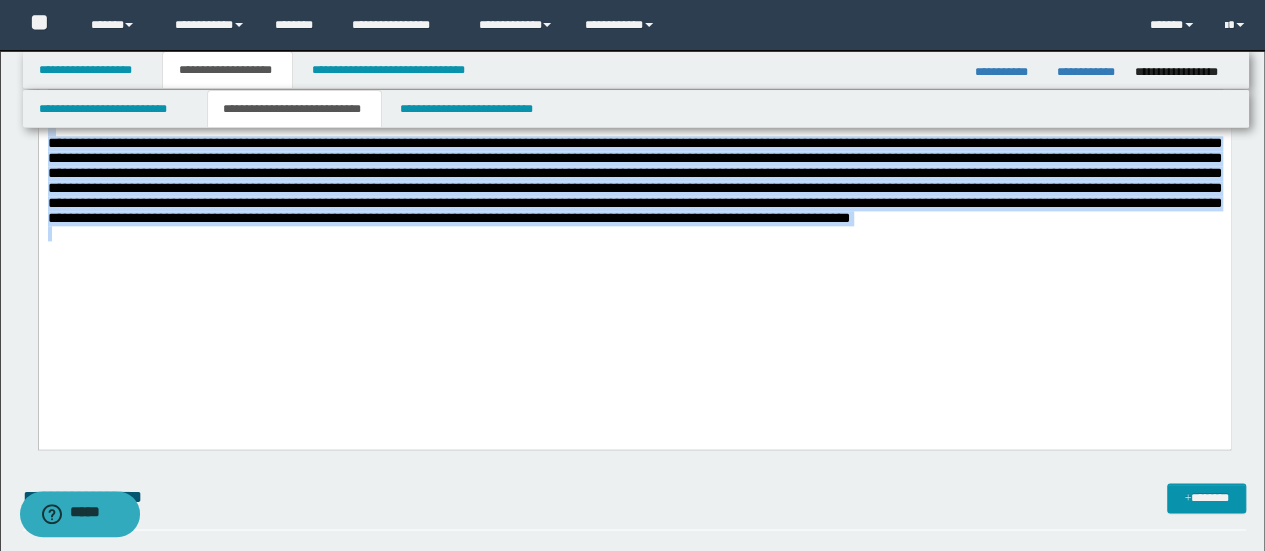 drag, startPoint x: 48, startPoint y: -220, endPoint x: 841, endPoint y: 366, distance: 986.02484 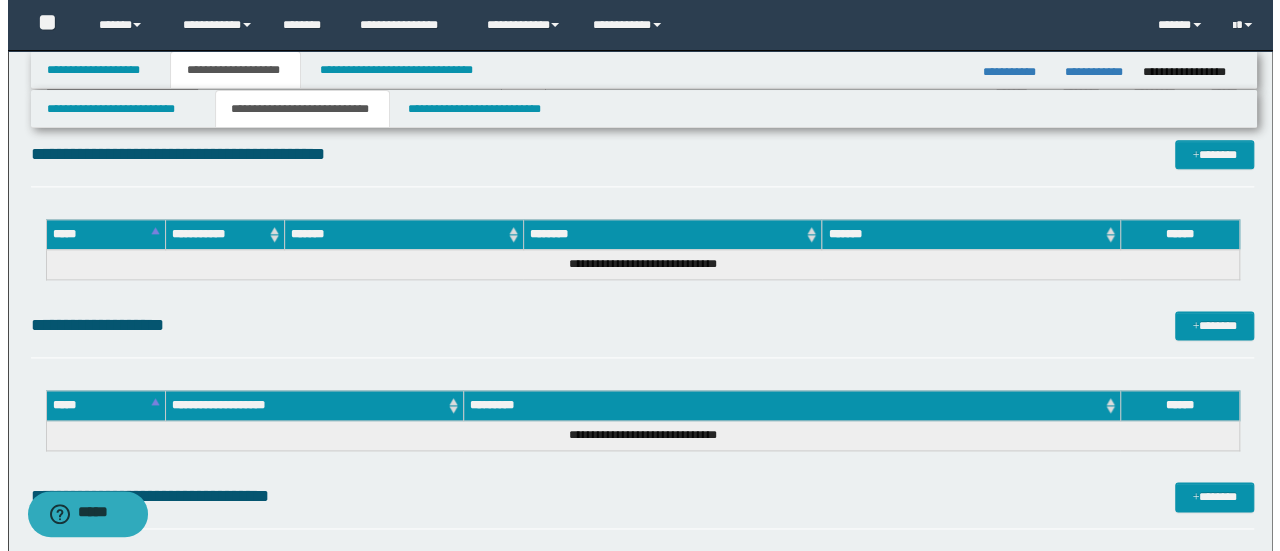 scroll, scrollTop: 1156, scrollLeft: 0, axis: vertical 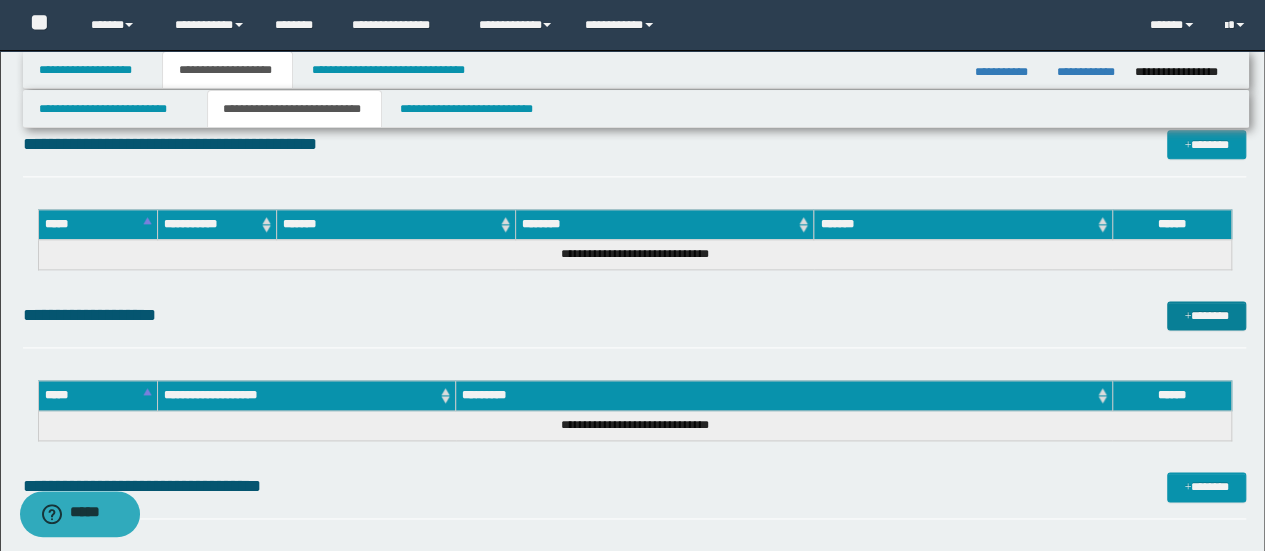 click on "*******" at bounding box center (1206, 315) 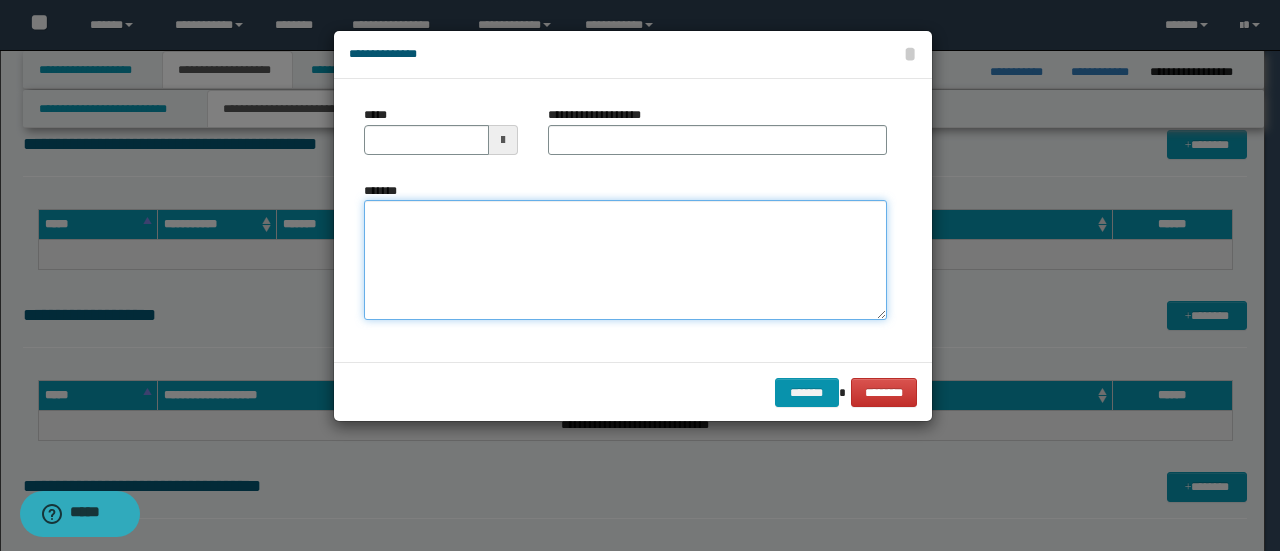 click on "*******" at bounding box center (625, 260) 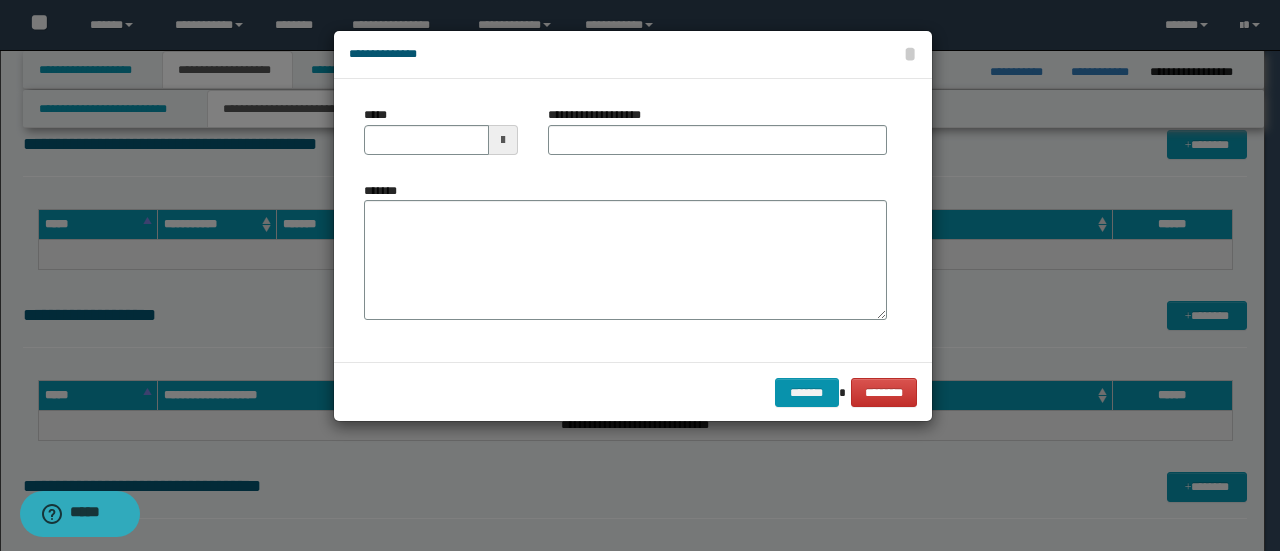 click on "*******
********" at bounding box center [633, 392] 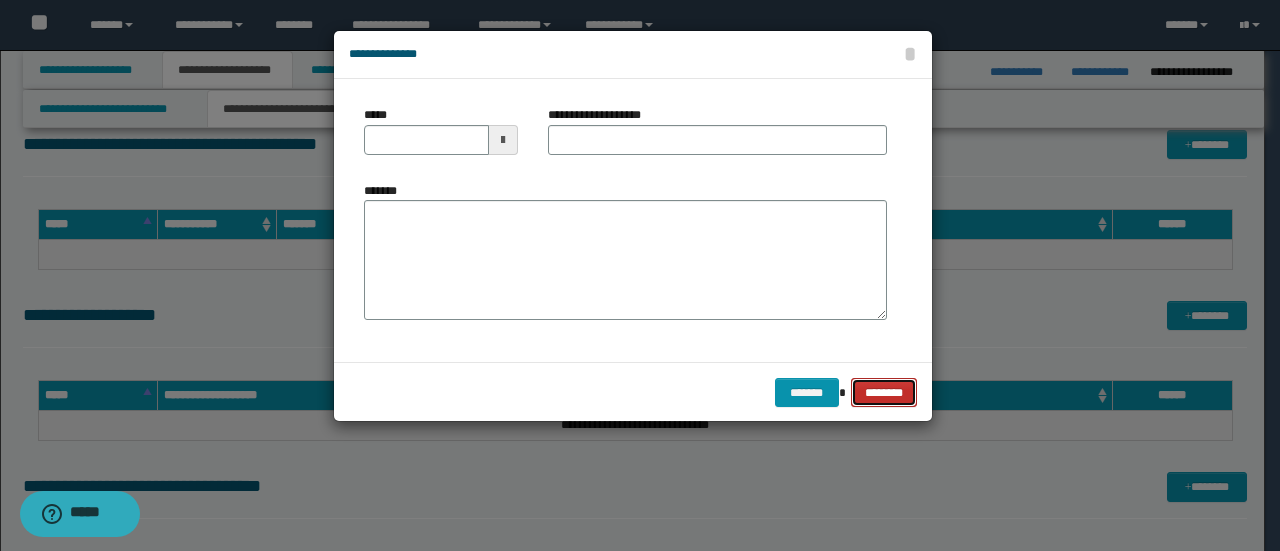 click on "********" at bounding box center [884, 392] 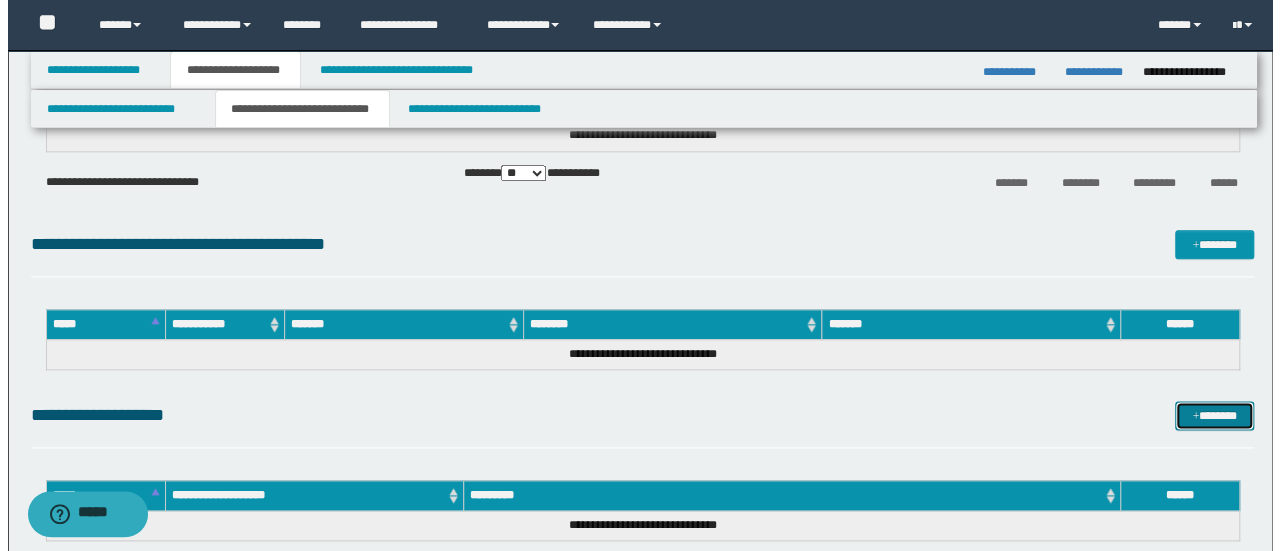 scroll, scrollTop: 1156, scrollLeft: 0, axis: vertical 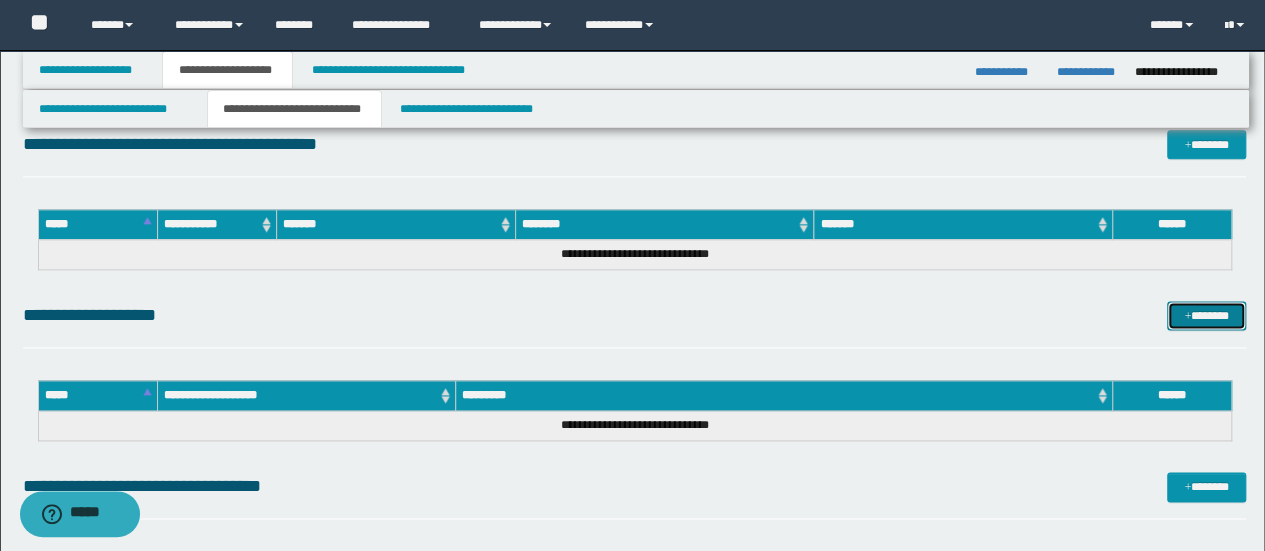 click on "*******" at bounding box center (1206, 315) 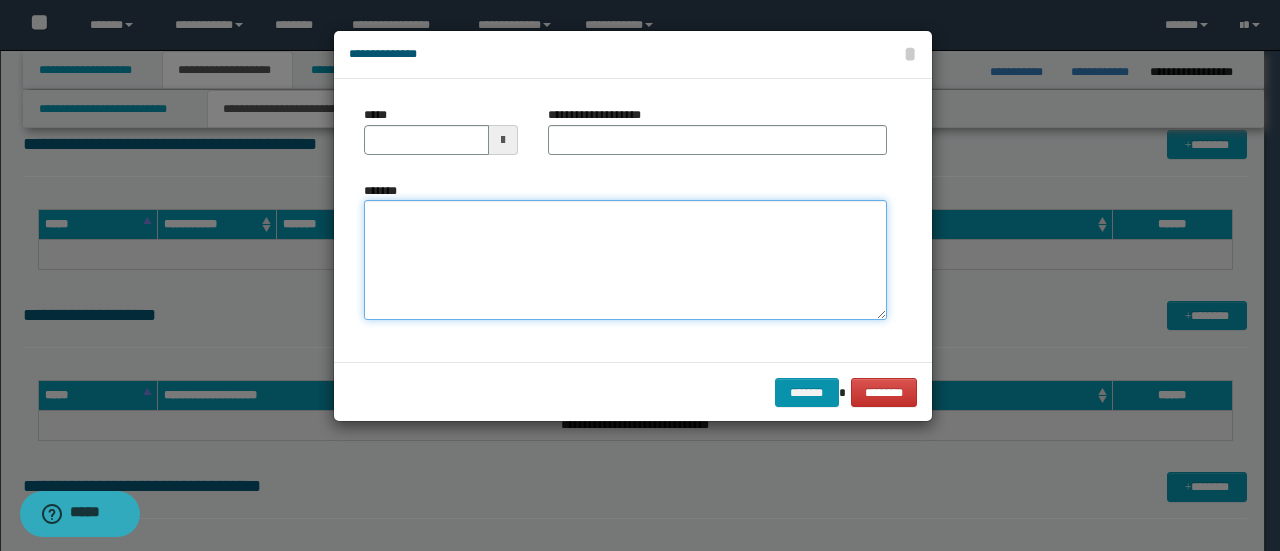 click on "*******" at bounding box center [625, 260] 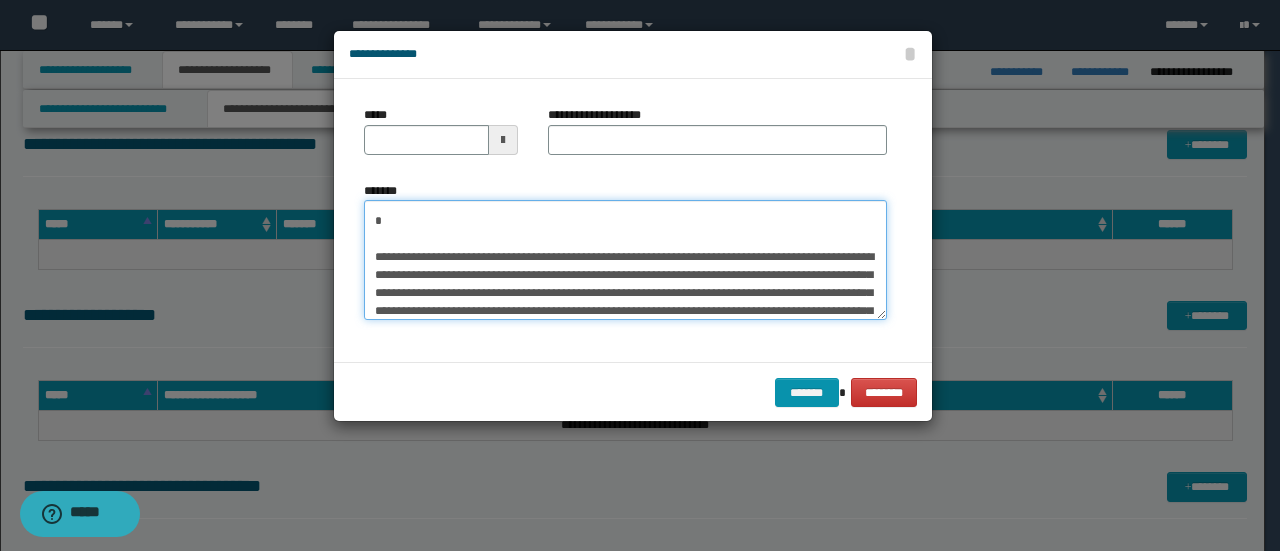 scroll, scrollTop: 0, scrollLeft: 0, axis: both 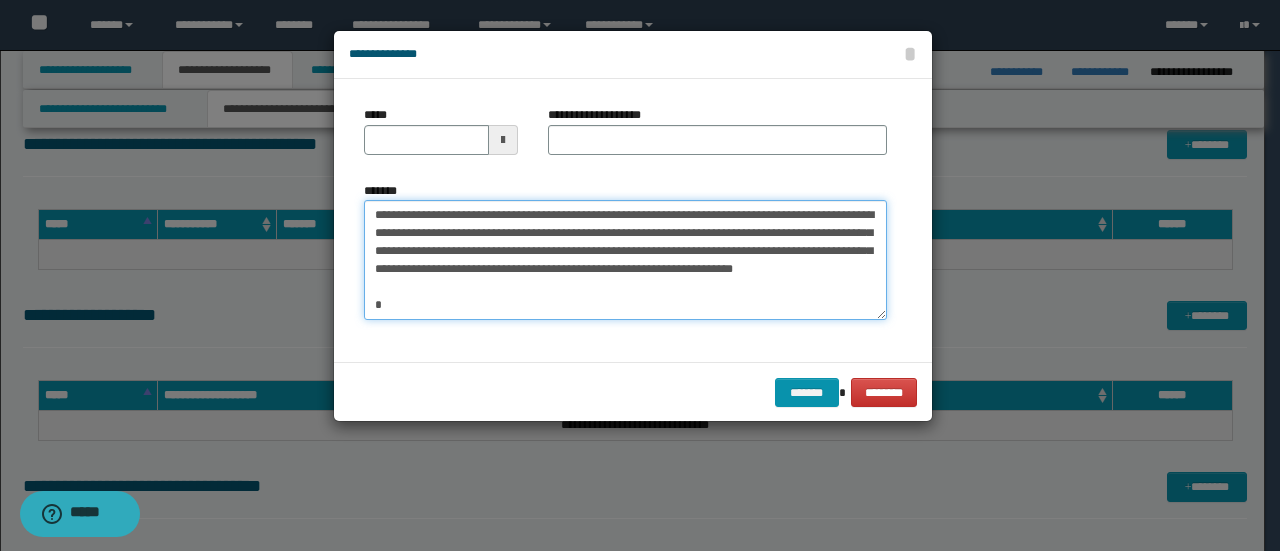 drag, startPoint x: 436, startPoint y: 214, endPoint x: 226, endPoint y: 201, distance: 210.402 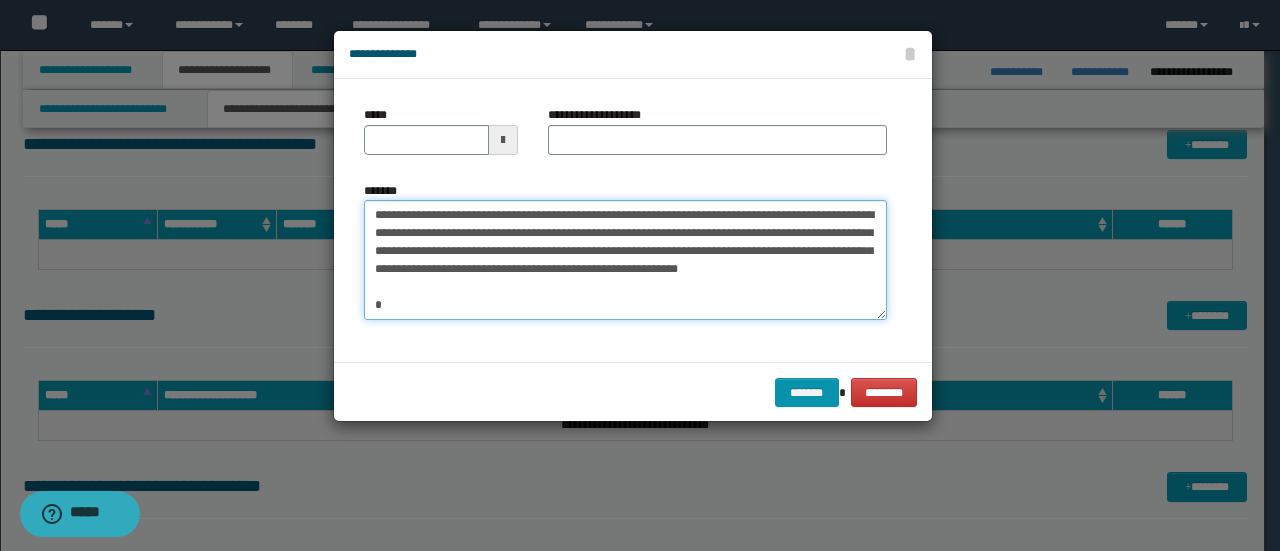 type 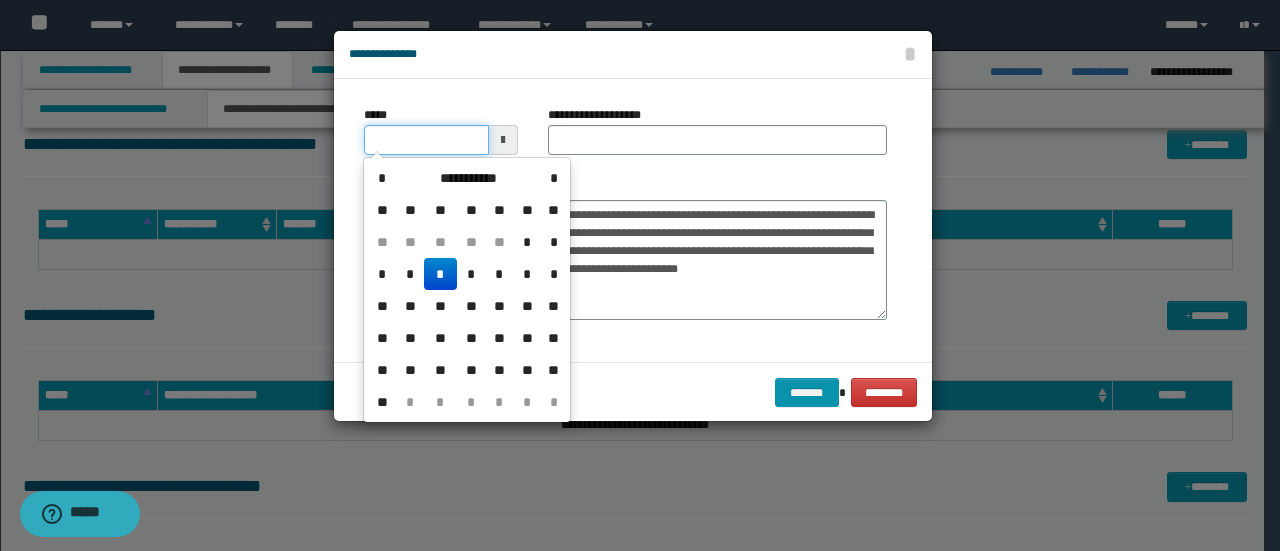 click on "*****" at bounding box center [426, 140] 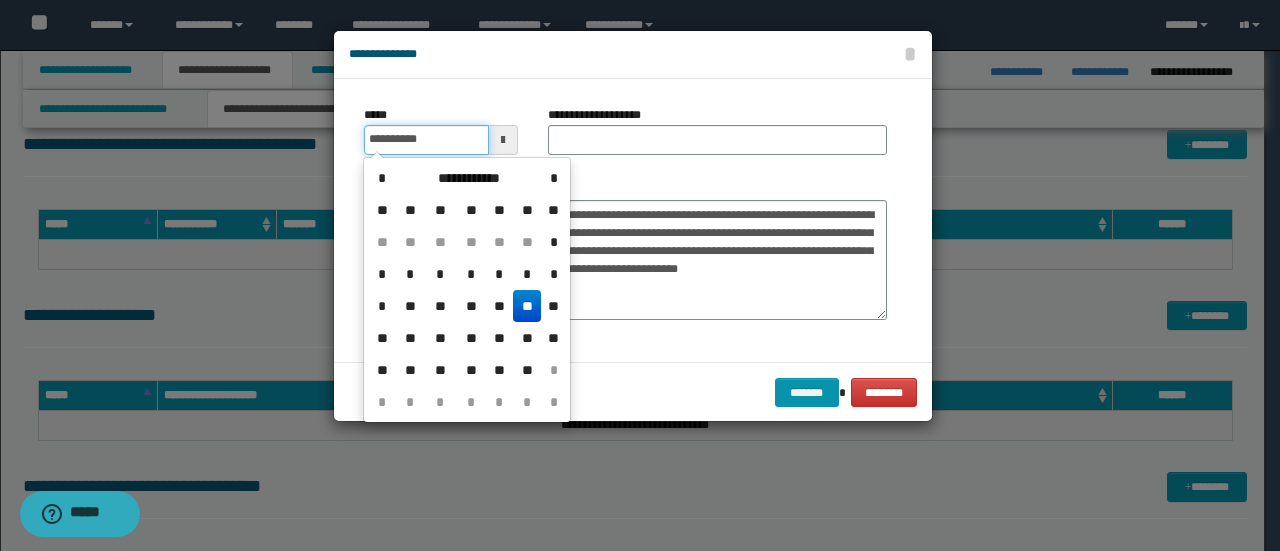 type on "**********" 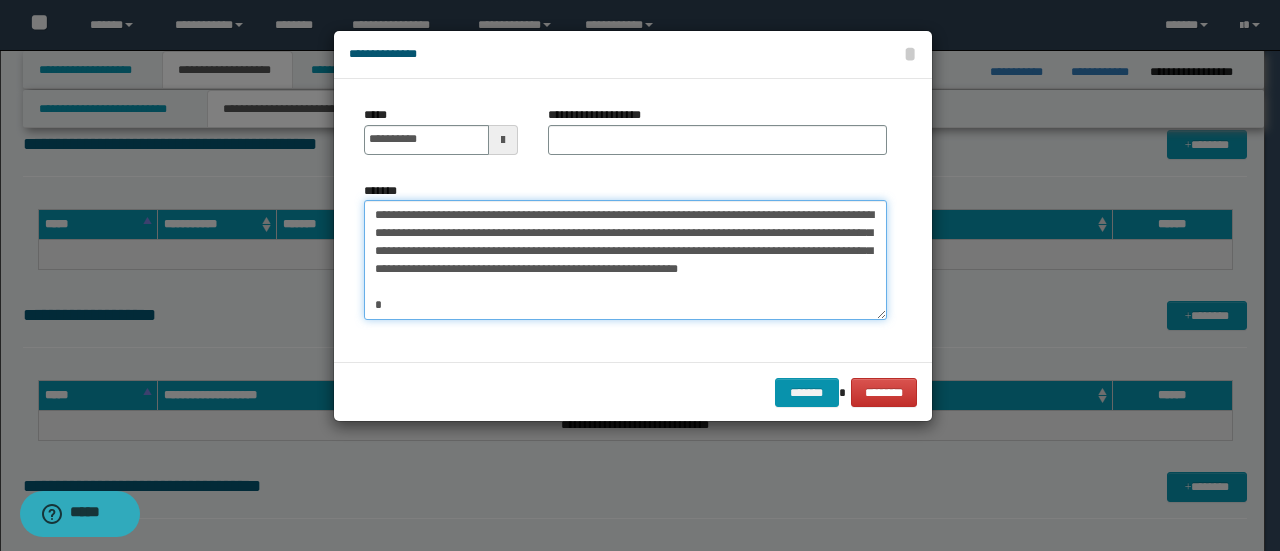 drag, startPoint x: 576, startPoint y: 215, endPoint x: 65, endPoint y: 186, distance: 511.82224 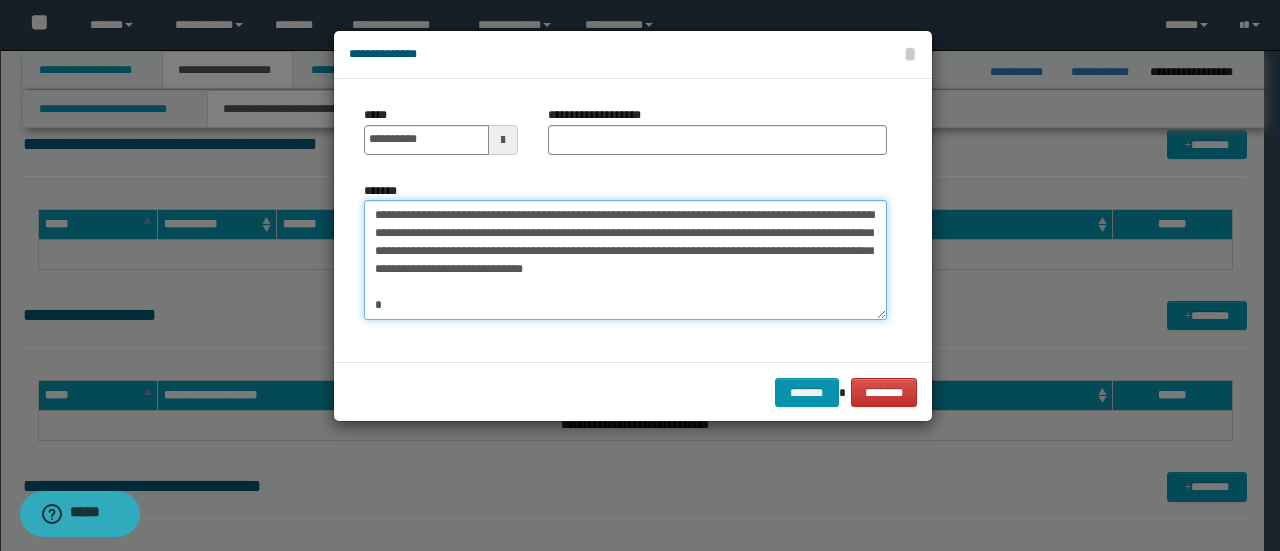 type on "**********" 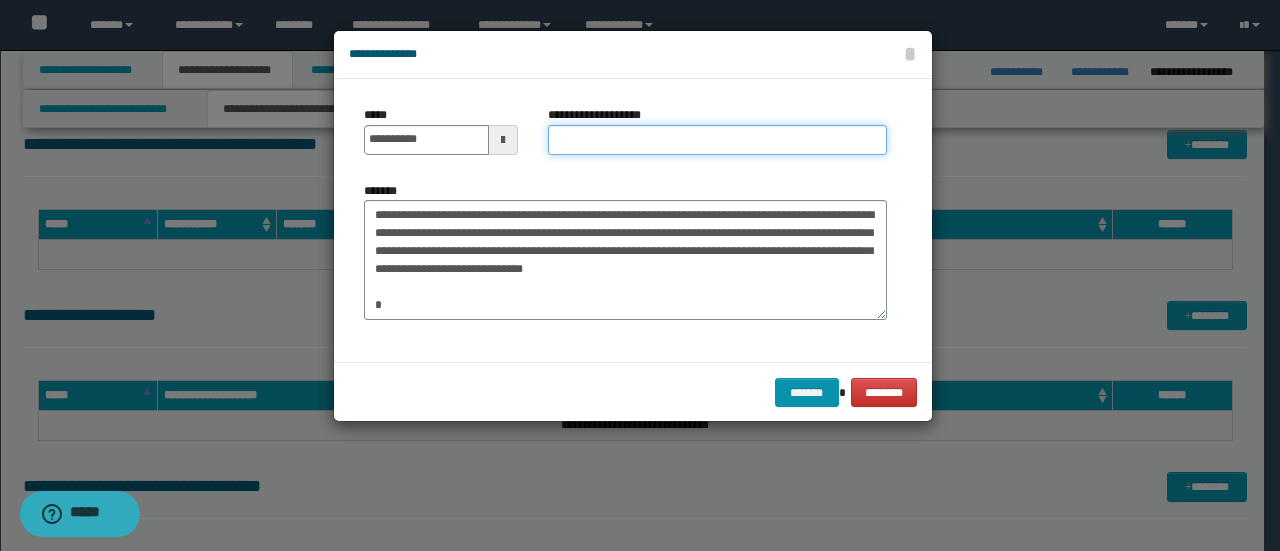 click on "**********" at bounding box center (717, 140) 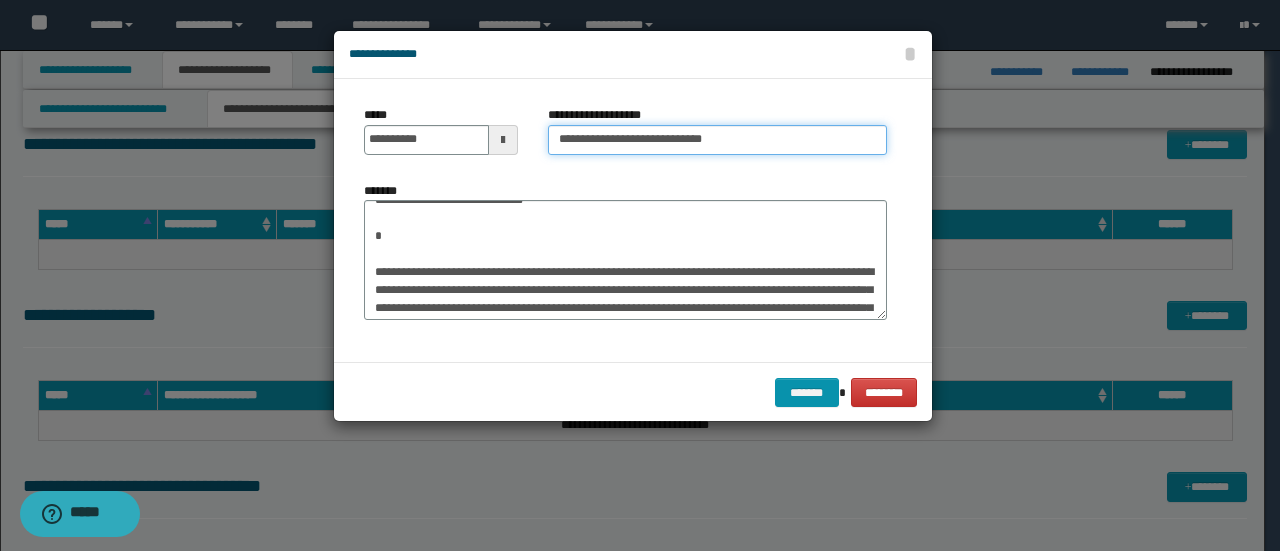 scroll, scrollTop: 100, scrollLeft: 0, axis: vertical 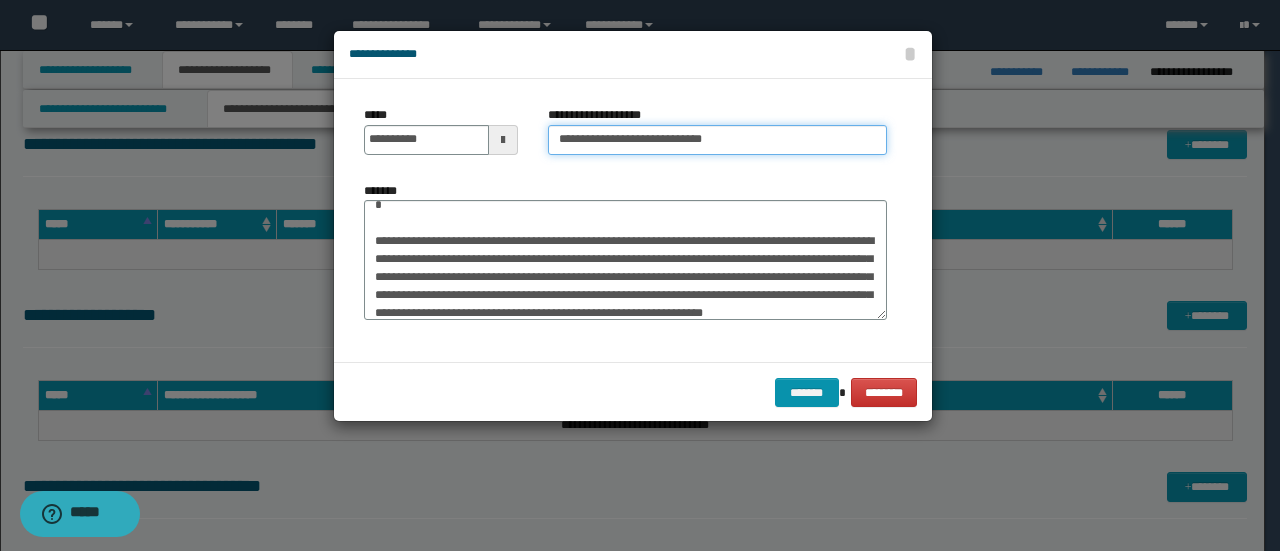 type on "**********" 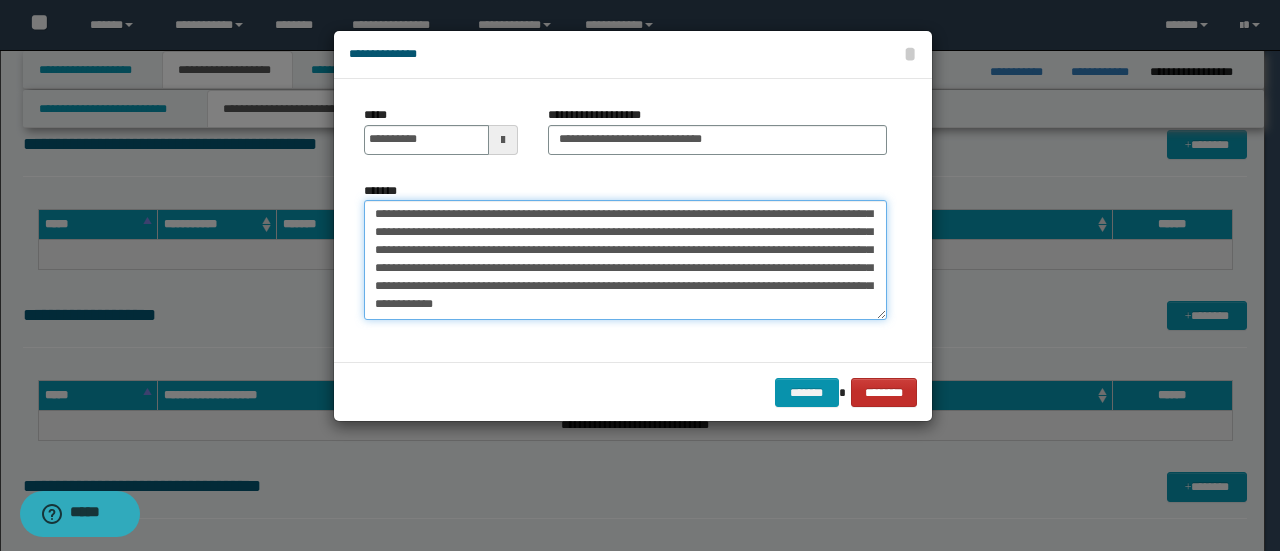 drag, startPoint x: 374, startPoint y: 241, endPoint x: 850, endPoint y: 384, distance: 497.01608 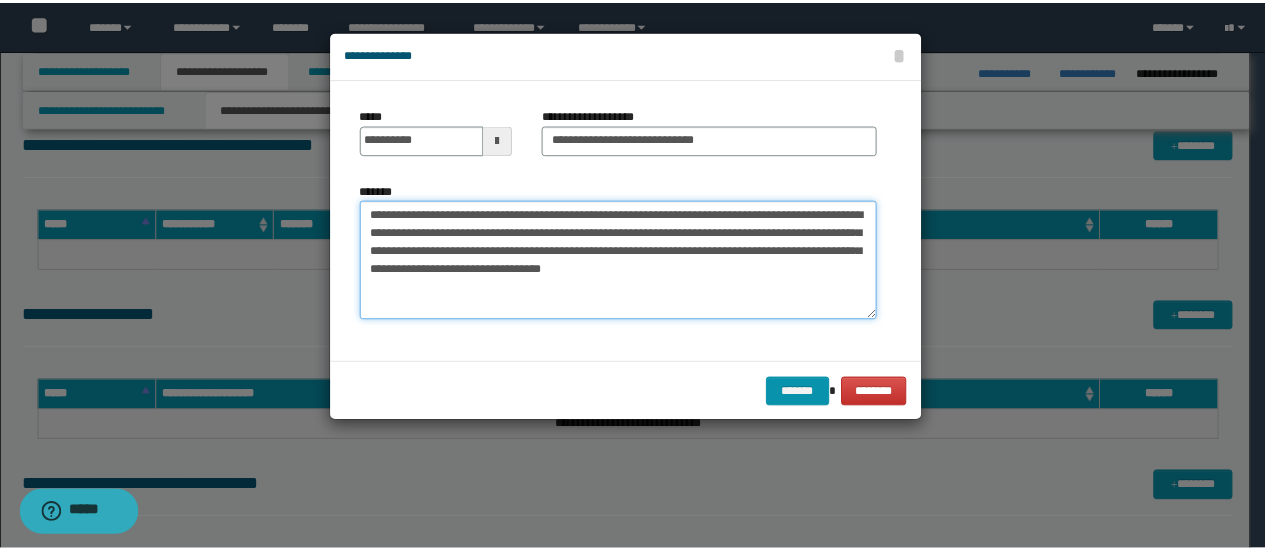 scroll, scrollTop: 36, scrollLeft: 0, axis: vertical 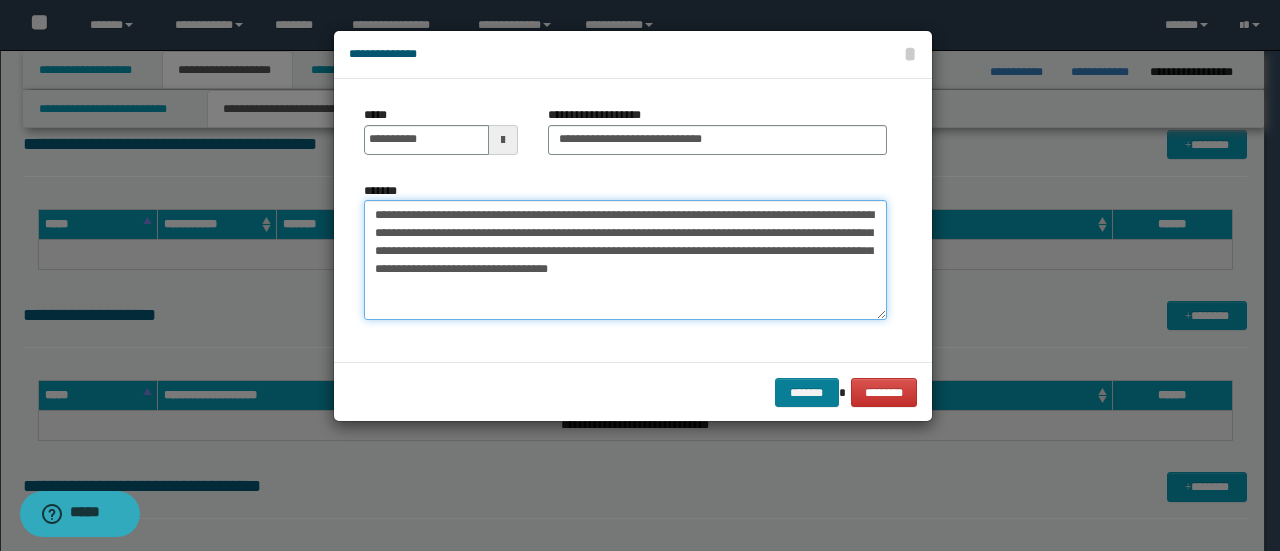 type on "**********" 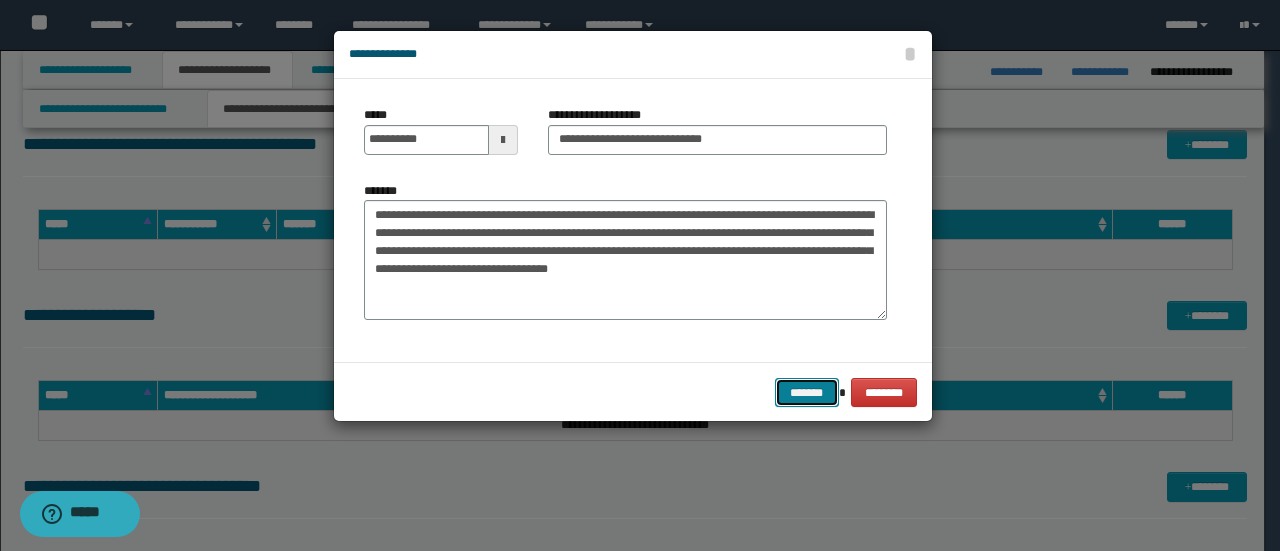 click on "*******" at bounding box center [807, 392] 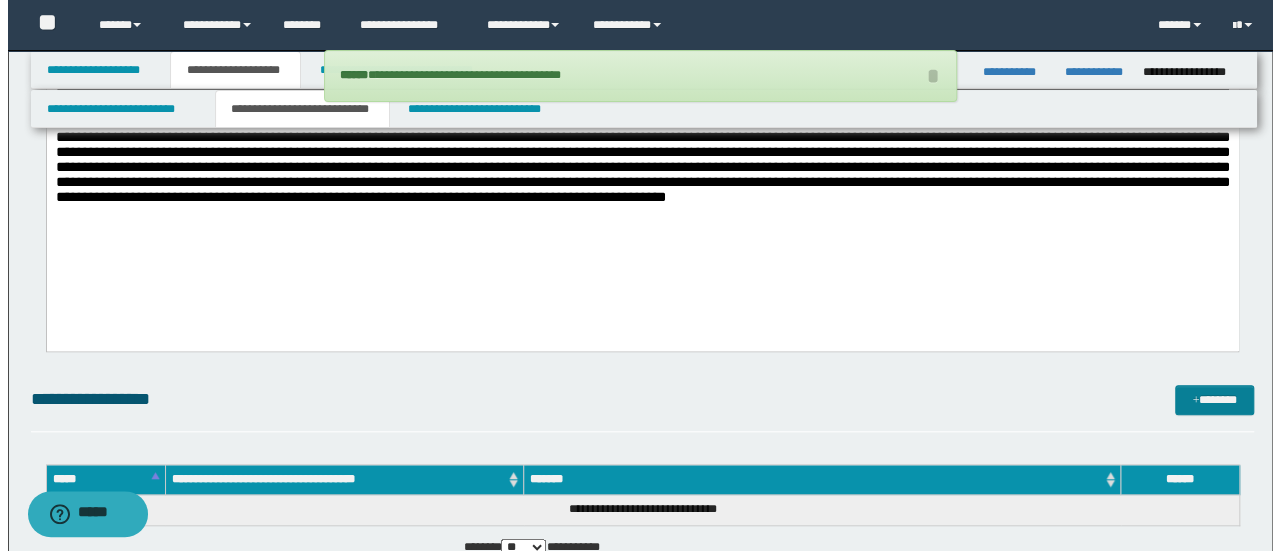 scroll, scrollTop: 656, scrollLeft: 0, axis: vertical 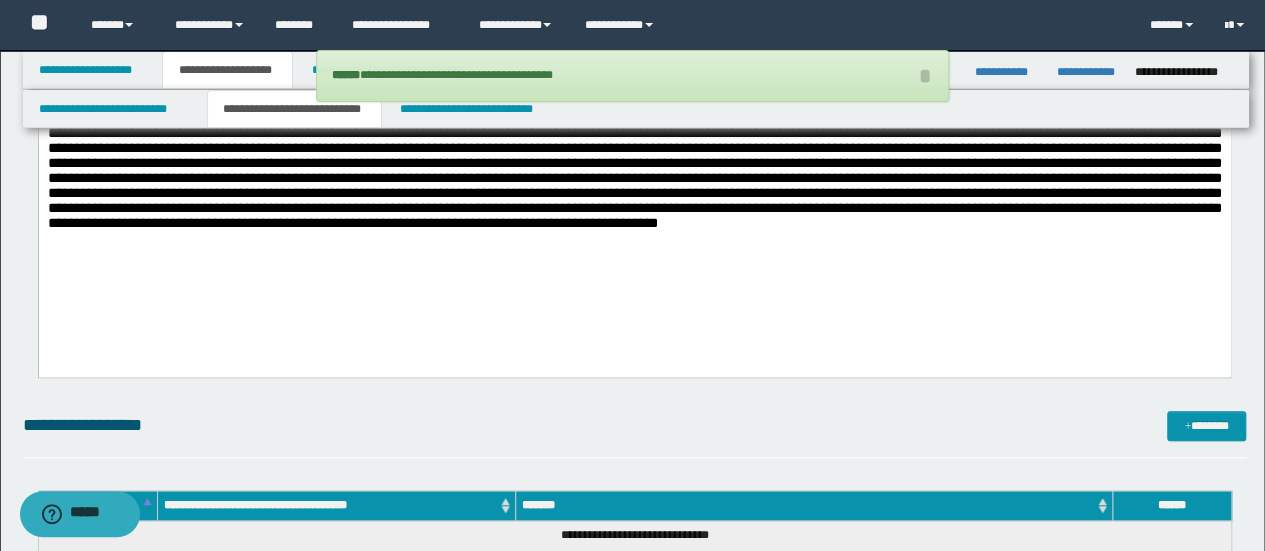 click on "**********" at bounding box center [635, 456] 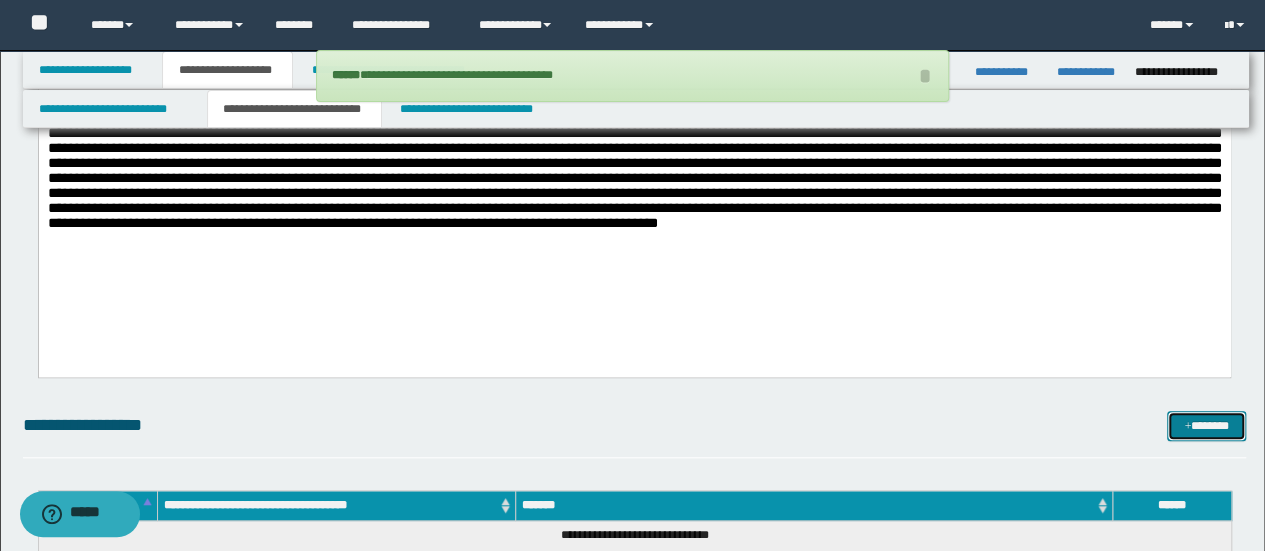 click on "*******" at bounding box center (1206, 425) 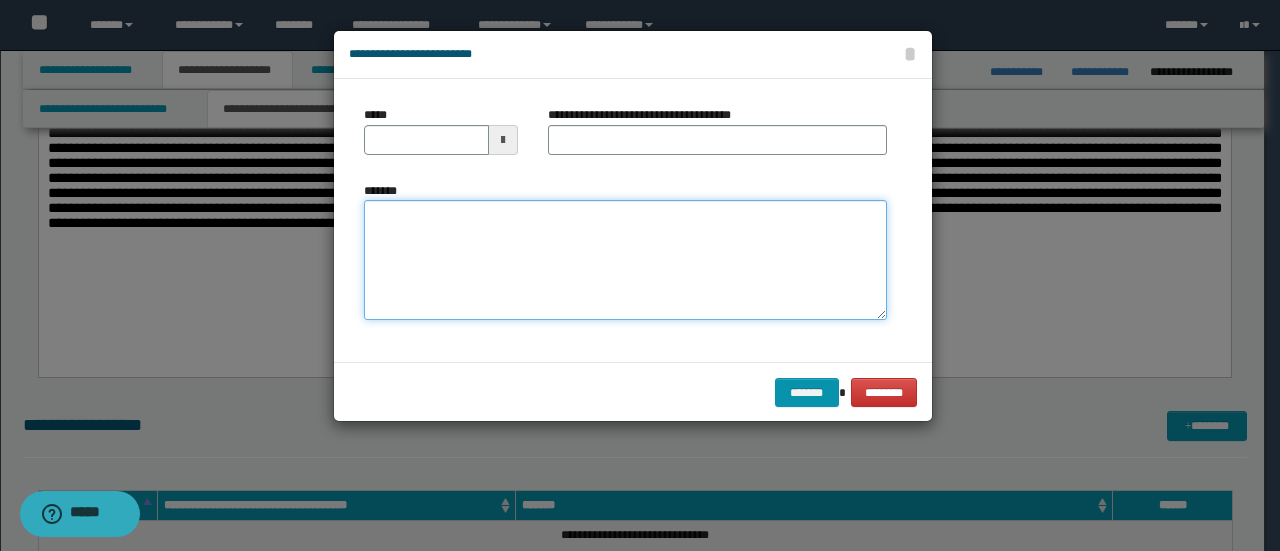 click on "*******" at bounding box center [625, 260] 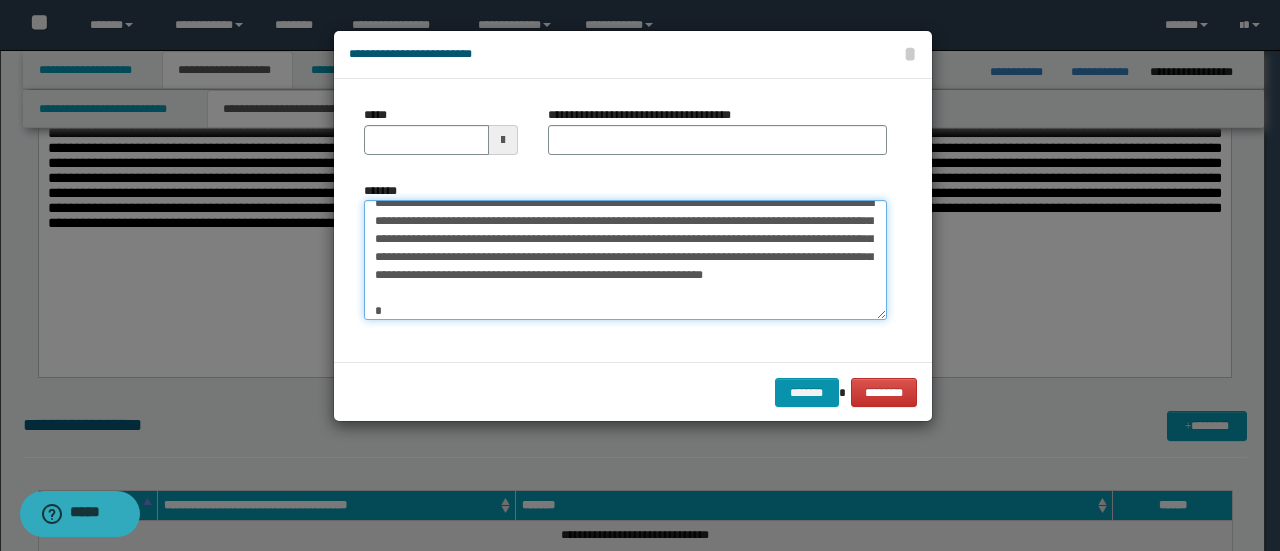 scroll, scrollTop: 0, scrollLeft: 0, axis: both 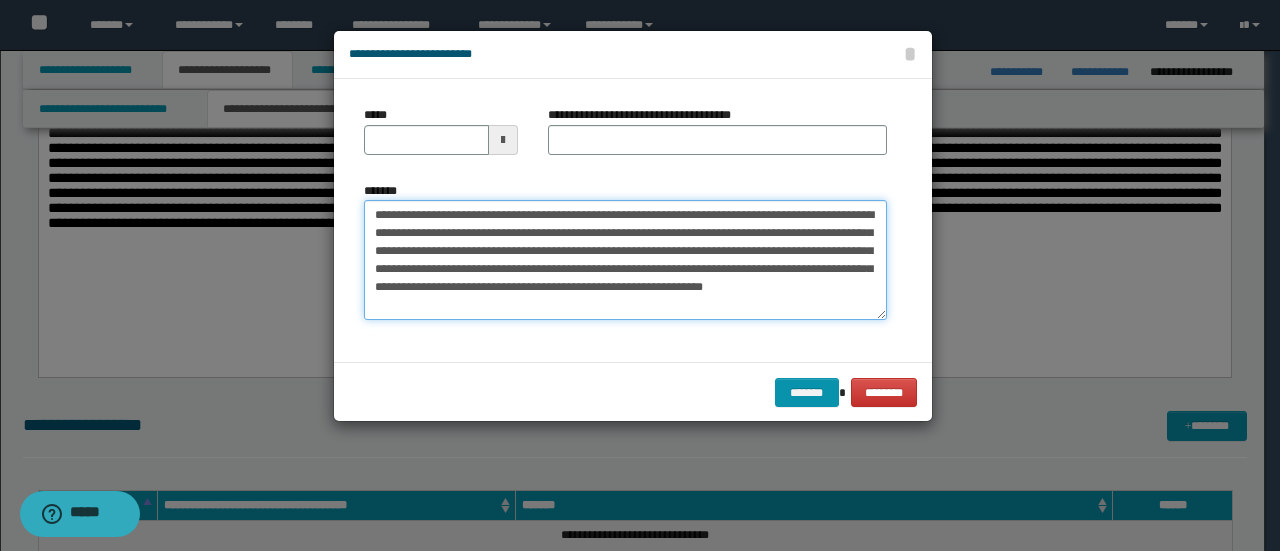 drag, startPoint x: 437, startPoint y: 213, endPoint x: 164, endPoint y: 185, distance: 274.43213 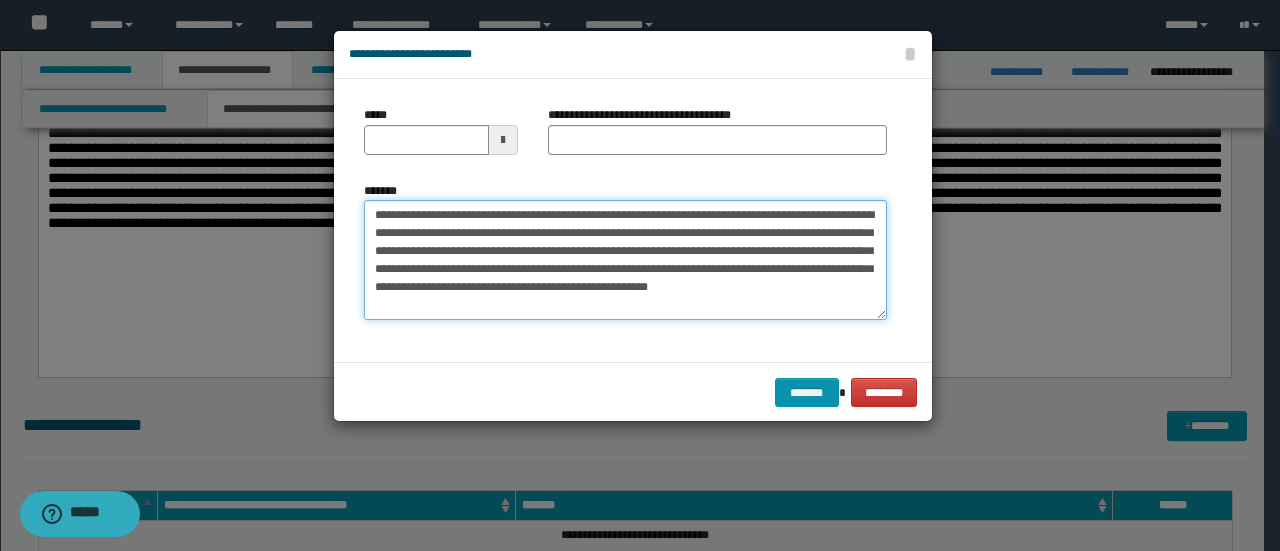 type 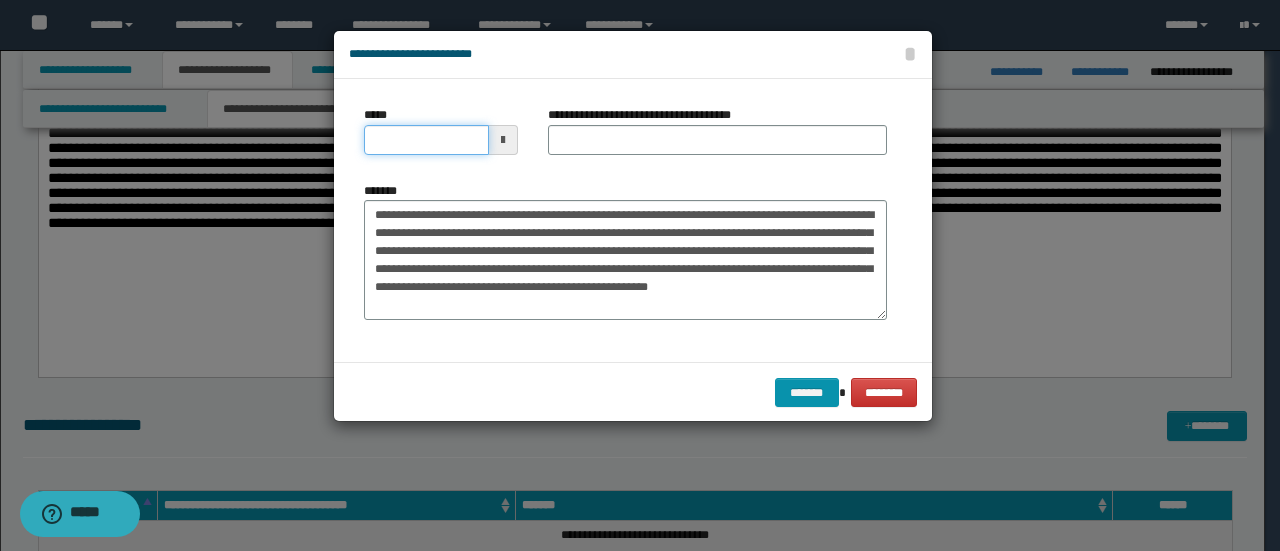 click on "*****" at bounding box center (426, 140) 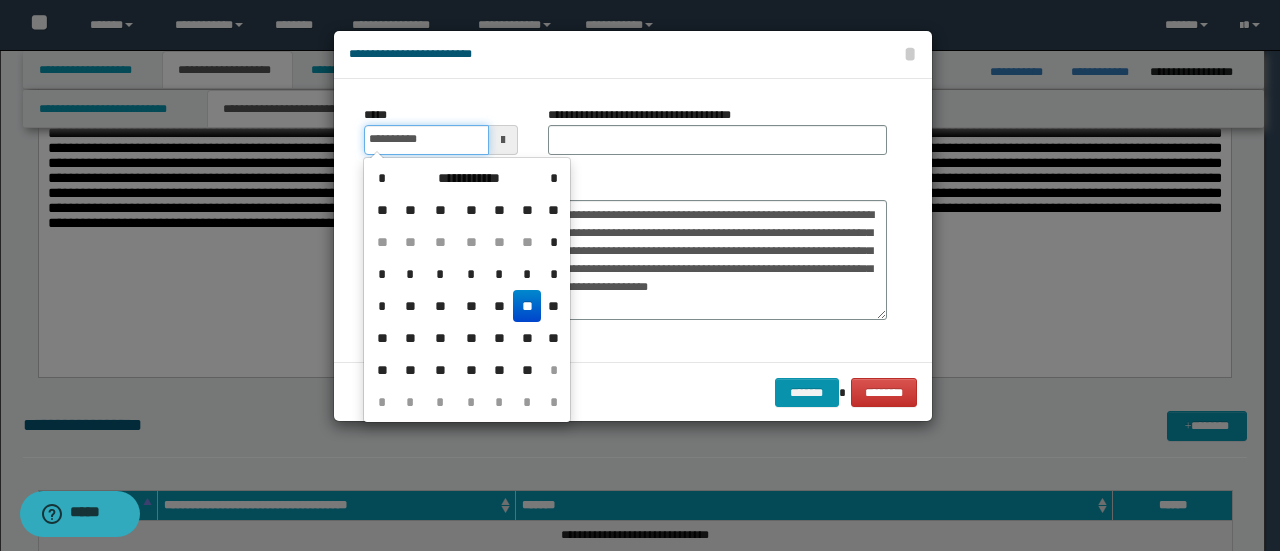 type on "**********" 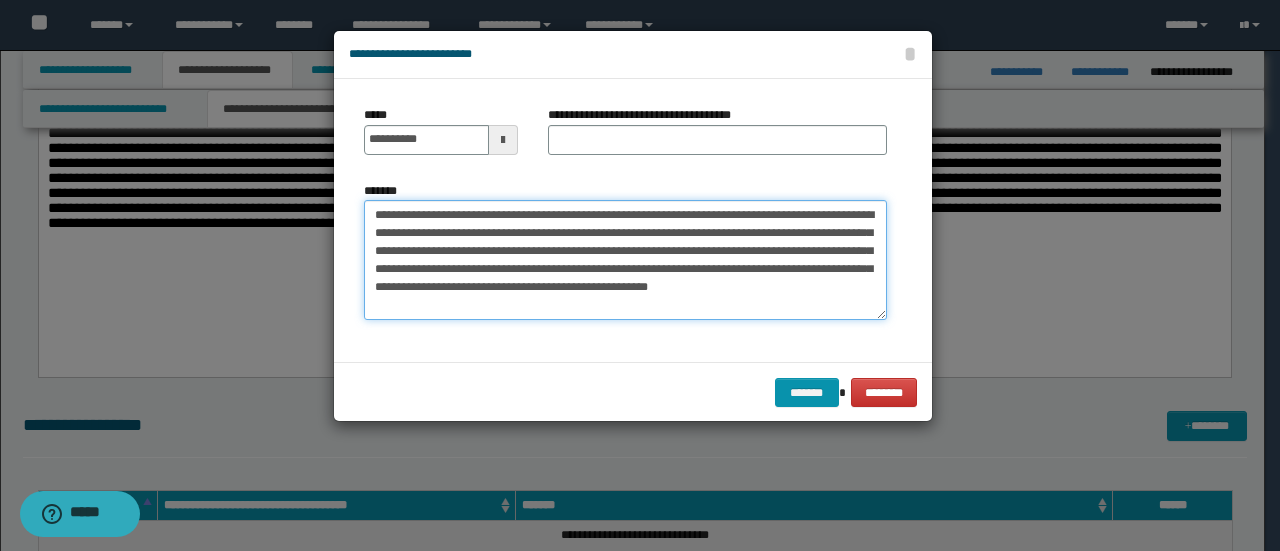 drag, startPoint x: 482, startPoint y: 215, endPoint x: 38, endPoint y: 187, distance: 444.88202 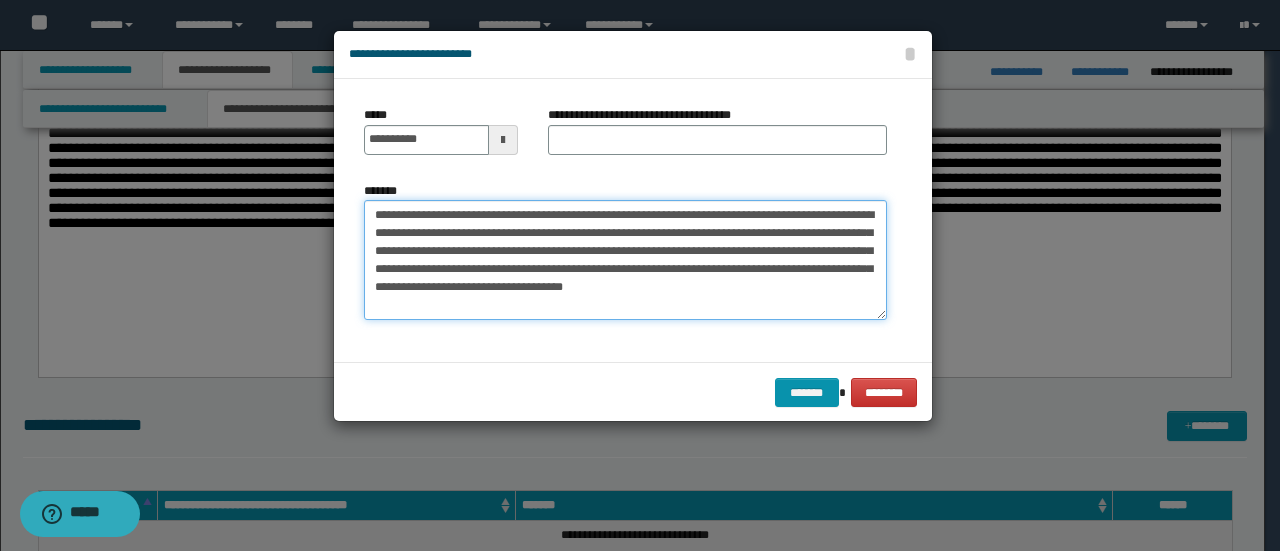 type on "**********" 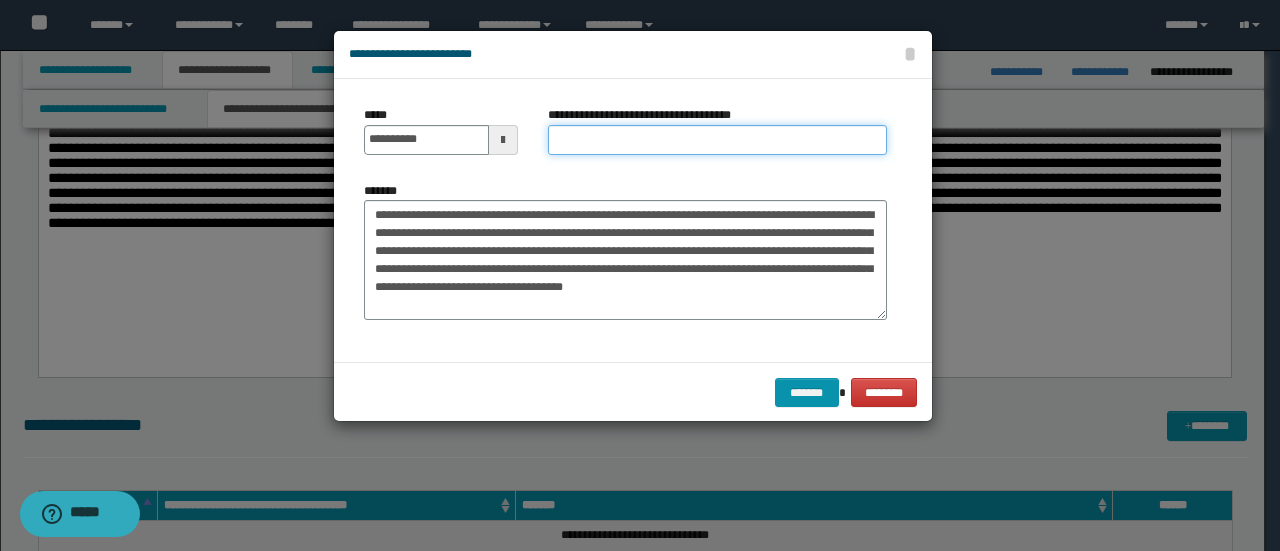 click on "**********" at bounding box center [717, 140] 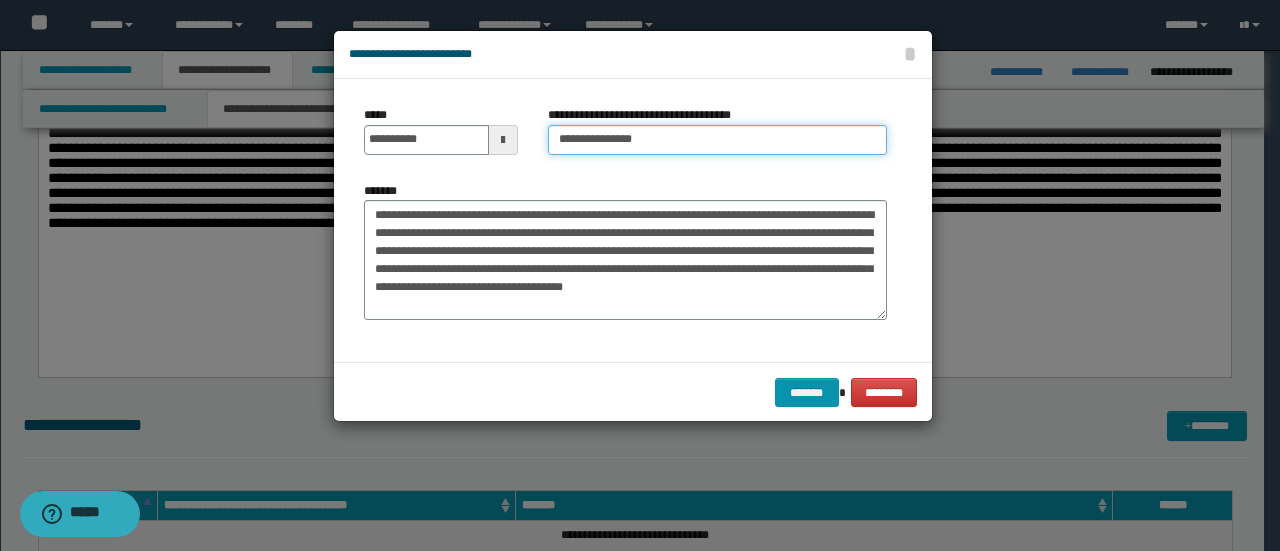 type on "**********" 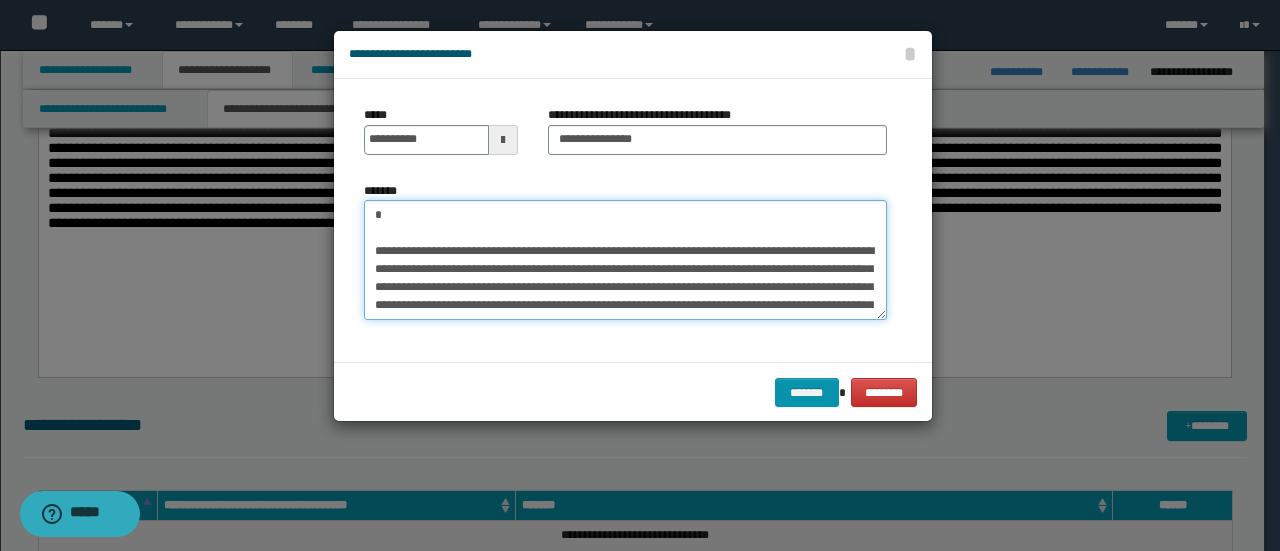 scroll, scrollTop: 120, scrollLeft: 0, axis: vertical 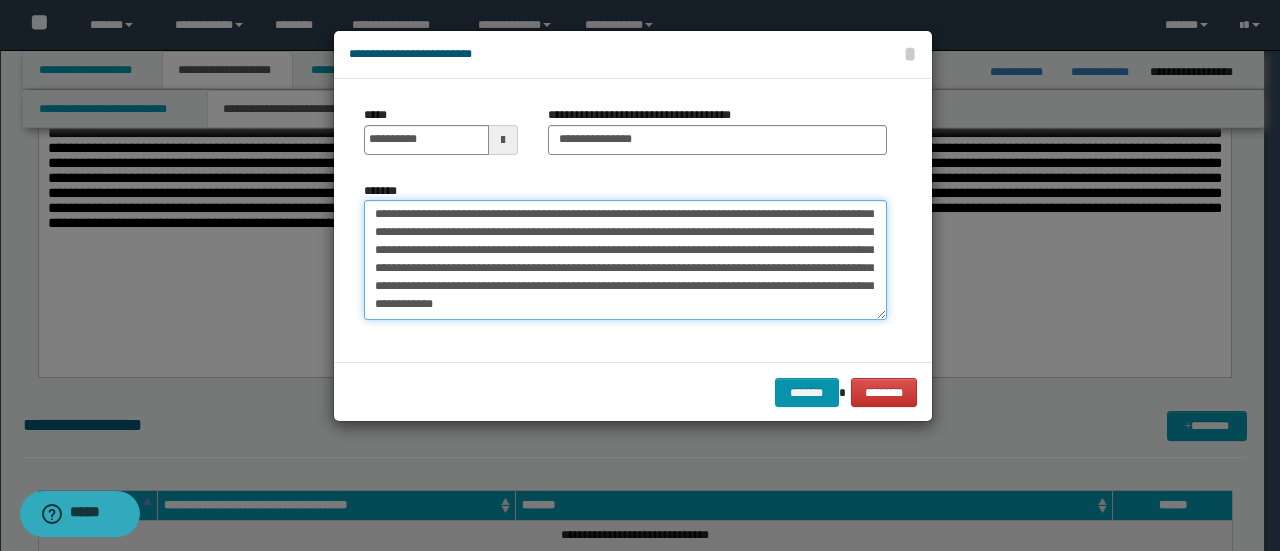 drag, startPoint x: 380, startPoint y: 239, endPoint x: 962, endPoint y: 343, distance: 591.21906 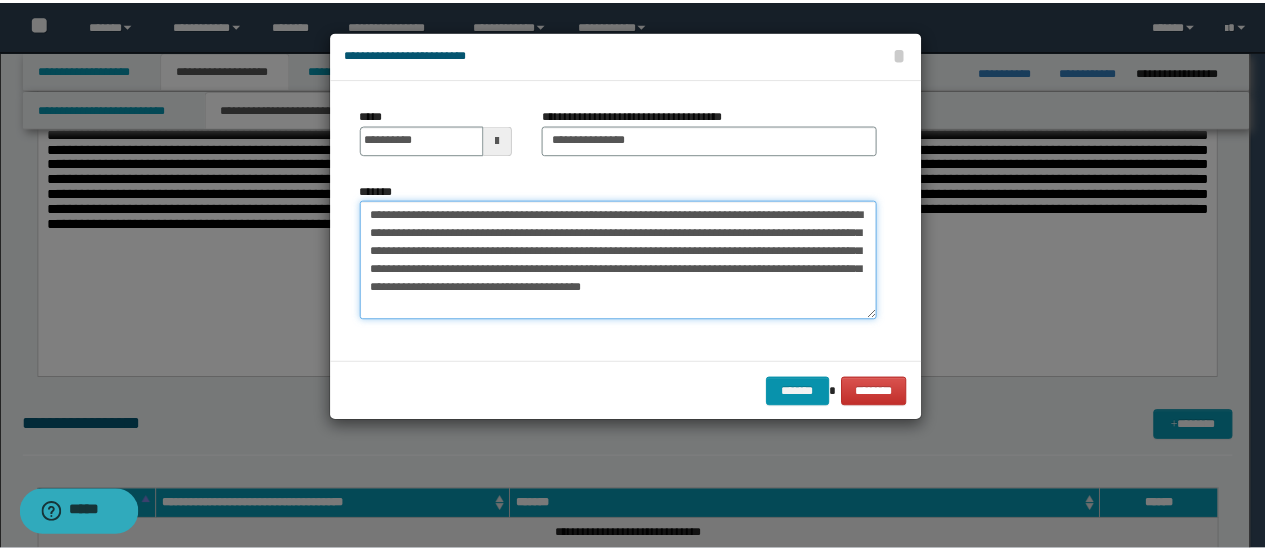 scroll, scrollTop: 0, scrollLeft: 0, axis: both 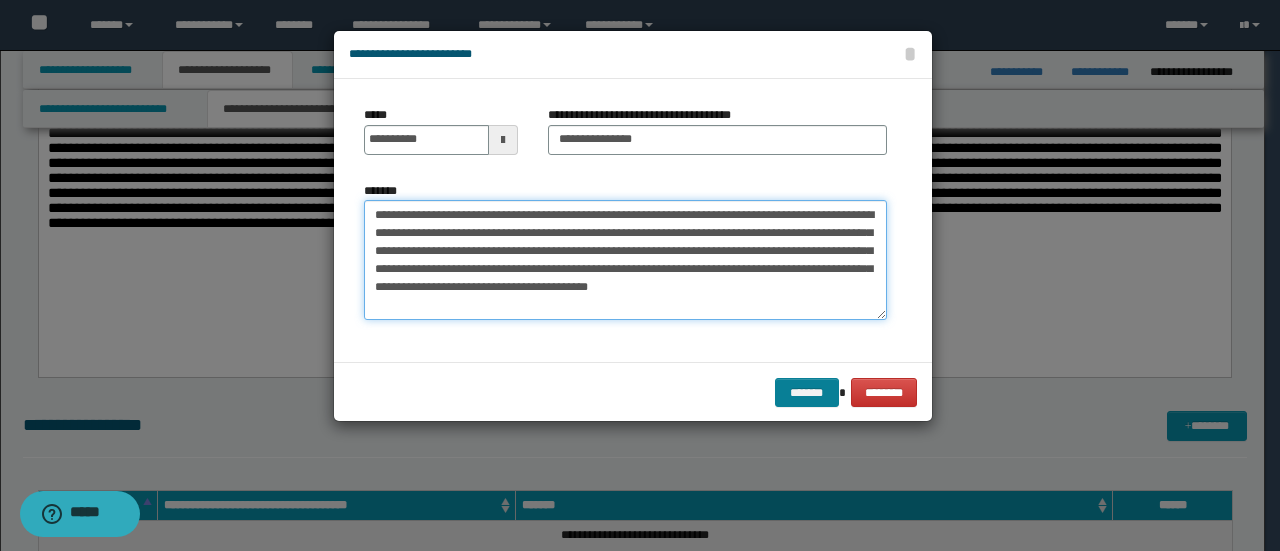 type on "**********" 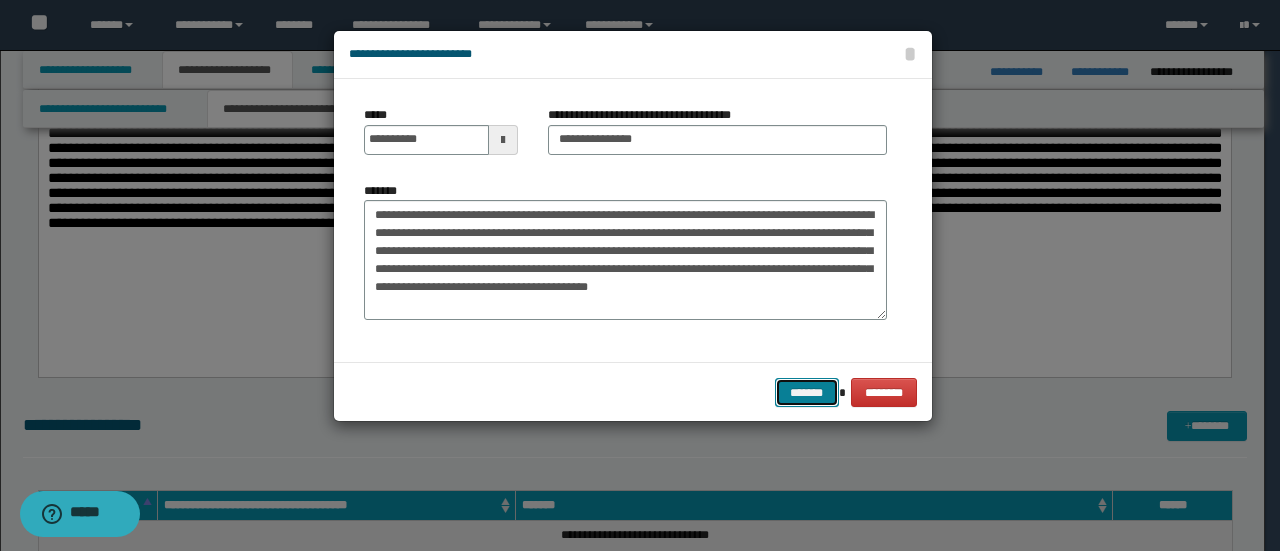 click on "*******" at bounding box center (807, 392) 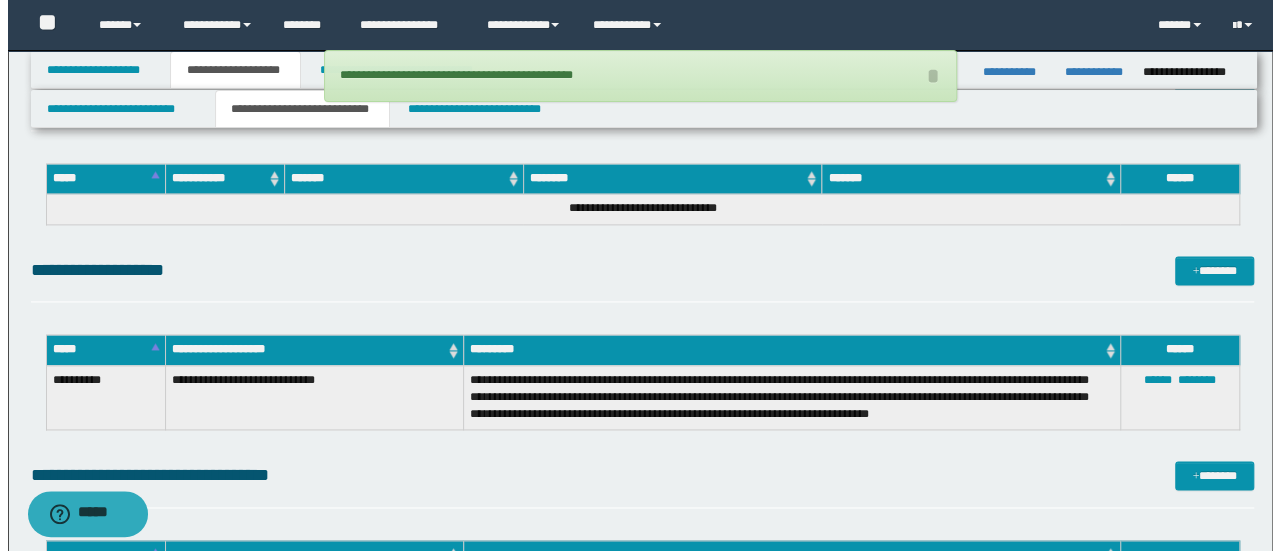 scroll, scrollTop: 1356, scrollLeft: 0, axis: vertical 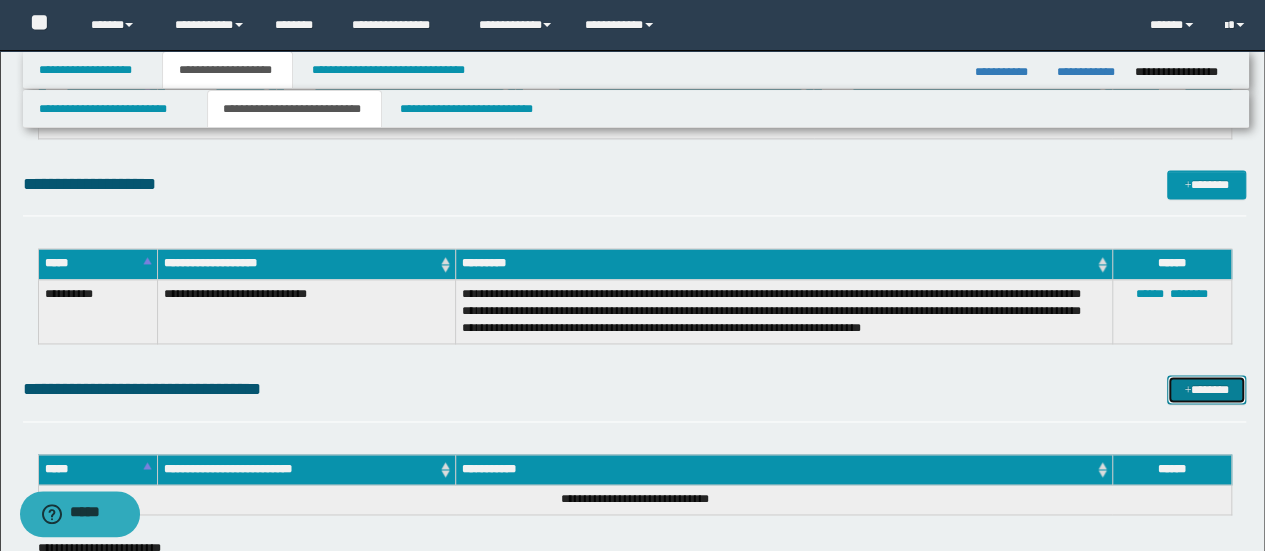 click on "*******" at bounding box center [1206, 389] 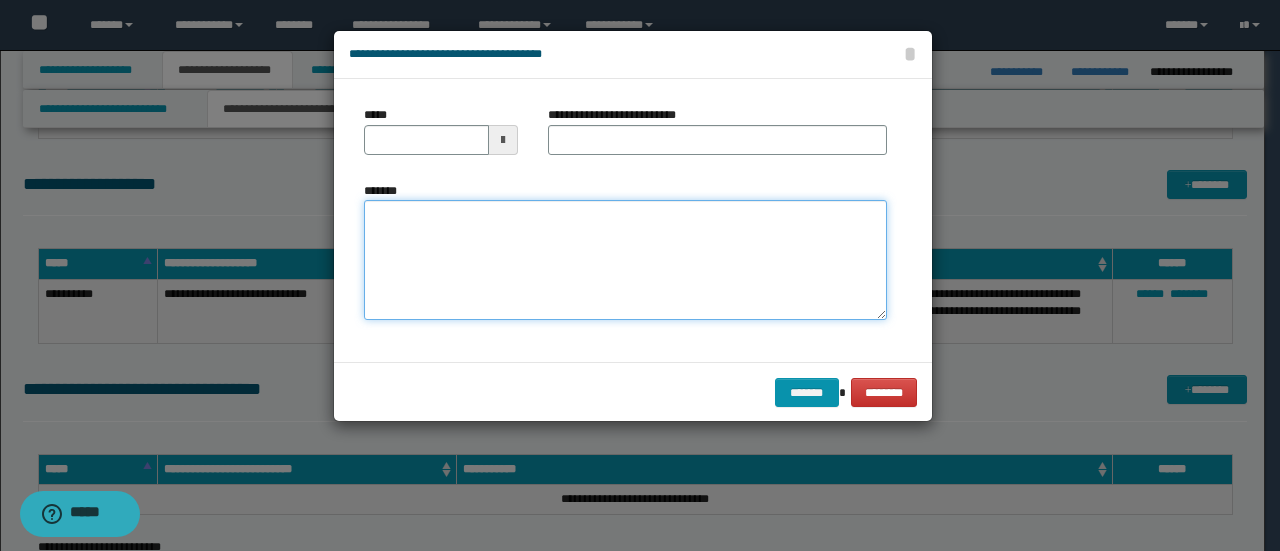 click on "*******" at bounding box center [625, 260] 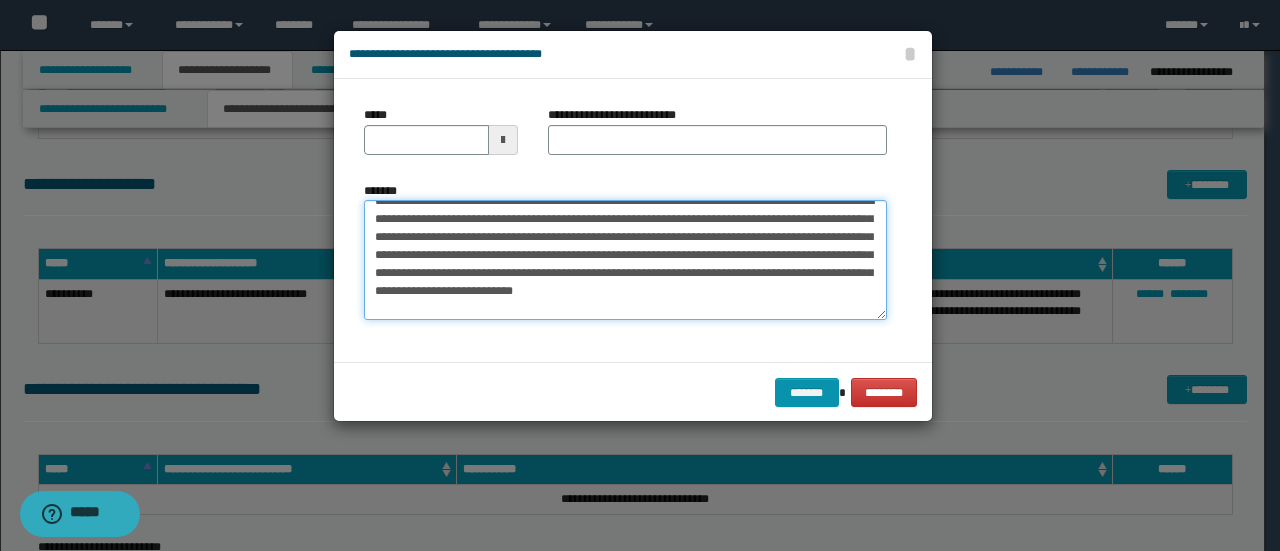scroll, scrollTop: 0, scrollLeft: 0, axis: both 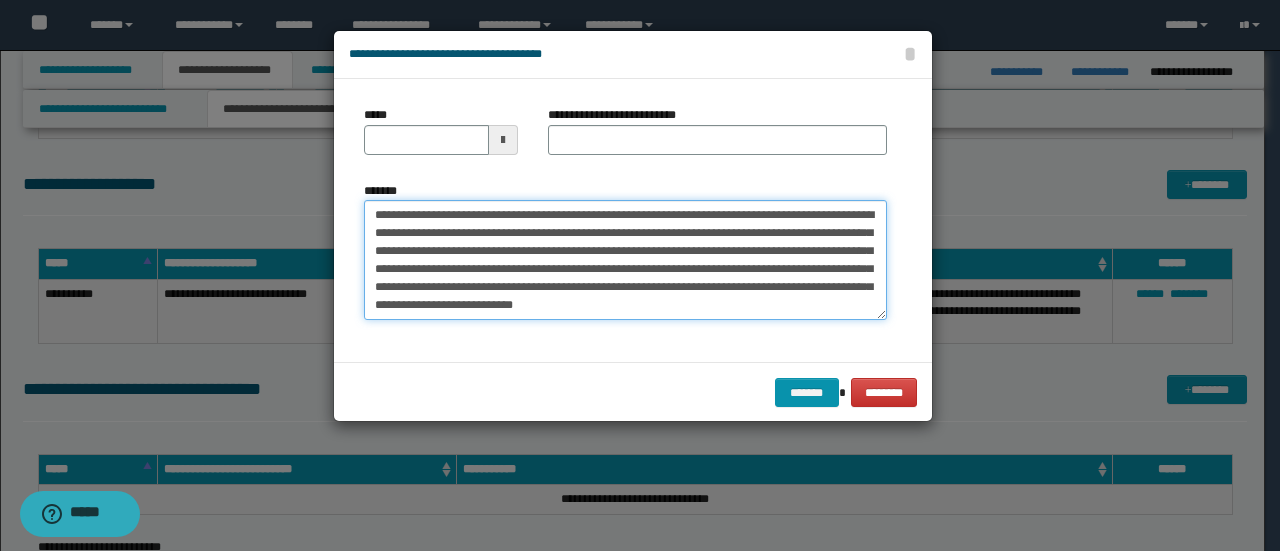 drag, startPoint x: 440, startPoint y: 212, endPoint x: 304, endPoint y: 213, distance: 136.00368 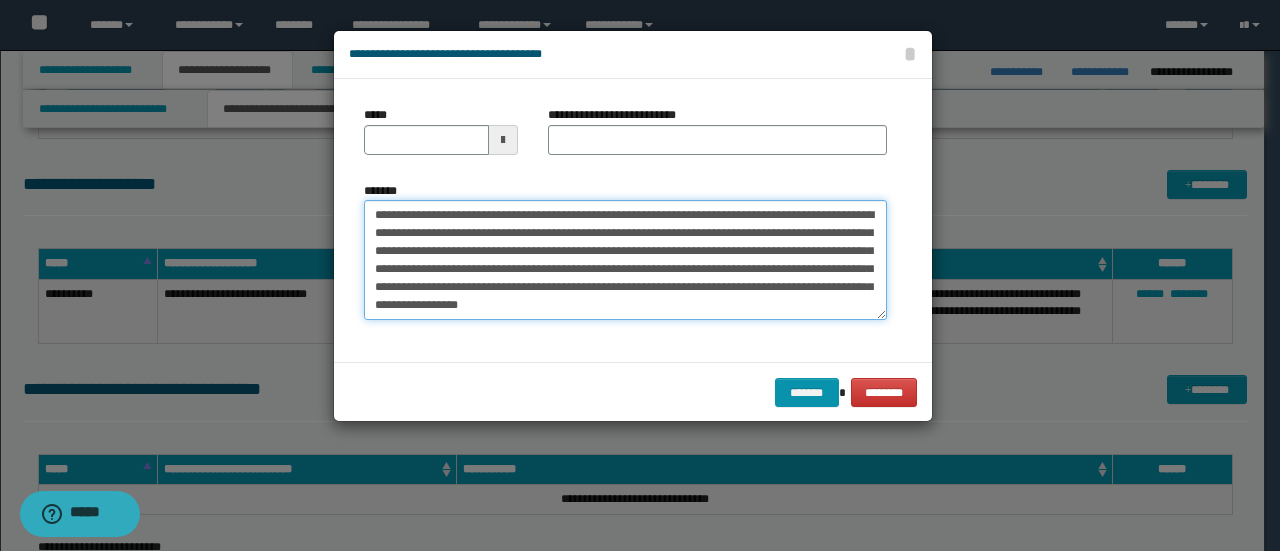 type 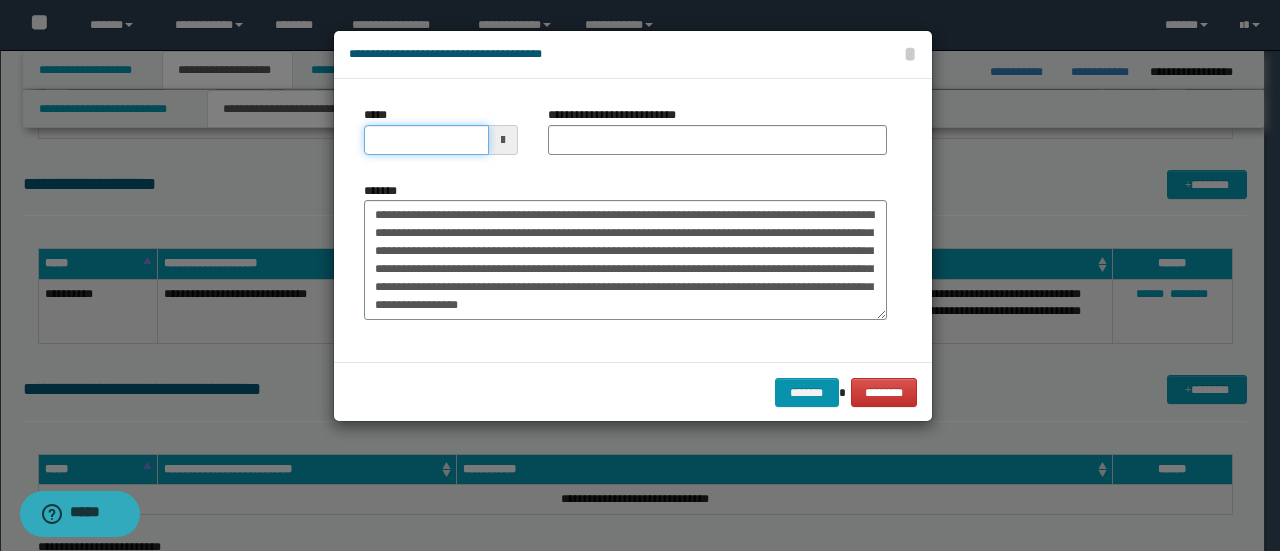 click on "*****" at bounding box center (426, 140) 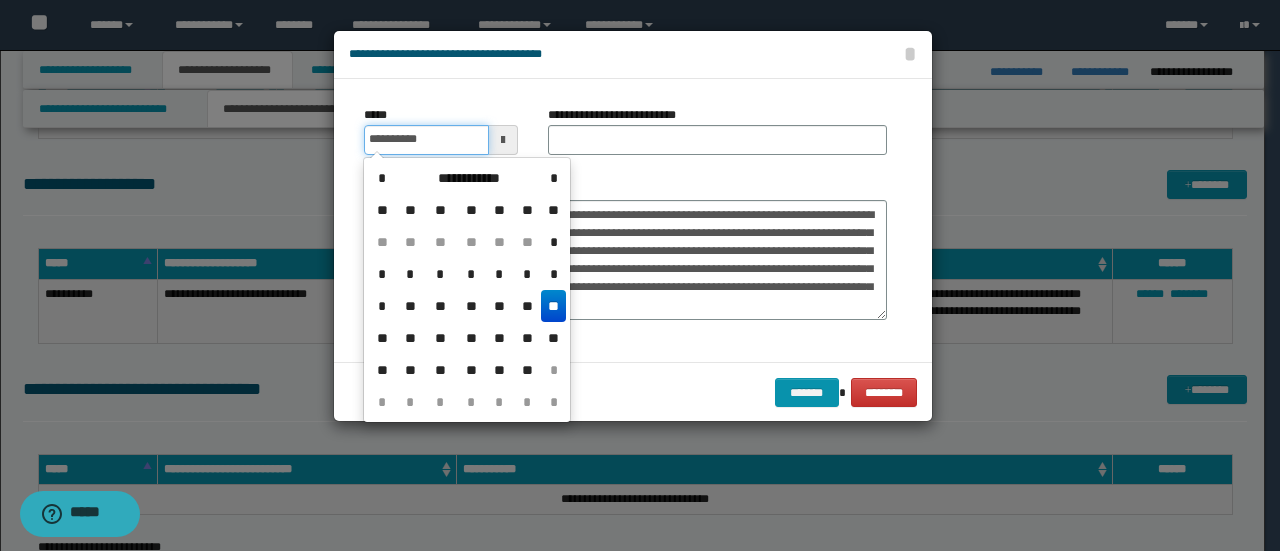 type on "**********" 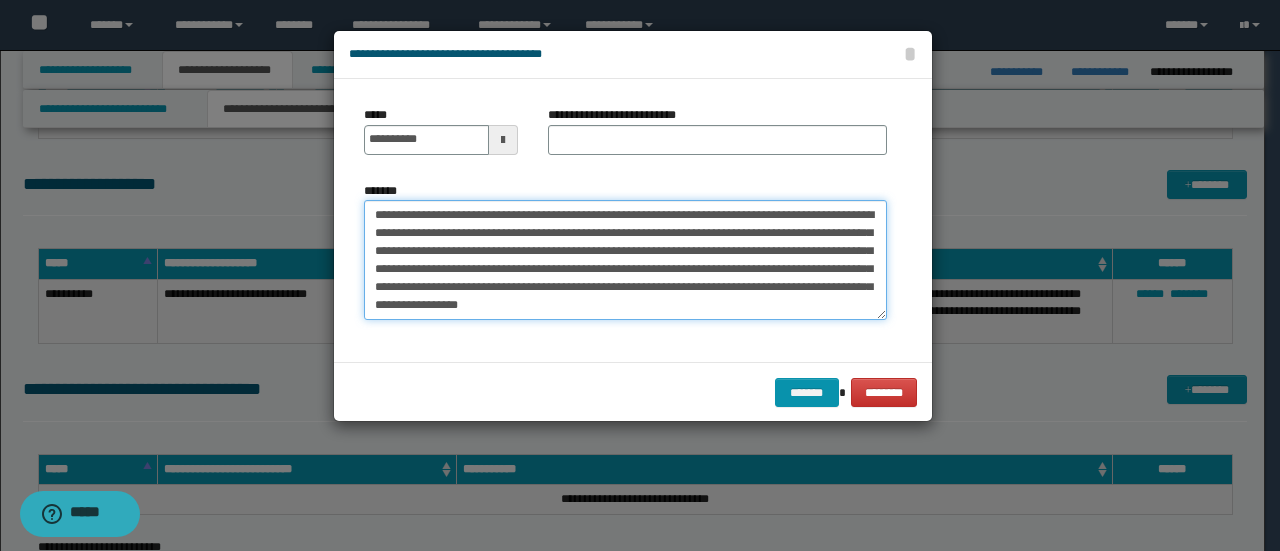 drag, startPoint x: 482, startPoint y: 215, endPoint x: 328, endPoint y: 206, distance: 154.26276 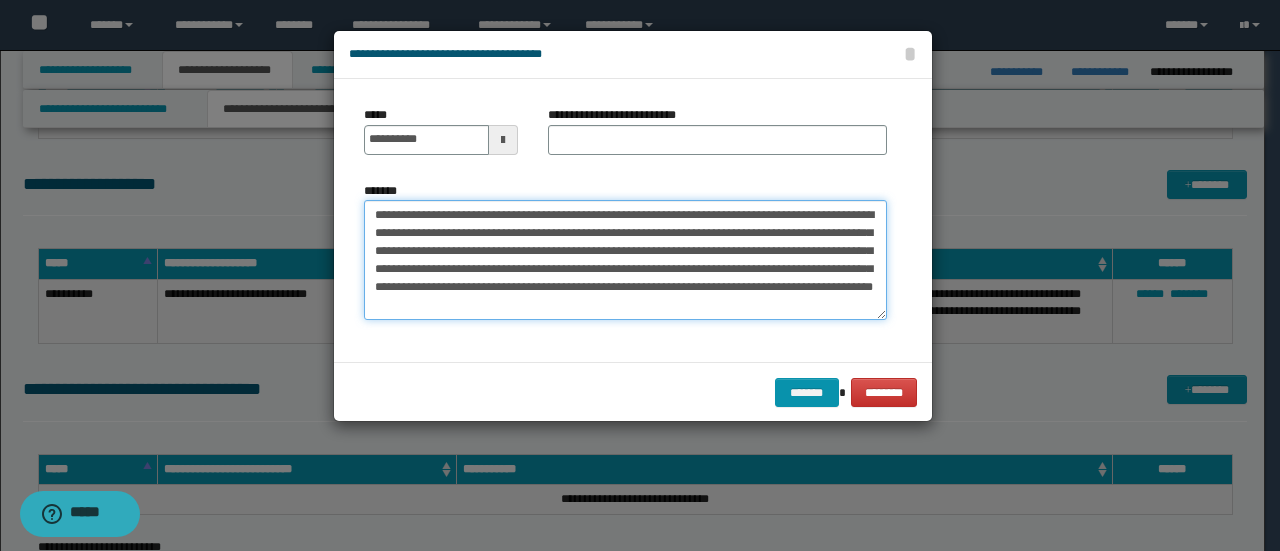 type on "**********" 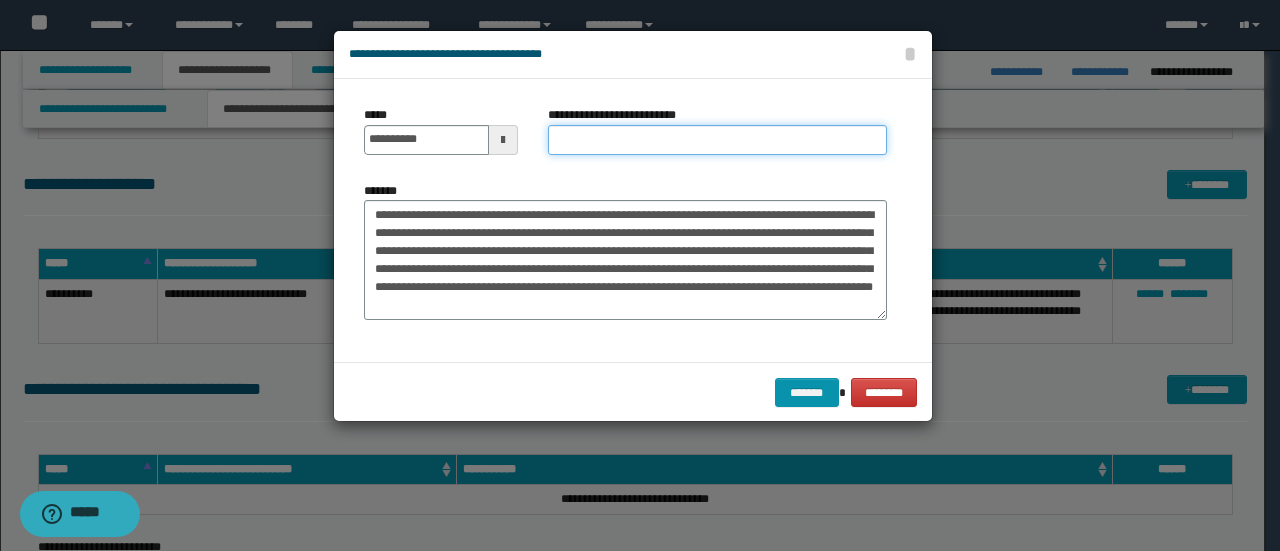 click on "**********" at bounding box center [717, 140] 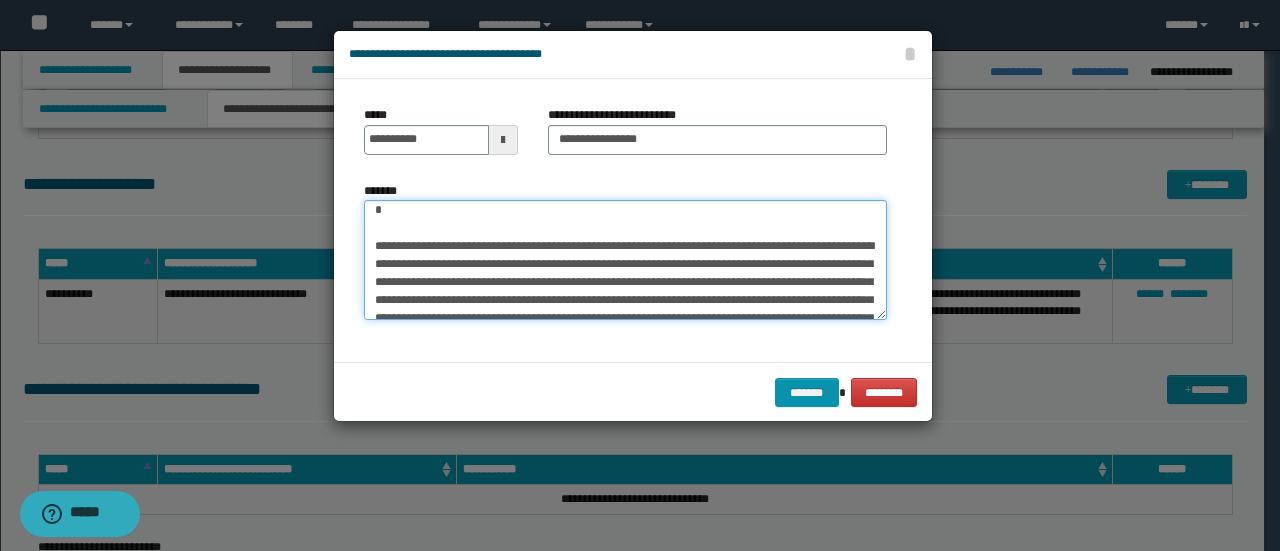 scroll, scrollTop: 120, scrollLeft: 0, axis: vertical 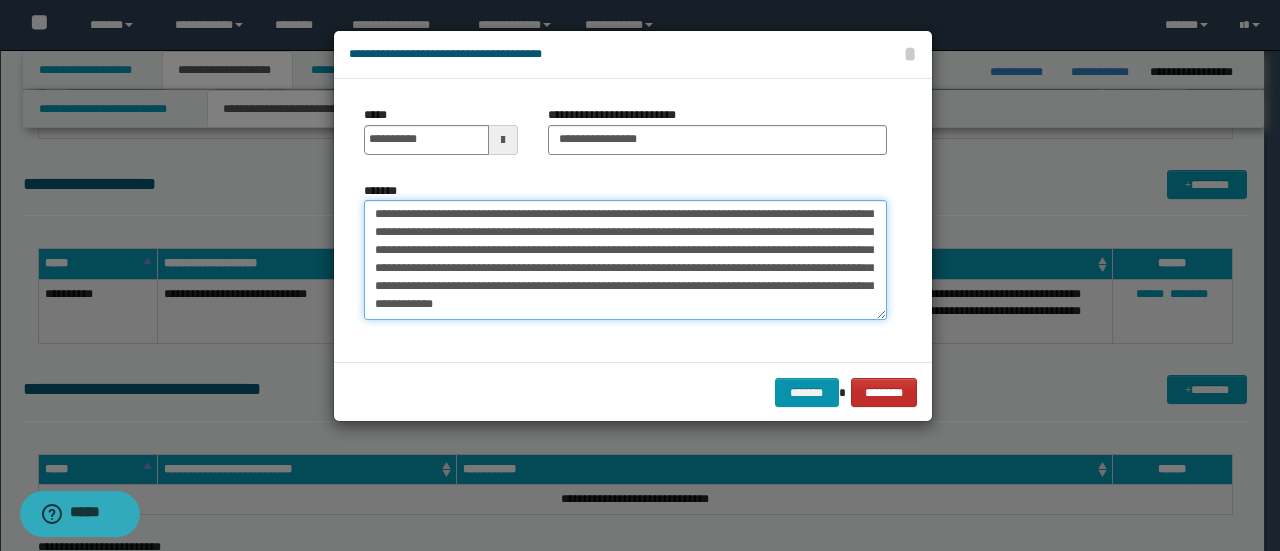 drag, startPoint x: 366, startPoint y: 255, endPoint x: 873, endPoint y: 380, distance: 522.18195 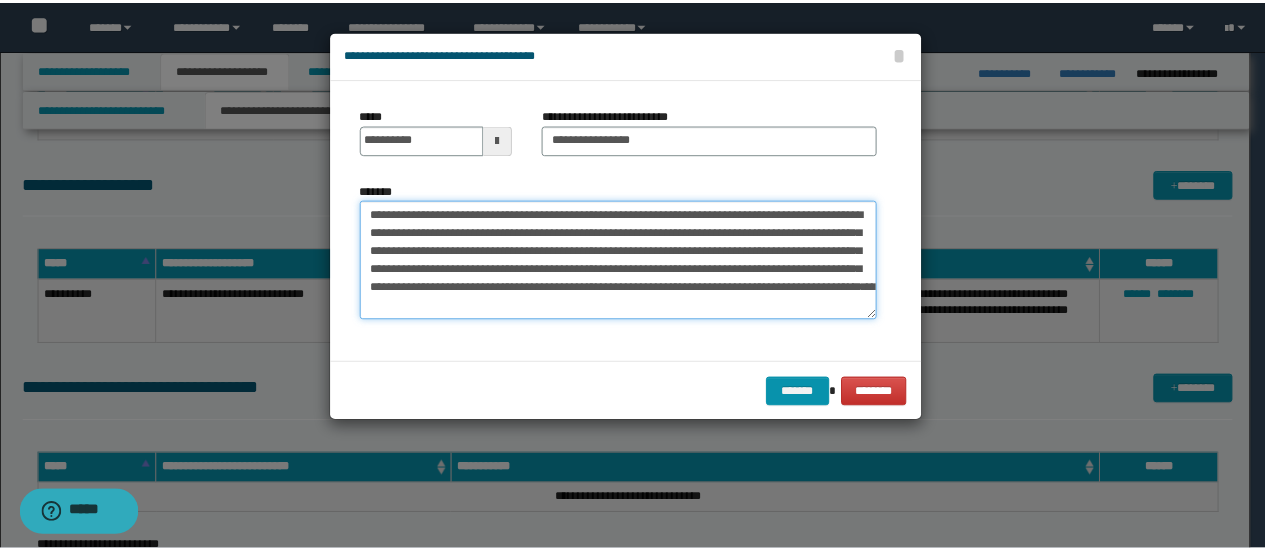 scroll, scrollTop: 72, scrollLeft: 0, axis: vertical 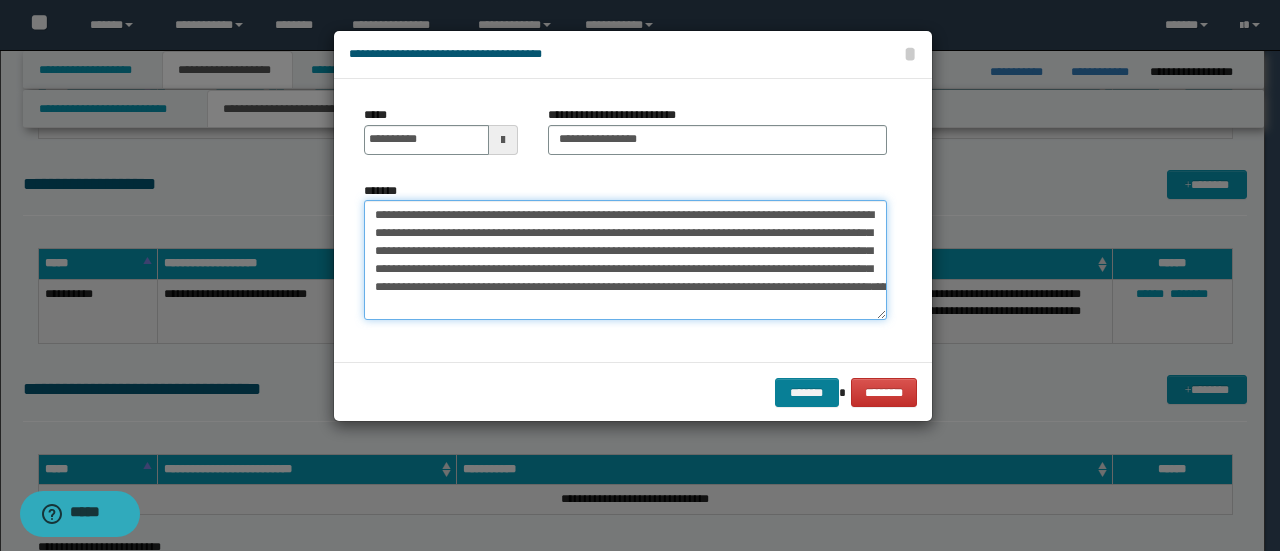 type on "**********" 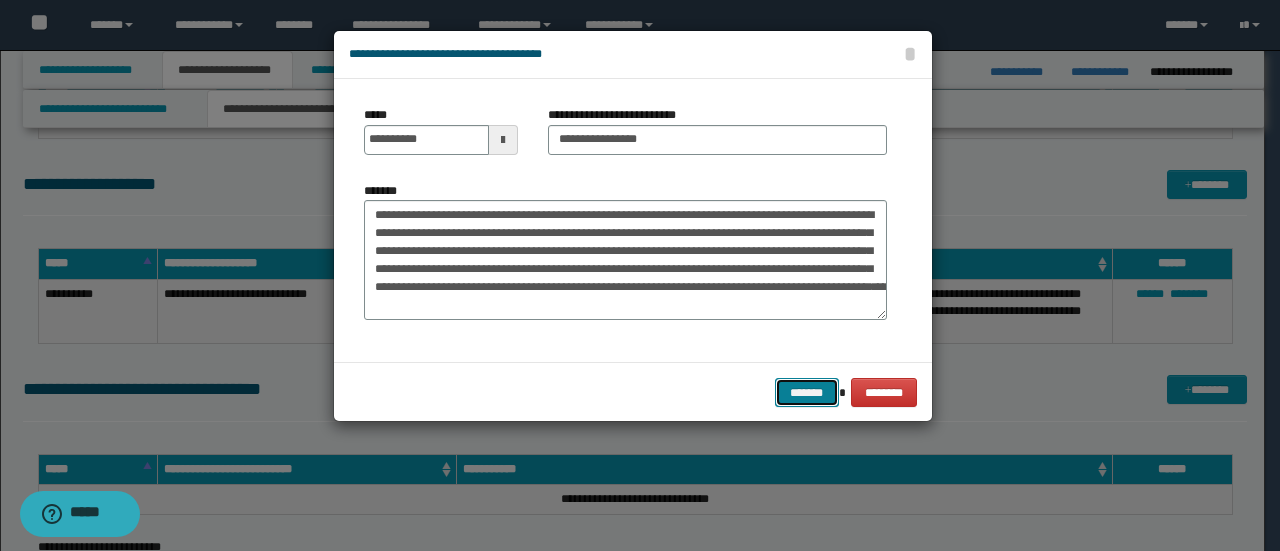 click on "*******" at bounding box center (807, 392) 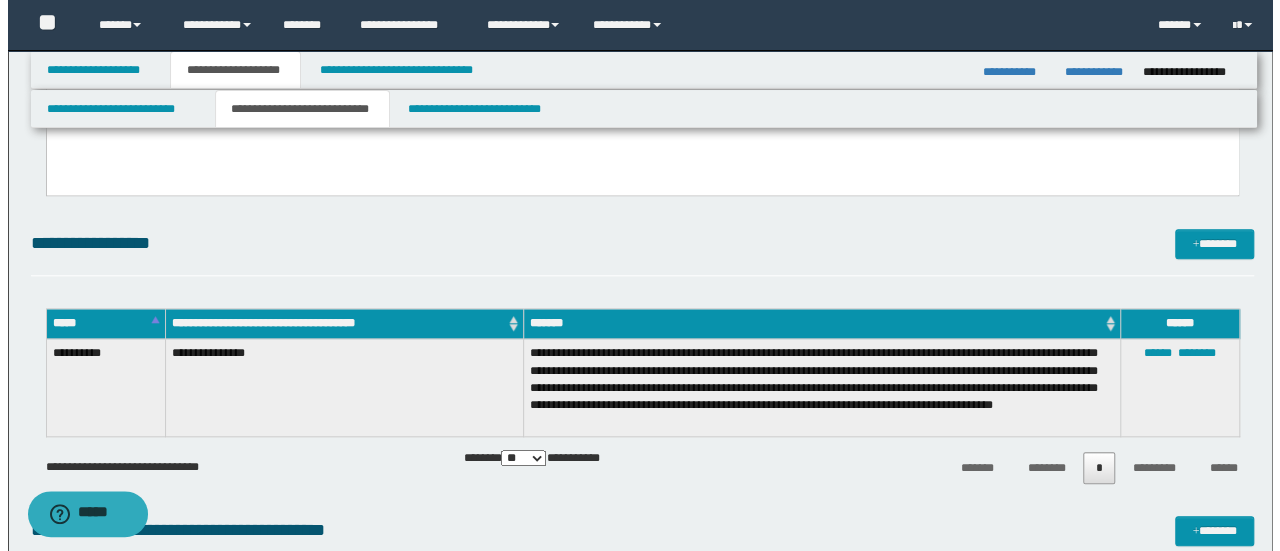 scroll, scrollTop: 756, scrollLeft: 0, axis: vertical 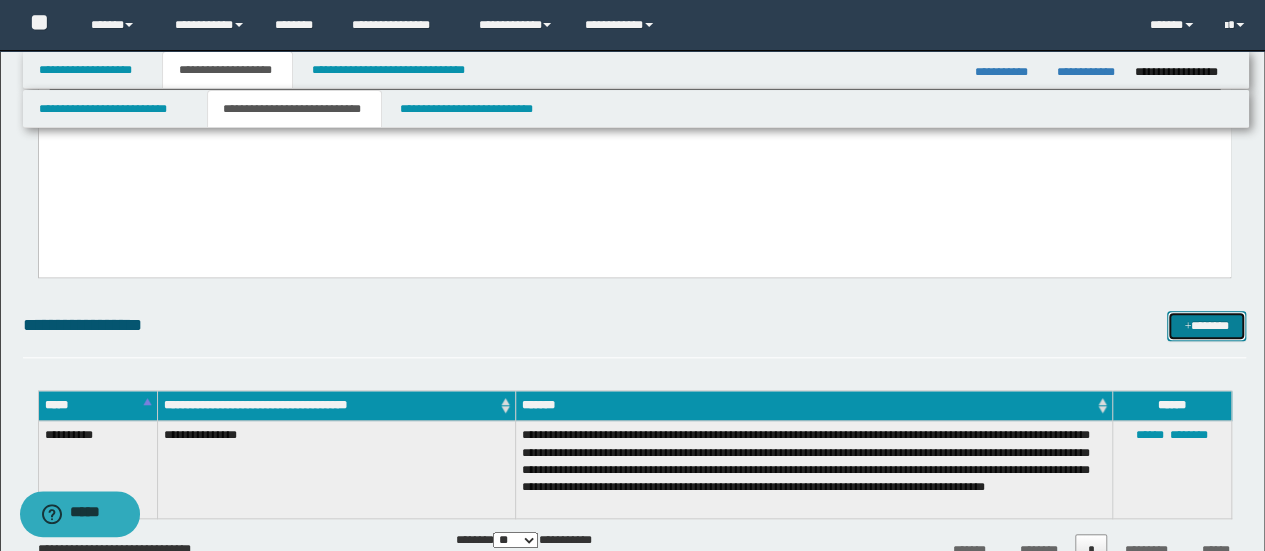 click on "*******" at bounding box center (1206, 325) 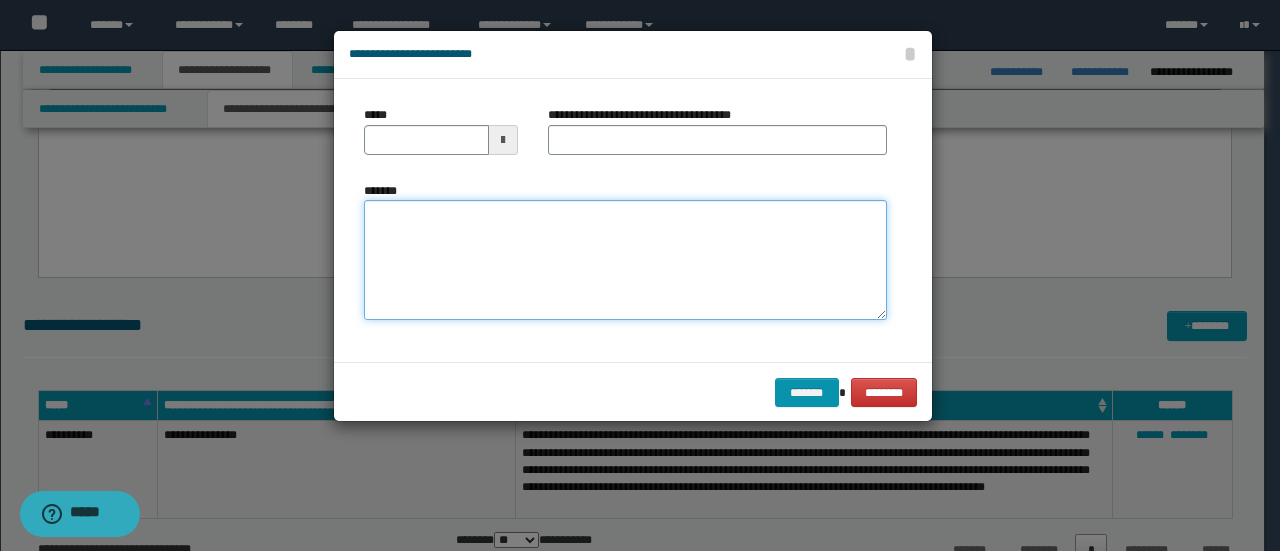 click on "*******" at bounding box center (625, 259) 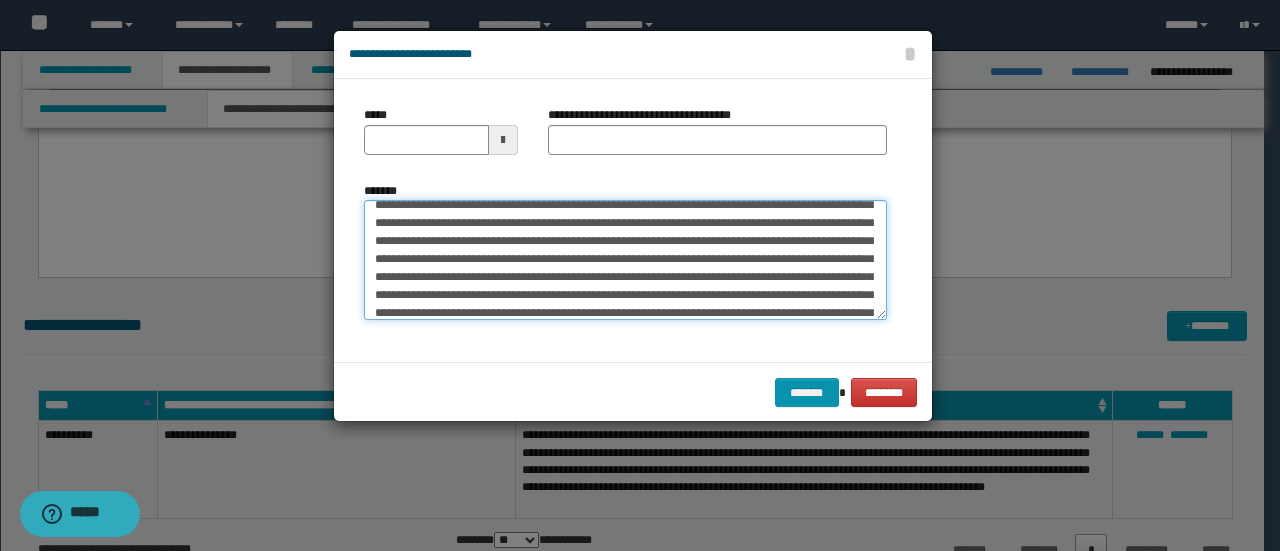 scroll, scrollTop: 0, scrollLeft: 0, axis: both 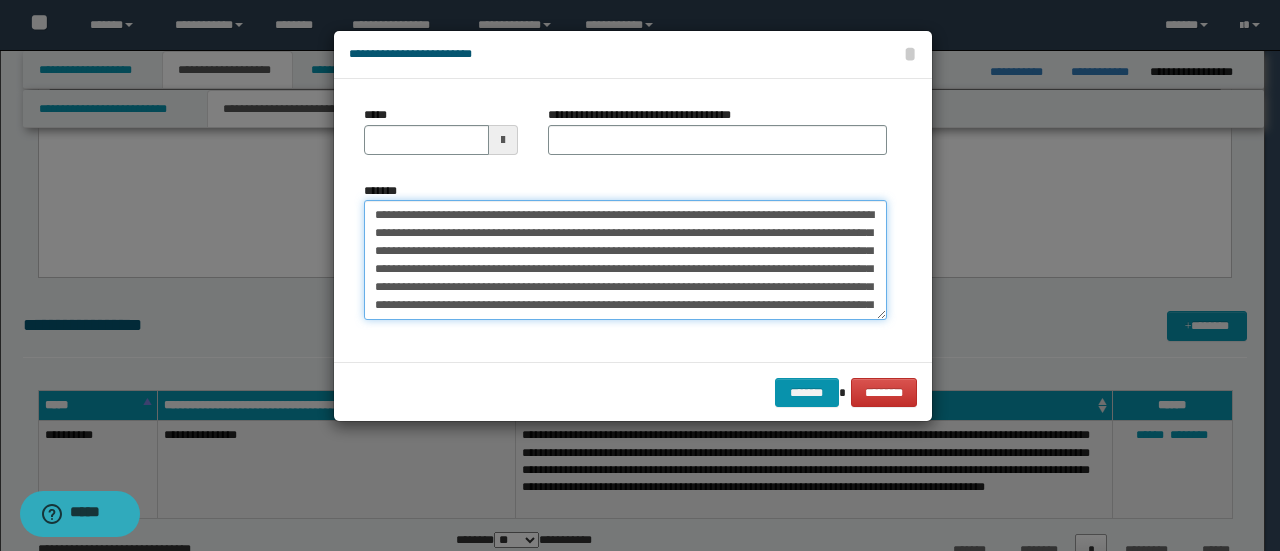 drag, startPoint x: 440, startPoint y: 211, endPoint x: 178, endPoint y: 194, distance: 262.55093 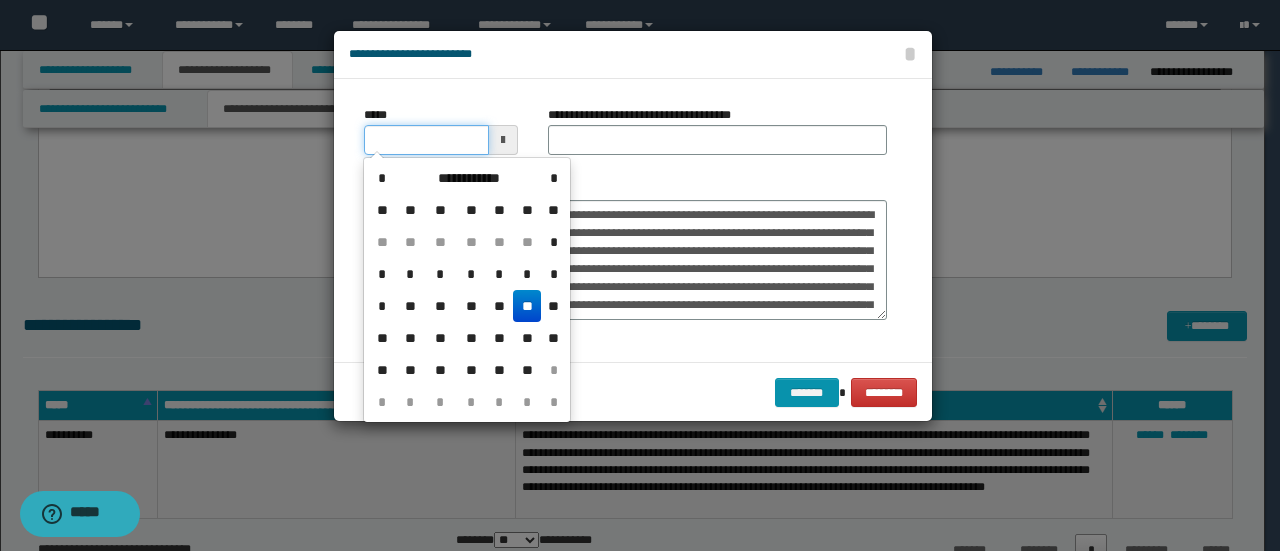 click on "*****" at bounding box center (426, 140) 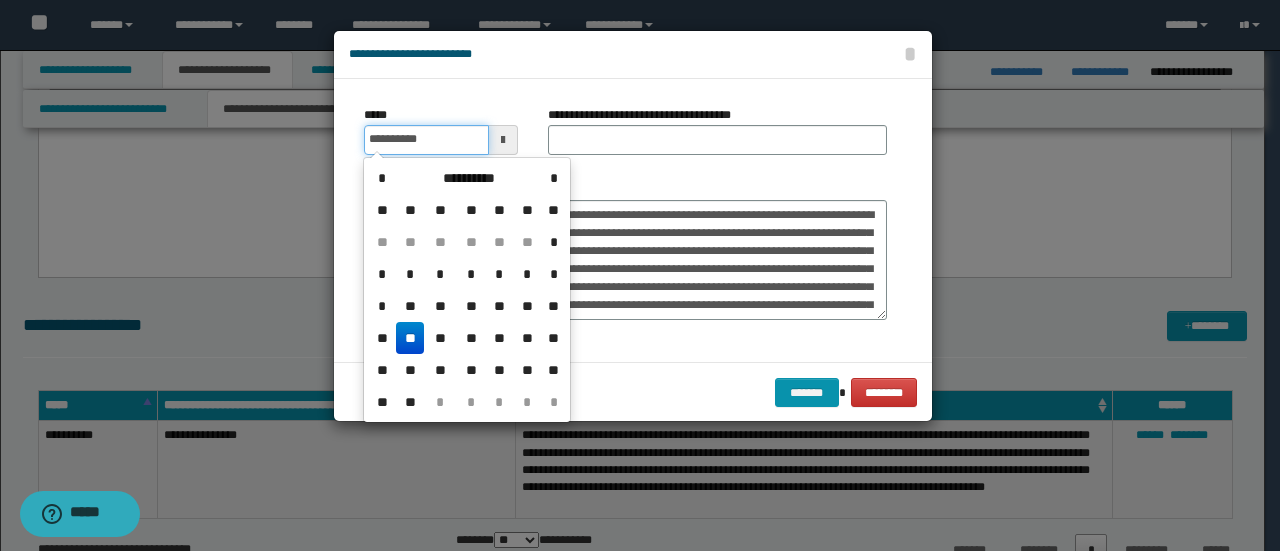 type on "**********" 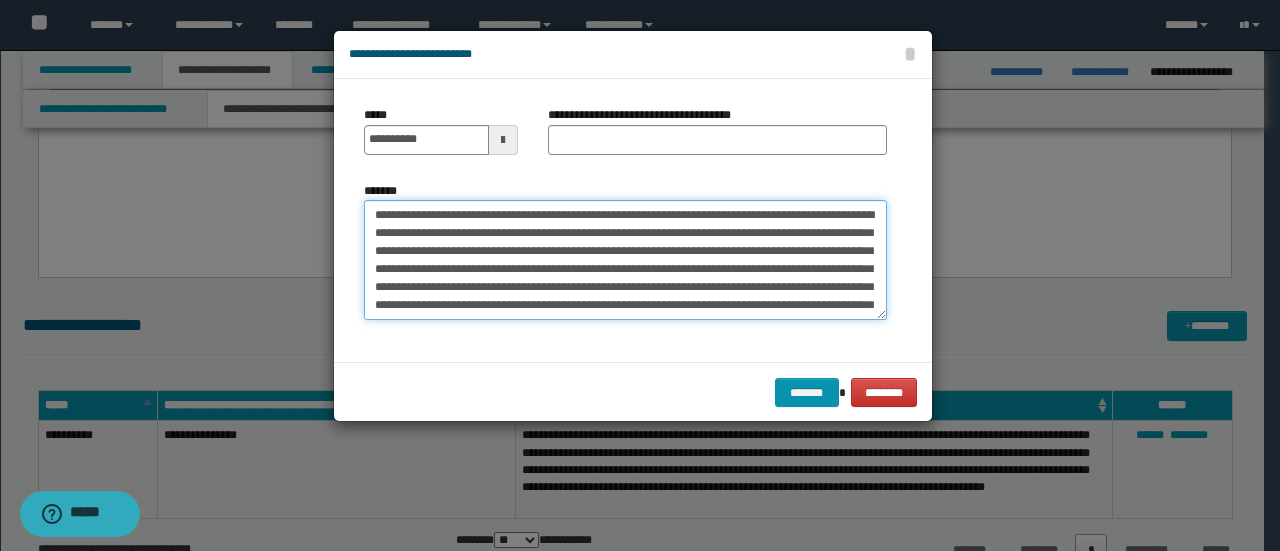 drag, startPoint x: 511, startPoint y: 211, endPoint x: 177, endPoint y: 199, distance: 334.21548 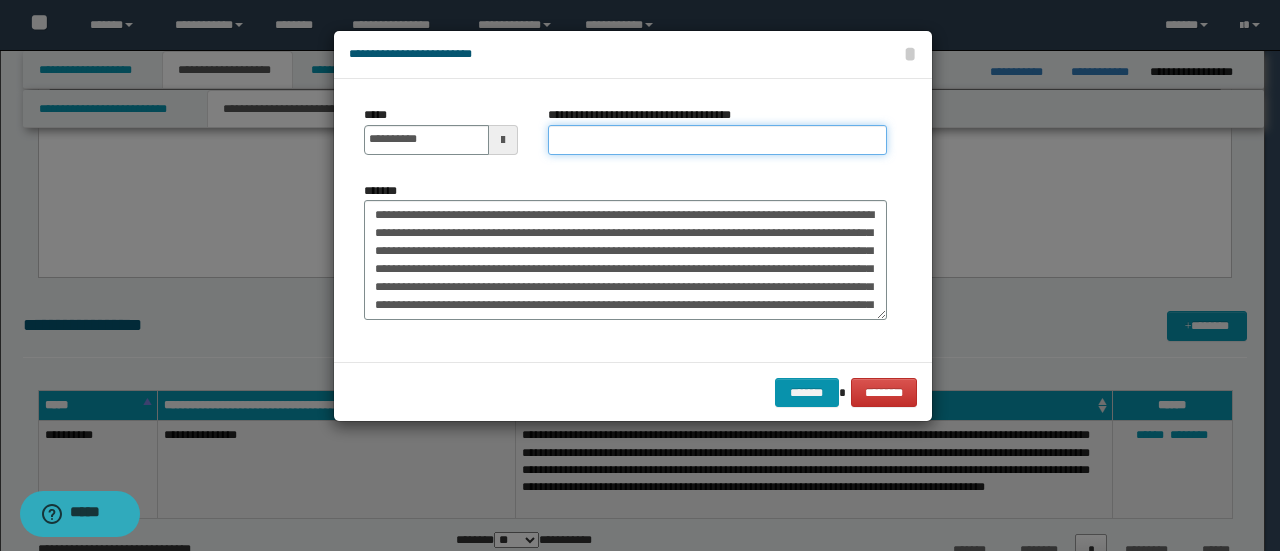 click on "**********" at bounding box center [717, 140] 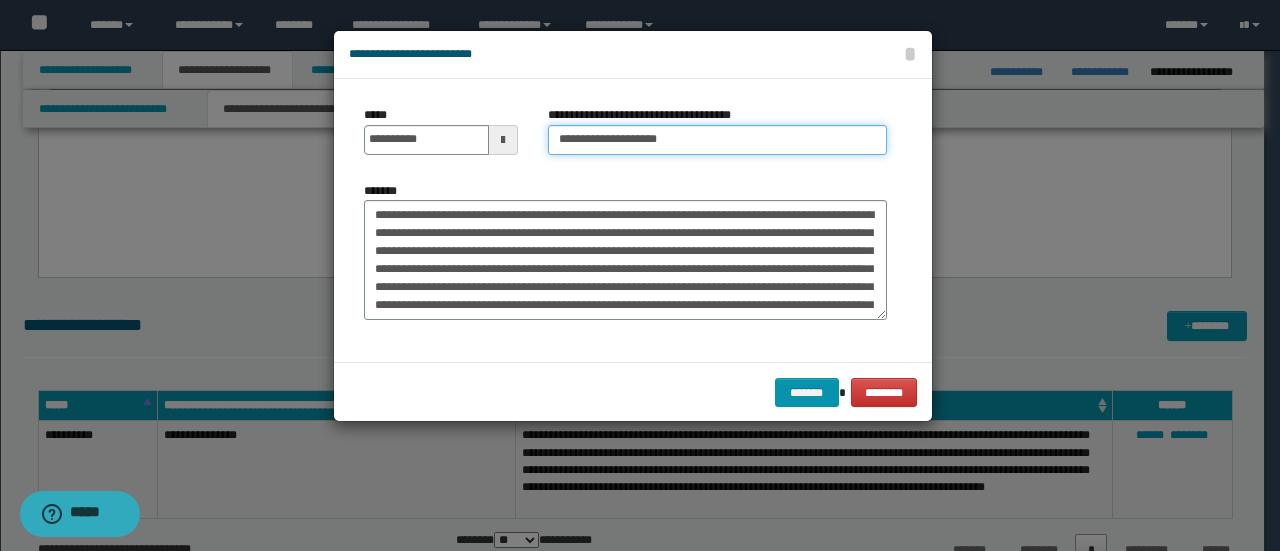 type on "**********" 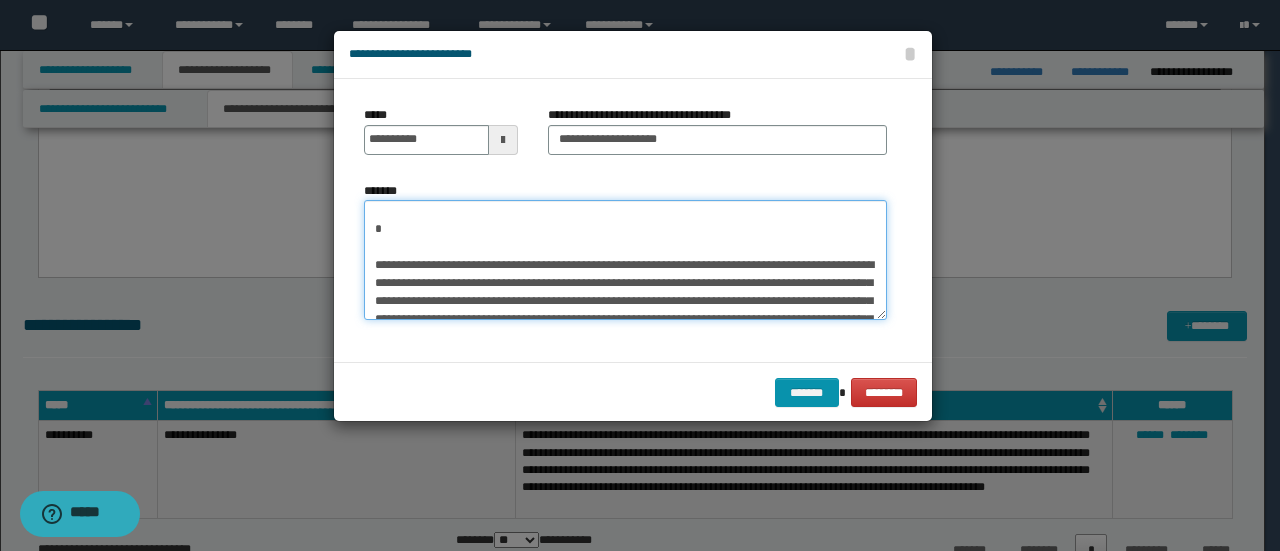 scroll, scrollTop: 520, scrollLeft: 0, axis: vertical 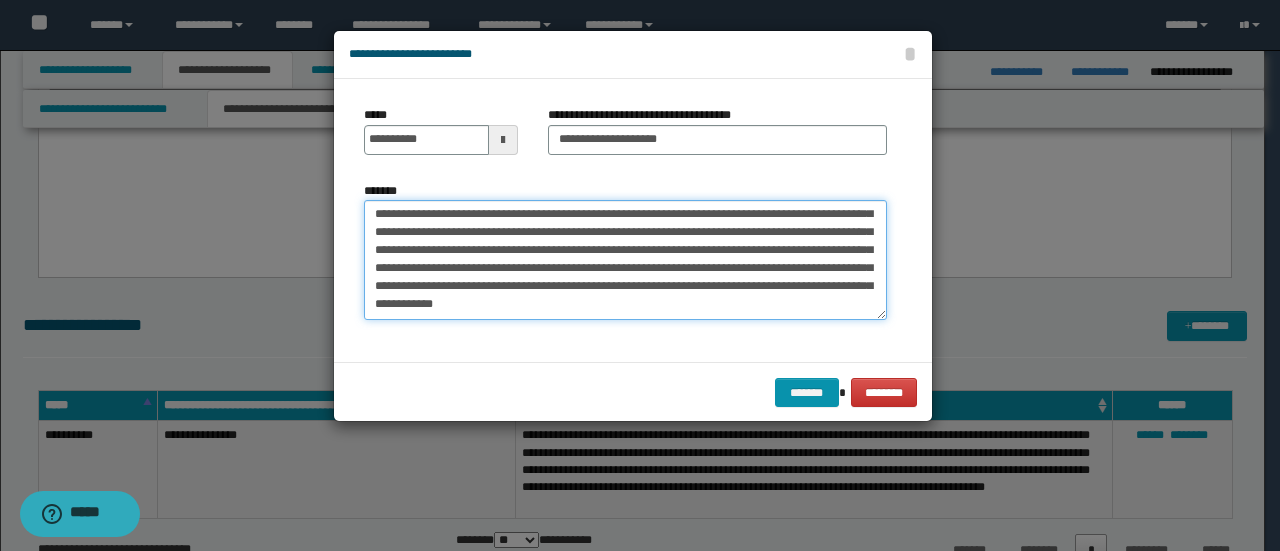 drag, startPoint x: 380, startPoint y: 290, endPoint x: 930, endPoint y: 328, distance: 551.31116 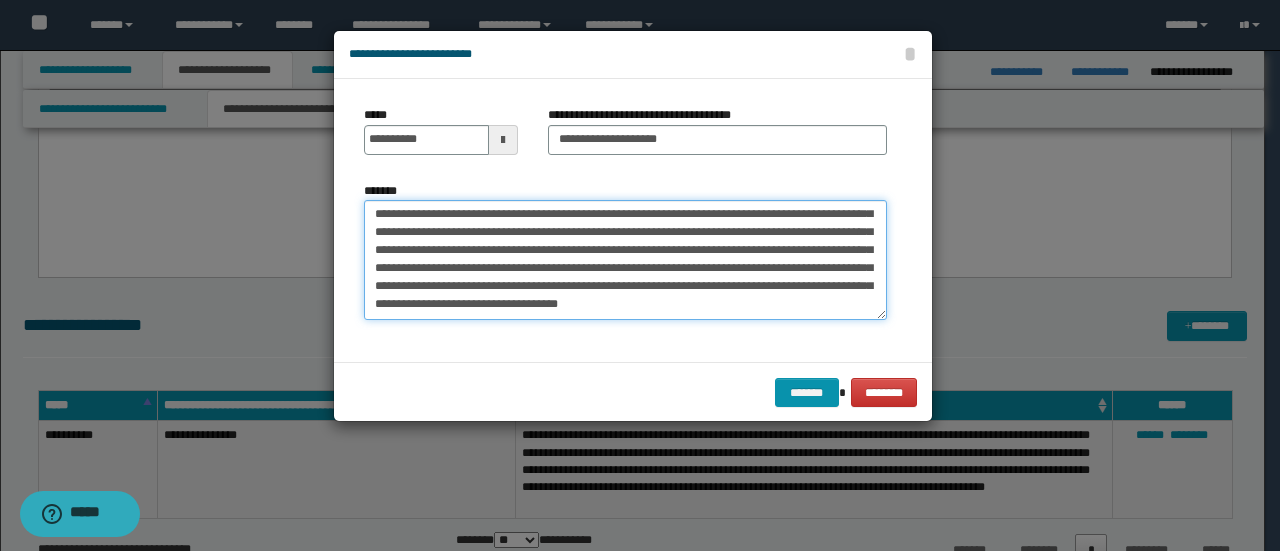 scroll, scrollTop: 504, scrollLeft: 0, axis: vertical 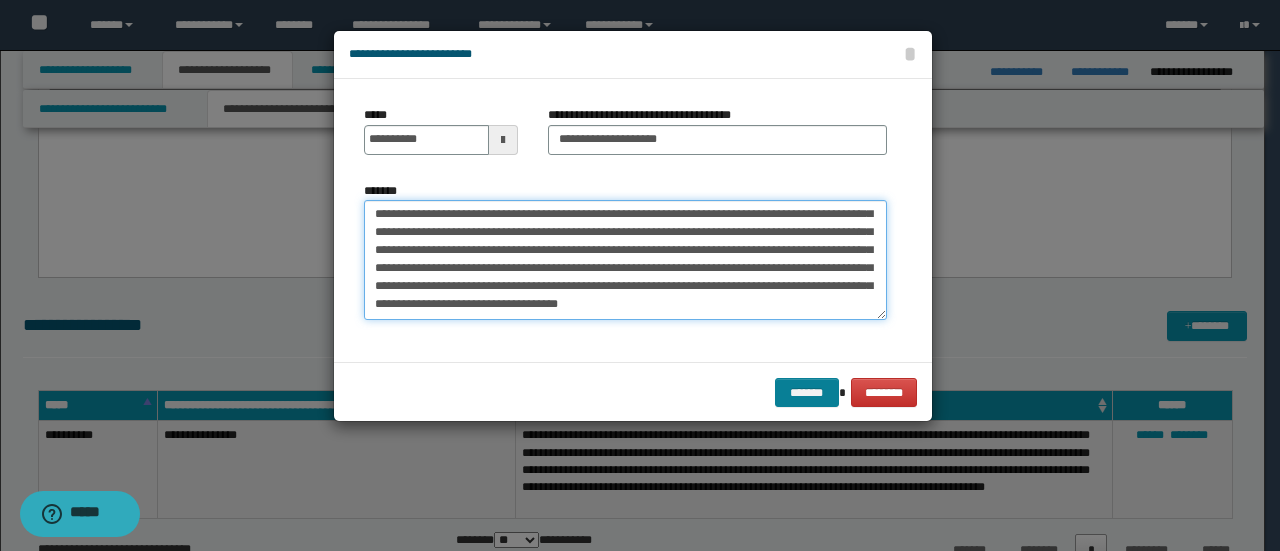 type on "**********" 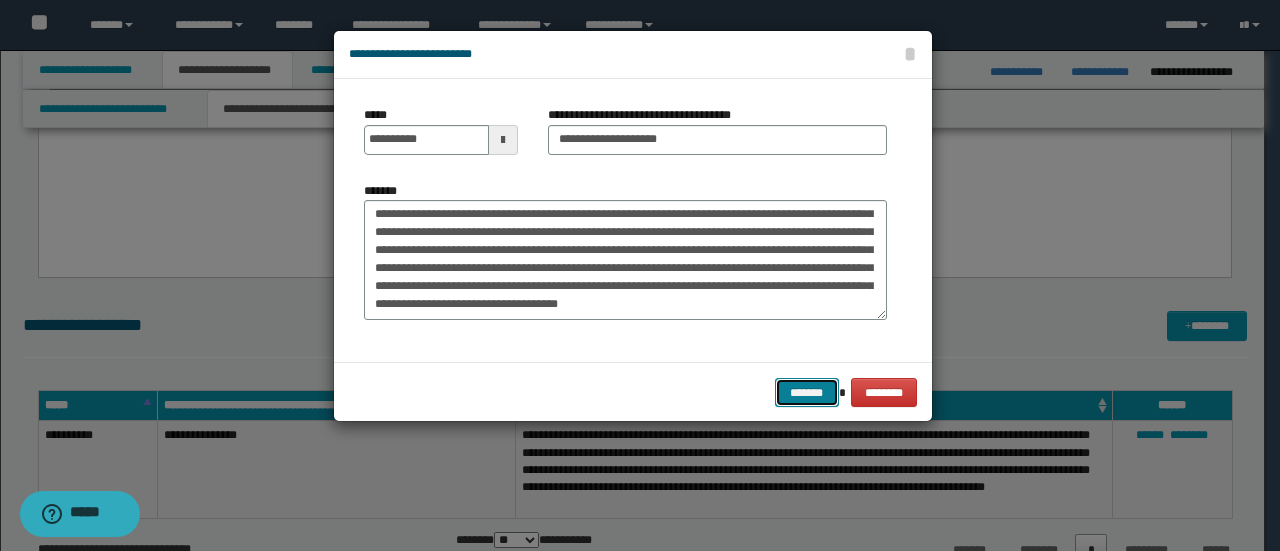 click on "*******" at bounding box center (807, 392) 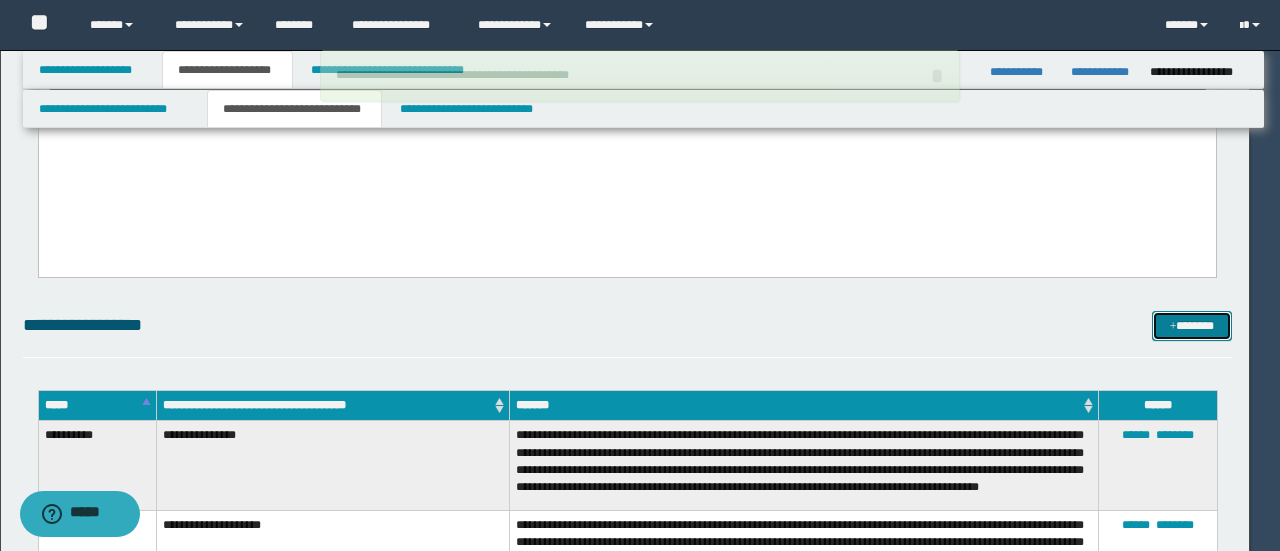 type 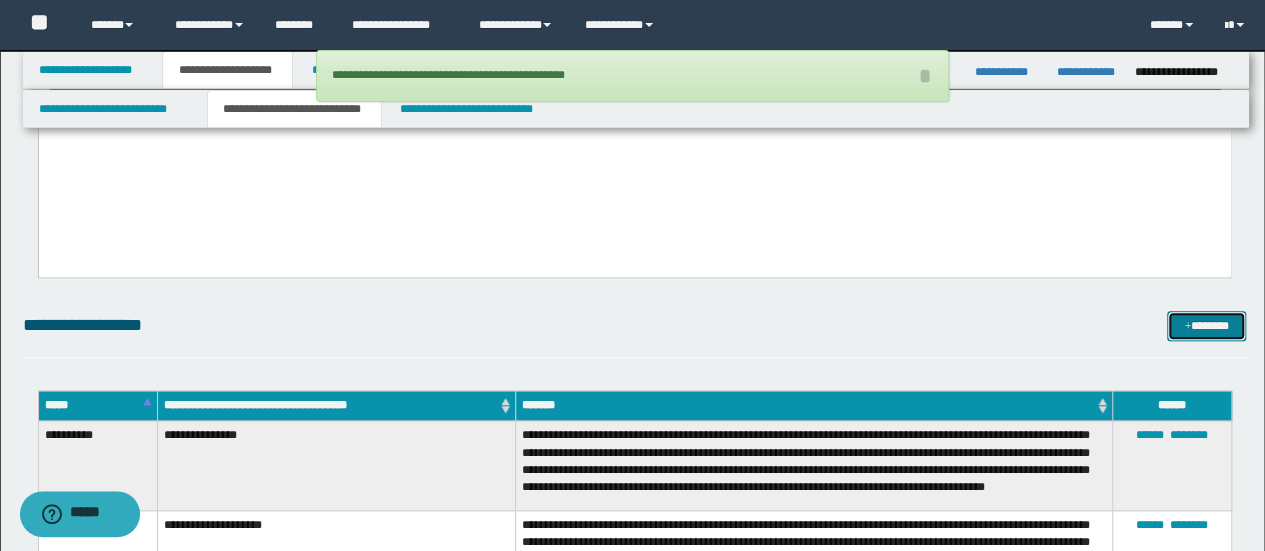 click at bounding box center (1187, 327) 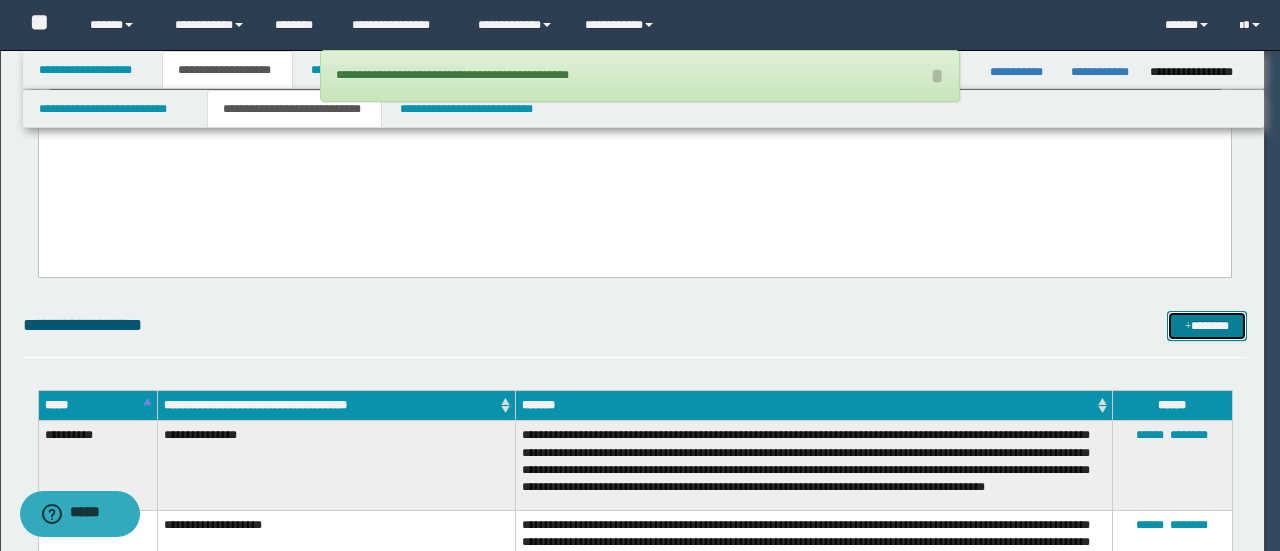 scroll, scrollTop: 0, scrollLeft: 0, axis: both 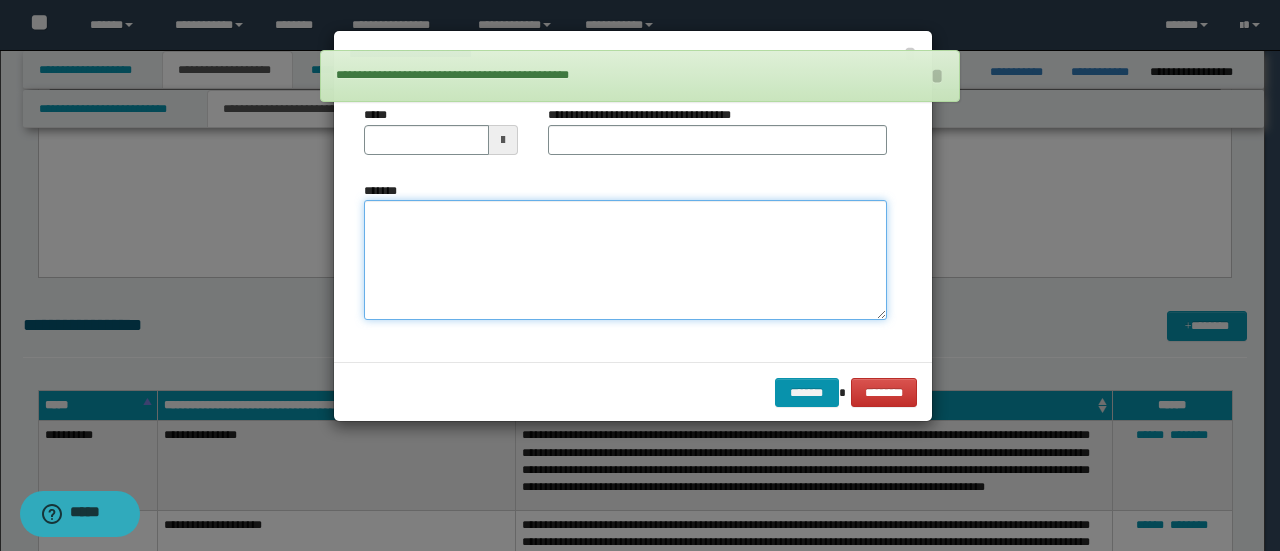 click on "*******" at bounding box center [625, 259] 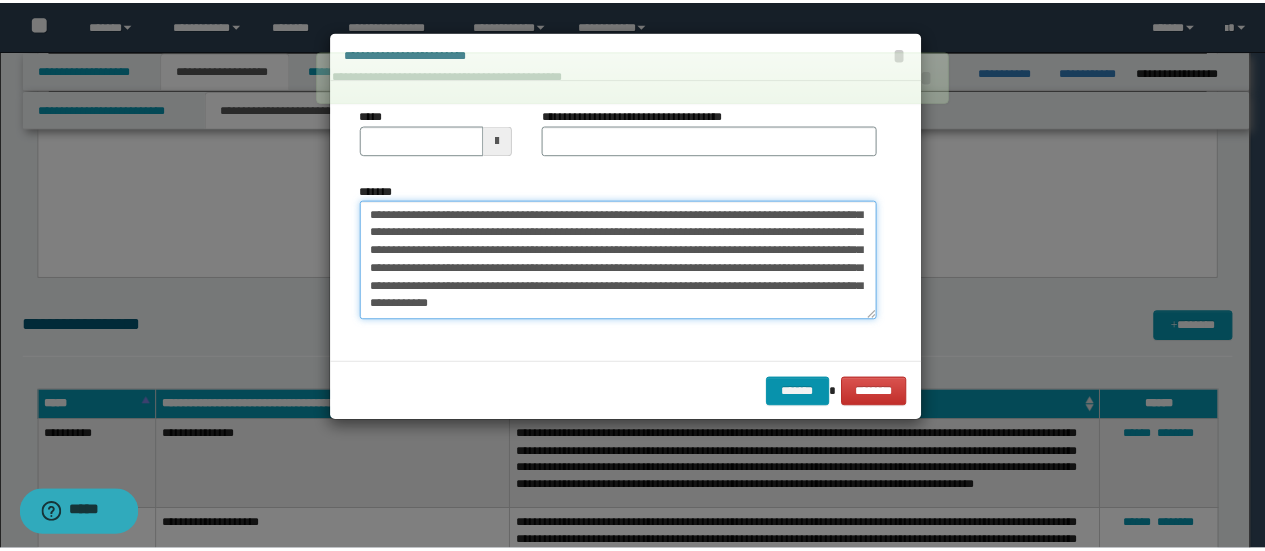 scroll, scrollTop: 0, scrollLeft: 0, axis: both 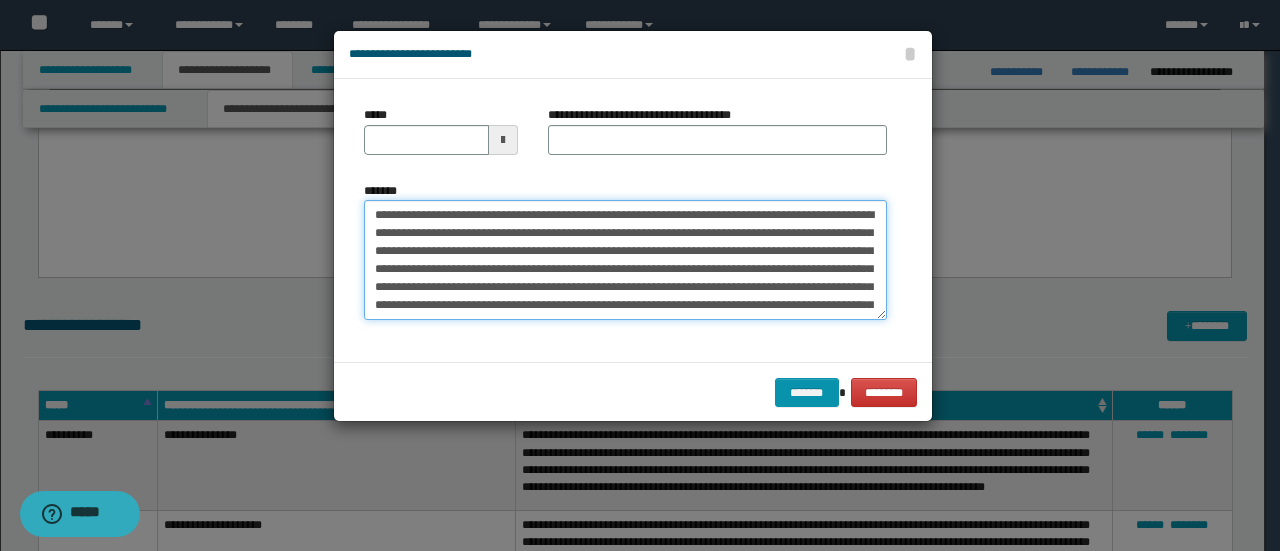 drag, startPoint x: 439, startPoint y: 208, endPoint x: 54, endPoint y: 149, distance: 389.49454 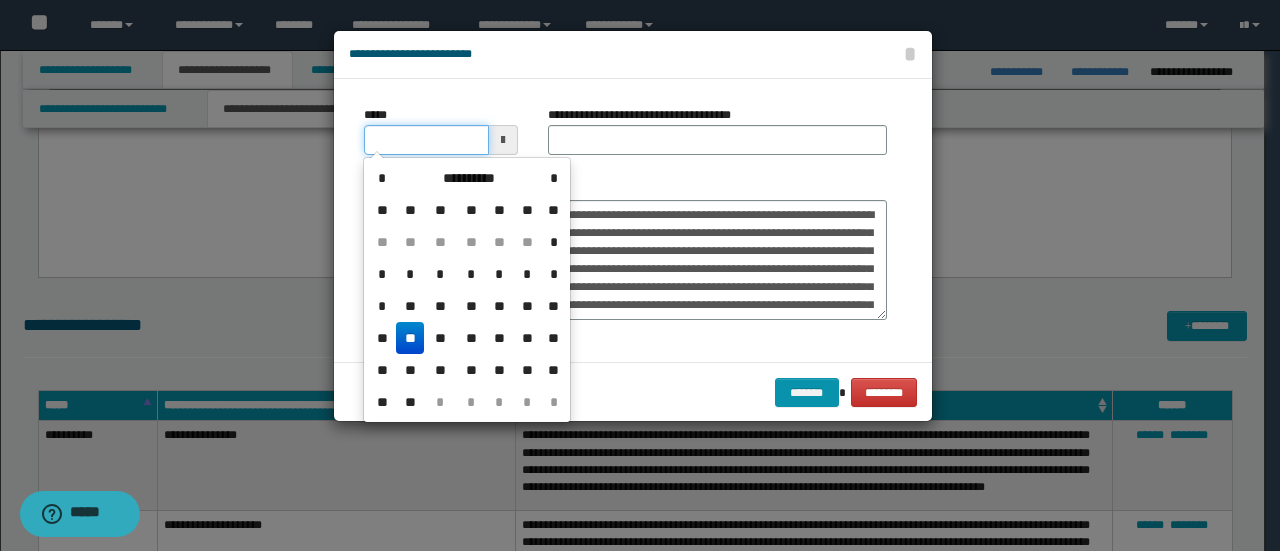 click on "*****" at bounding box center (426, 140) 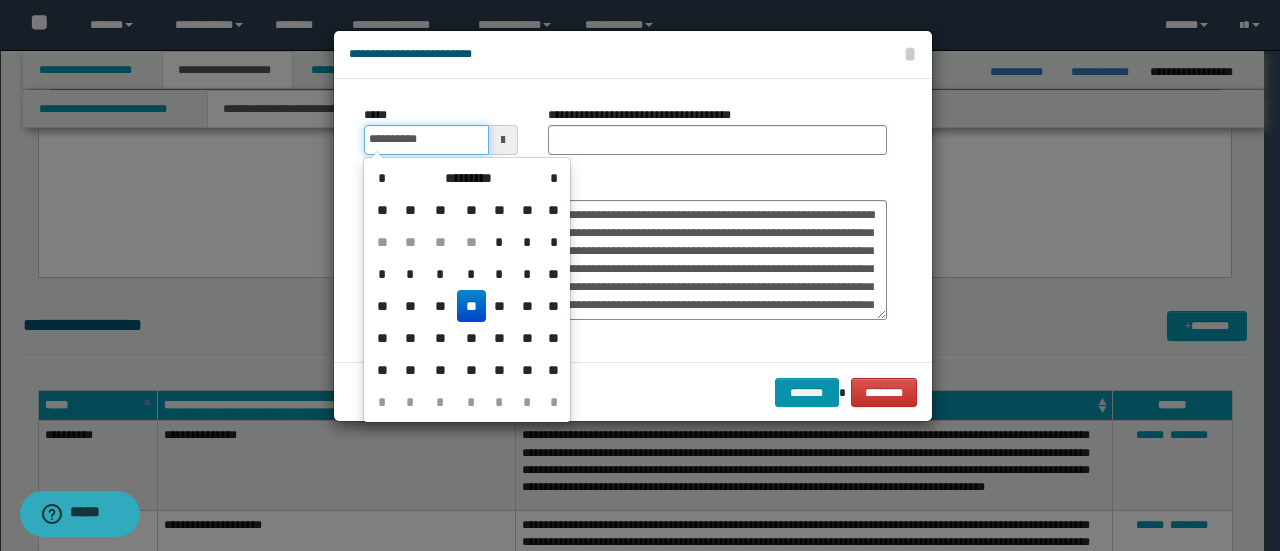type on "**********" 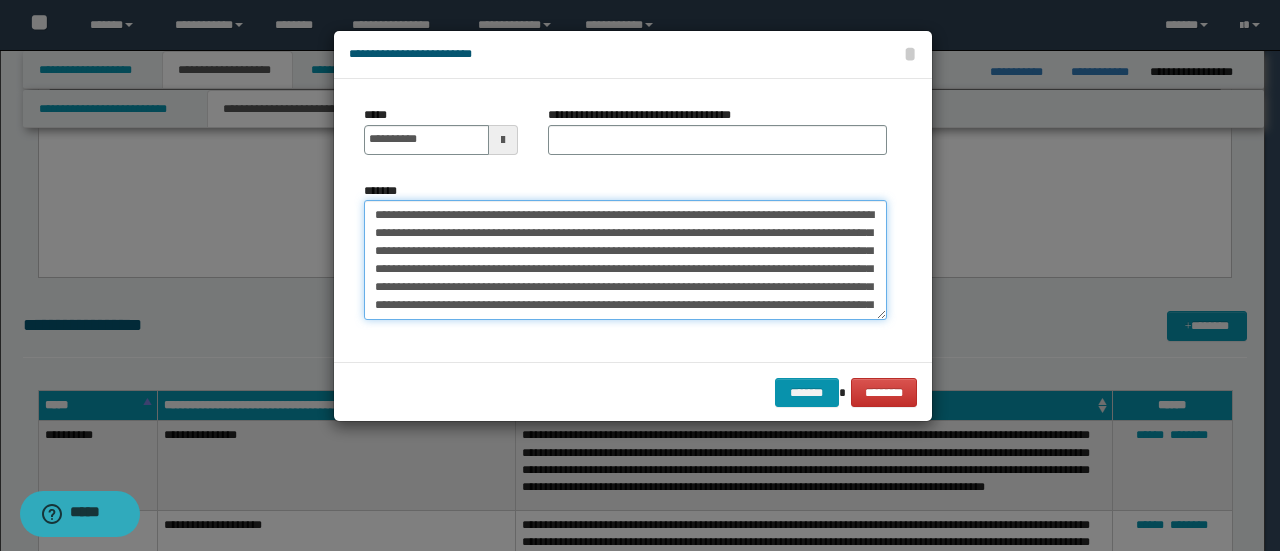 drag, startPoint x: 444, startPoint y: 211, endPoint x: 142, endPoint y: 181, distance: 303.48642 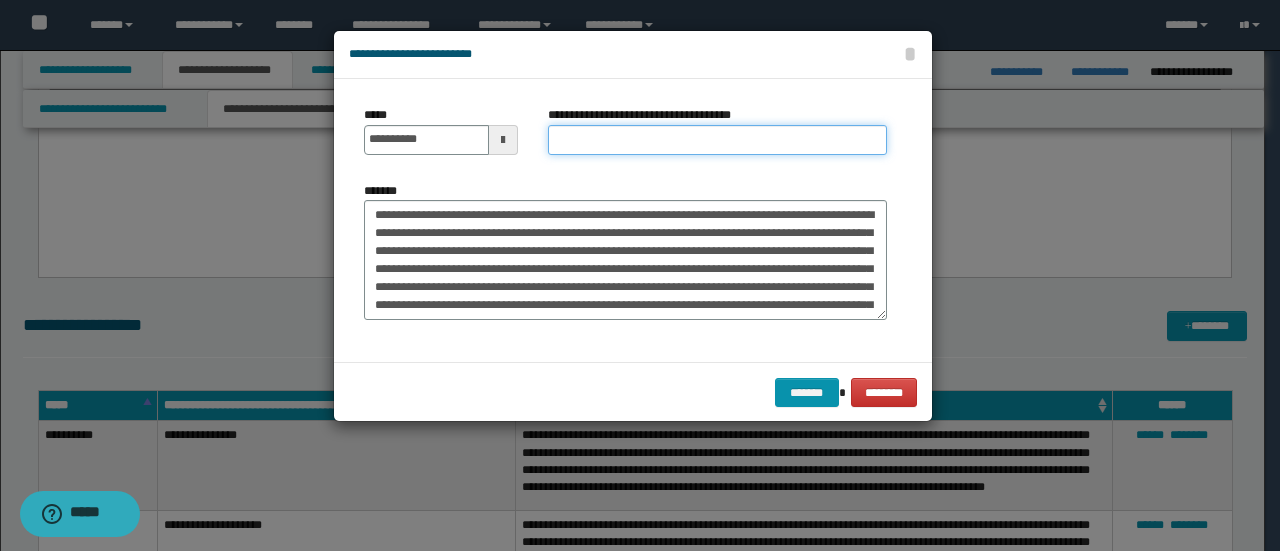 click on "**********" at bounding box center (717, 140) 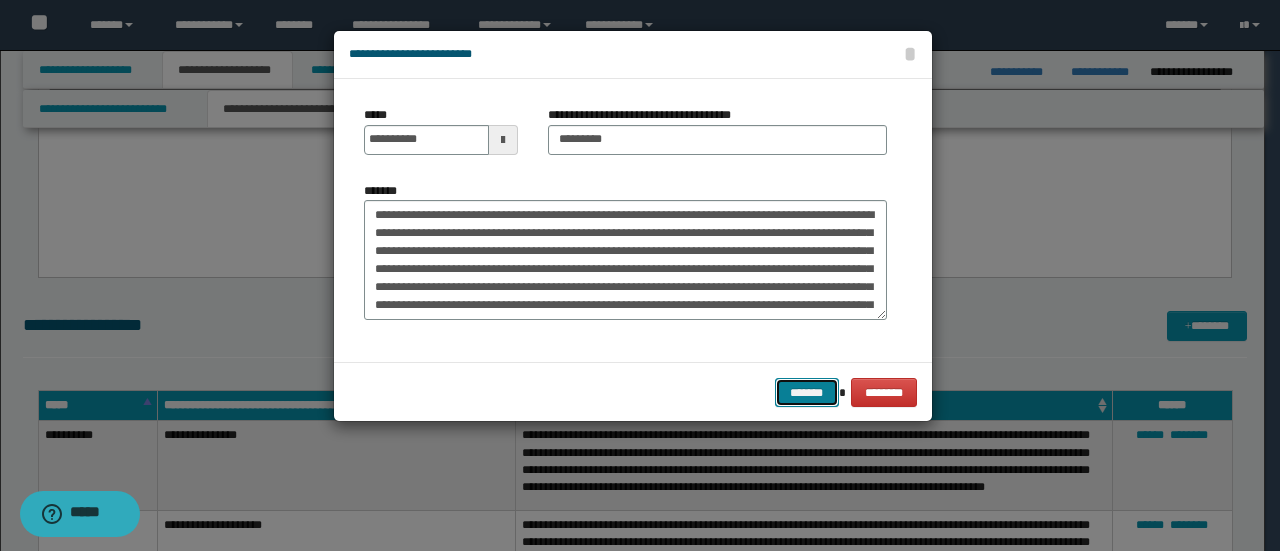 click on "*******" at bounding box center (807, 392) 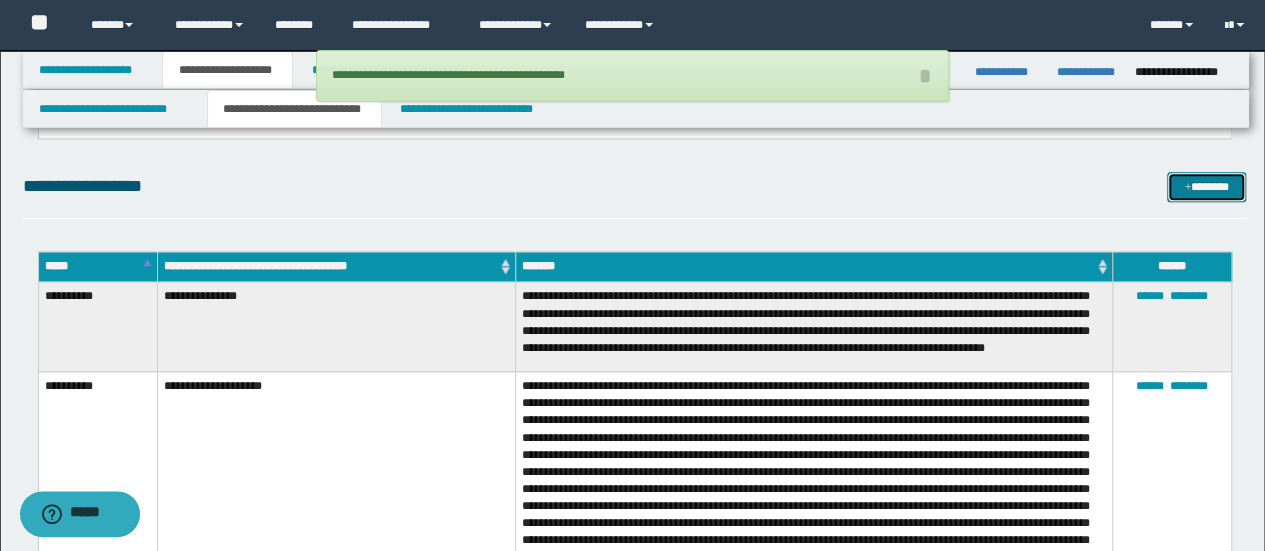 scroll, scrollTop: 1056, scrollLeft: 0, axis: vertical 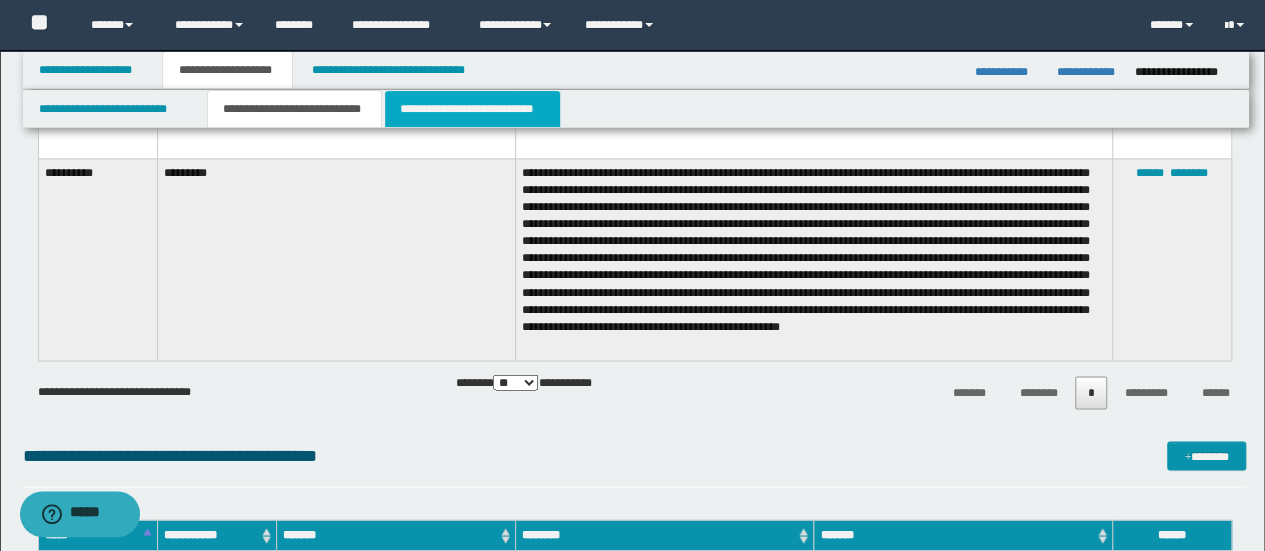 click on "**********" at bounding box center (472, 109) 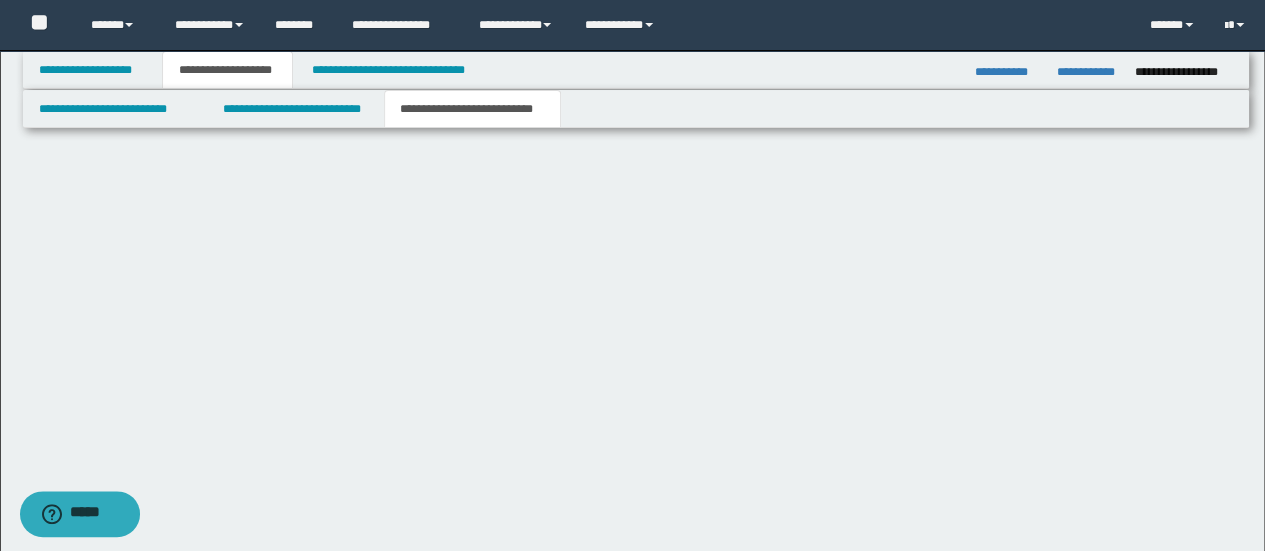 scroll, scrollTop: 922, scrollLeft: 0, axis: vertical 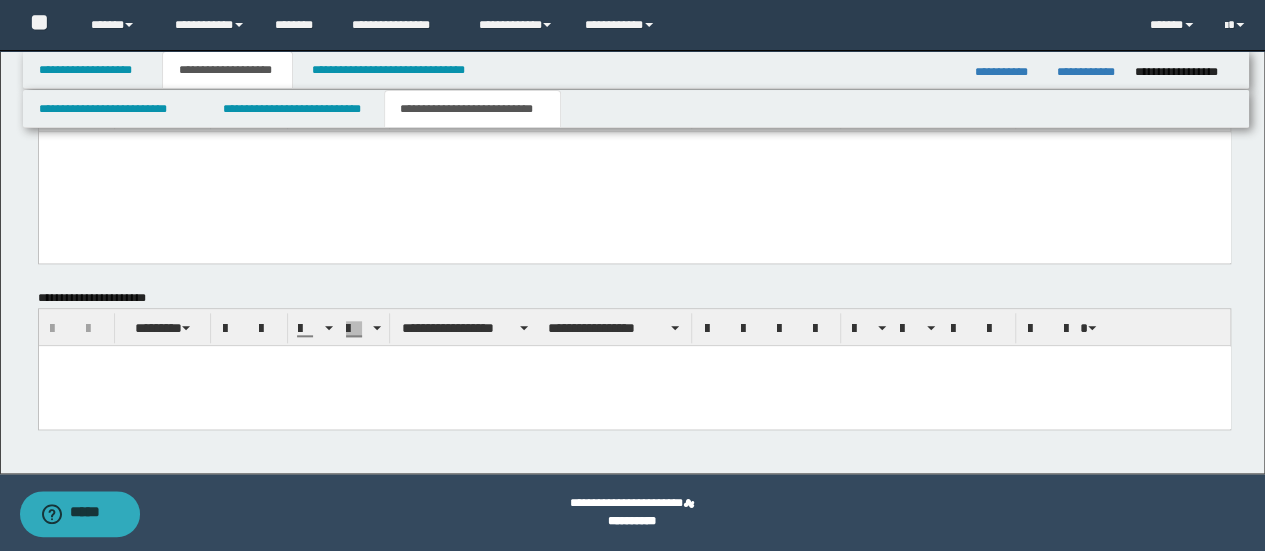 click at bounding box center (634, 360) 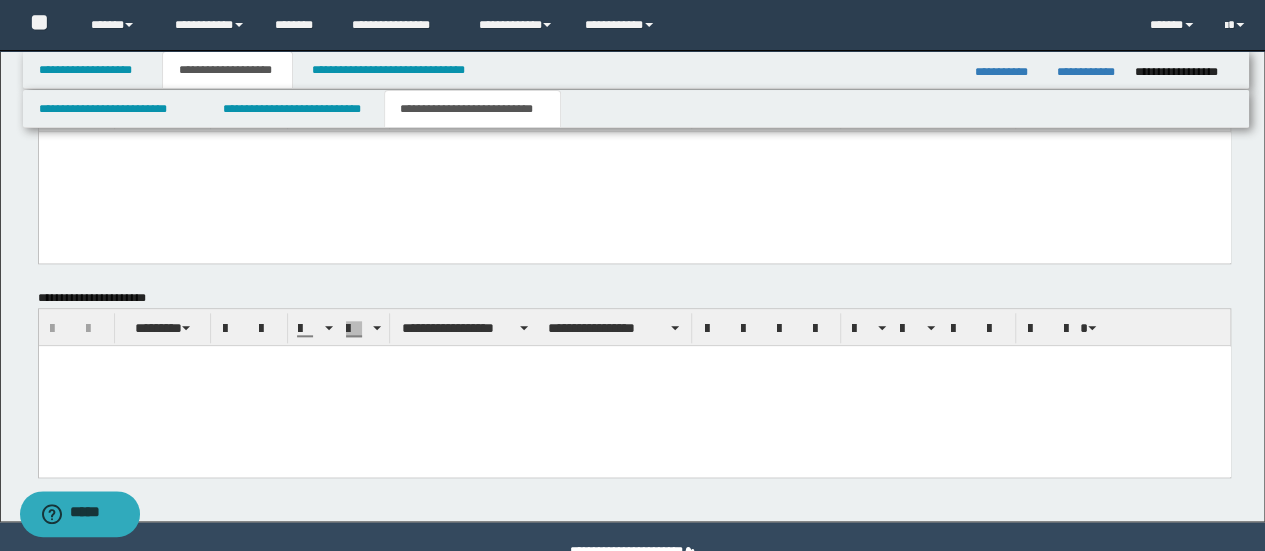 type 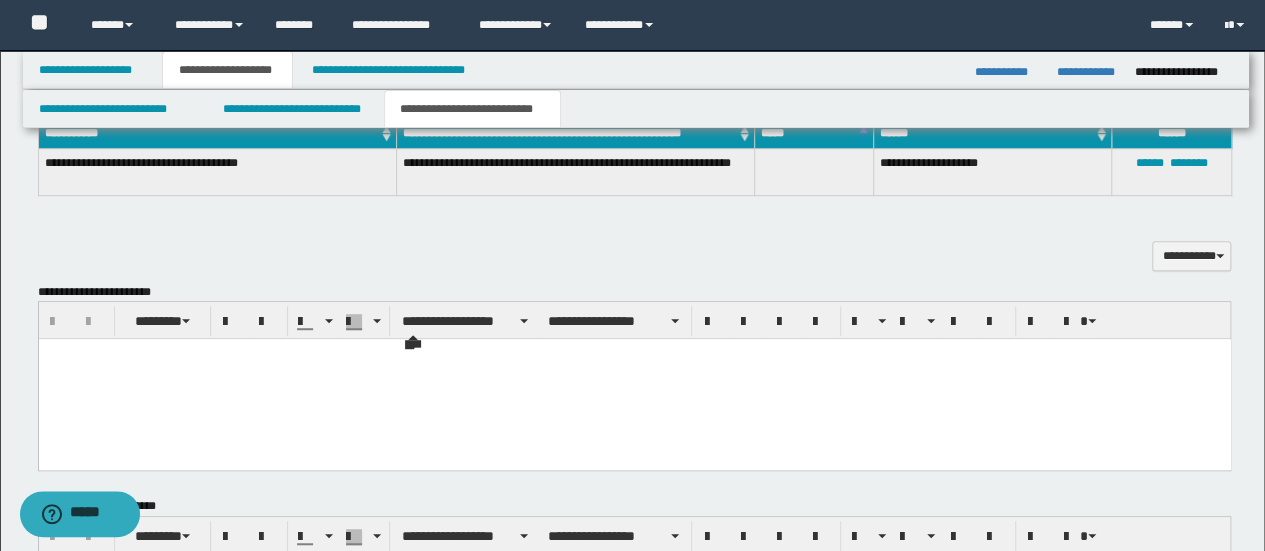 scroll, scrollTop: 422, scrollLeft: 0, axis: vertical 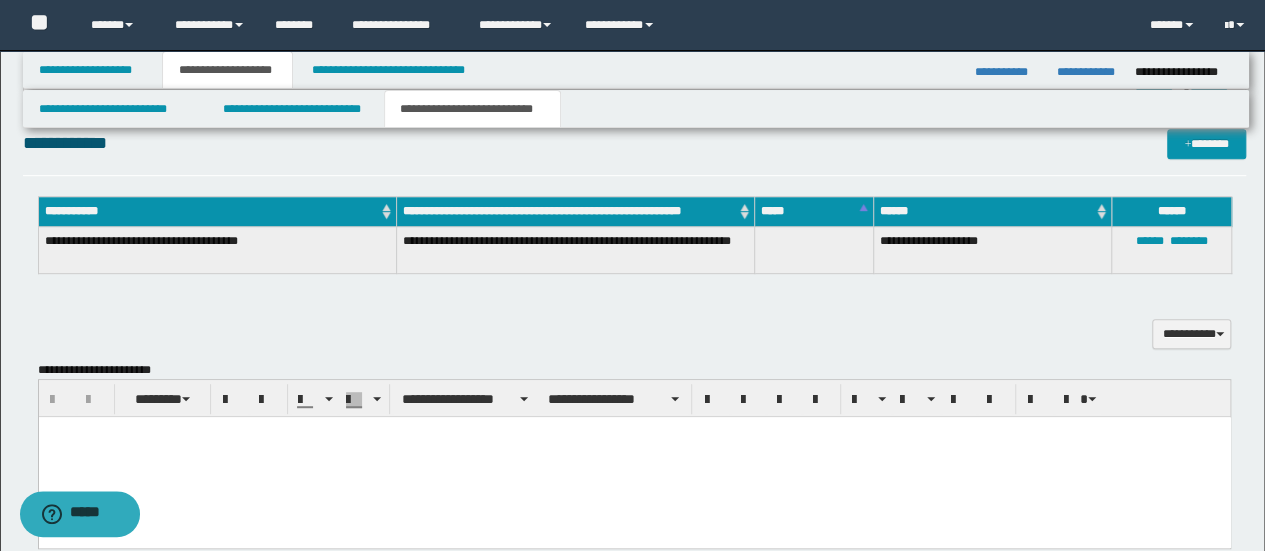 click at bounding box center (634, 457) 